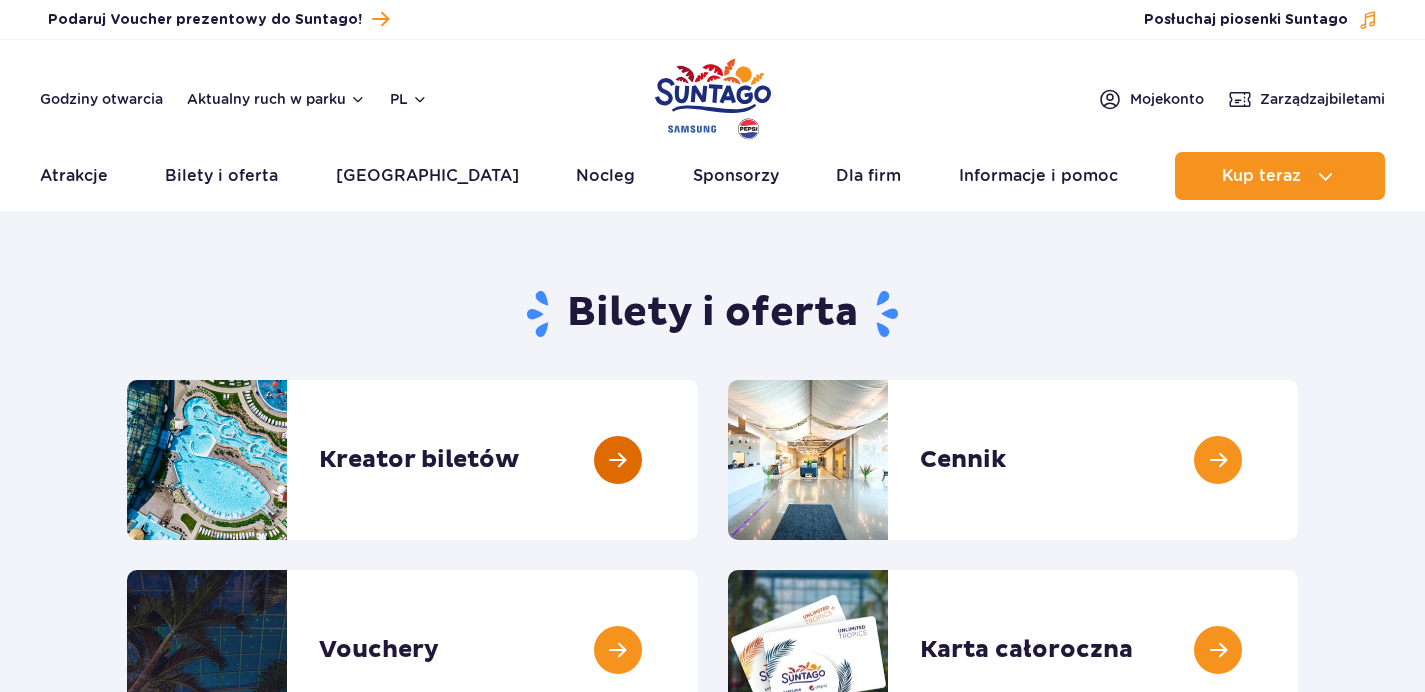 scroll, scrollTop: 90, scrollLeft: 0, axis: vertical 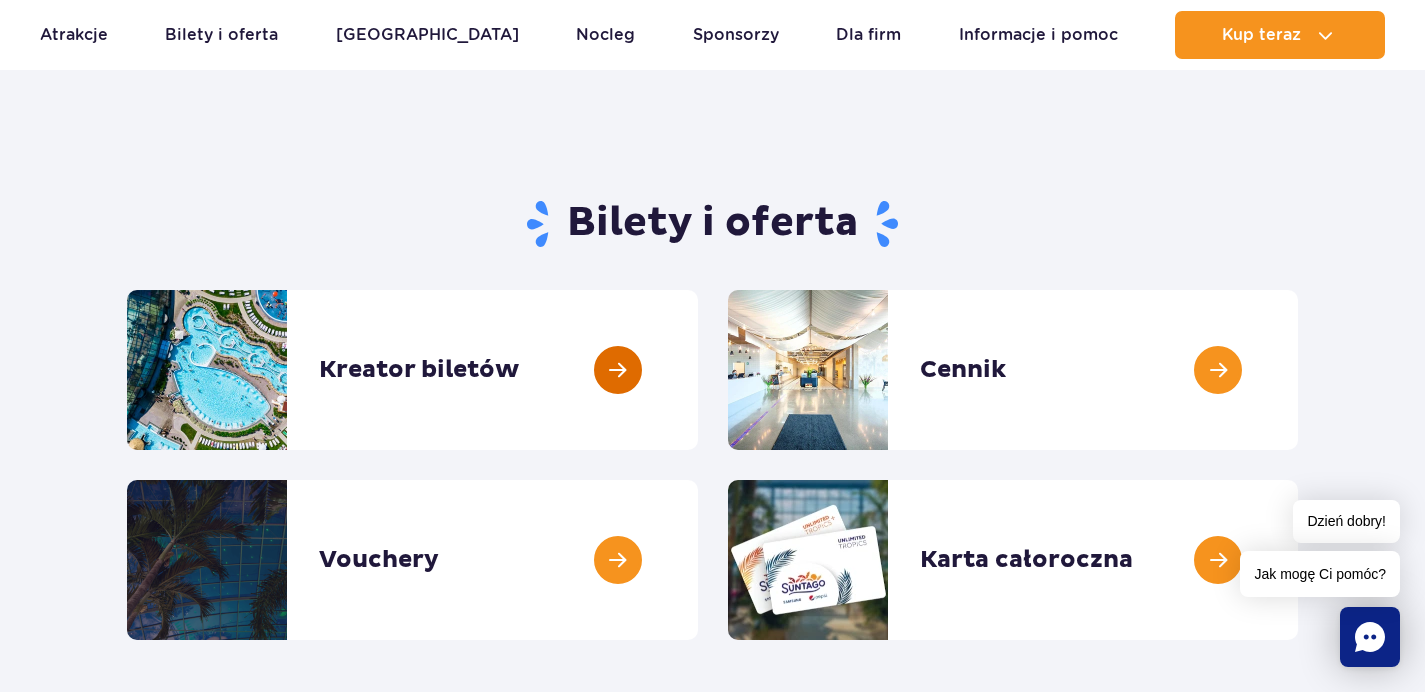 click at bounding box center (698, 370) 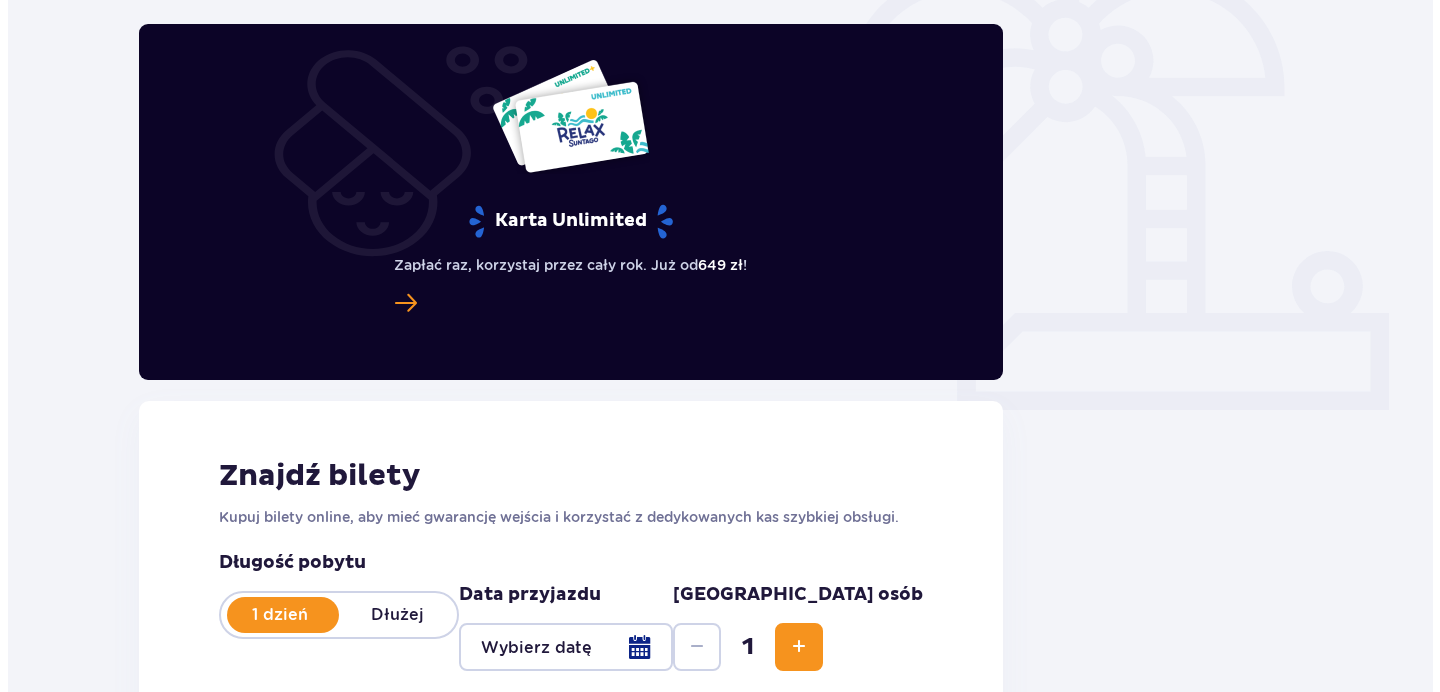 scroll, scrollTop: 782, scrollLeft: 0, axis: vertical 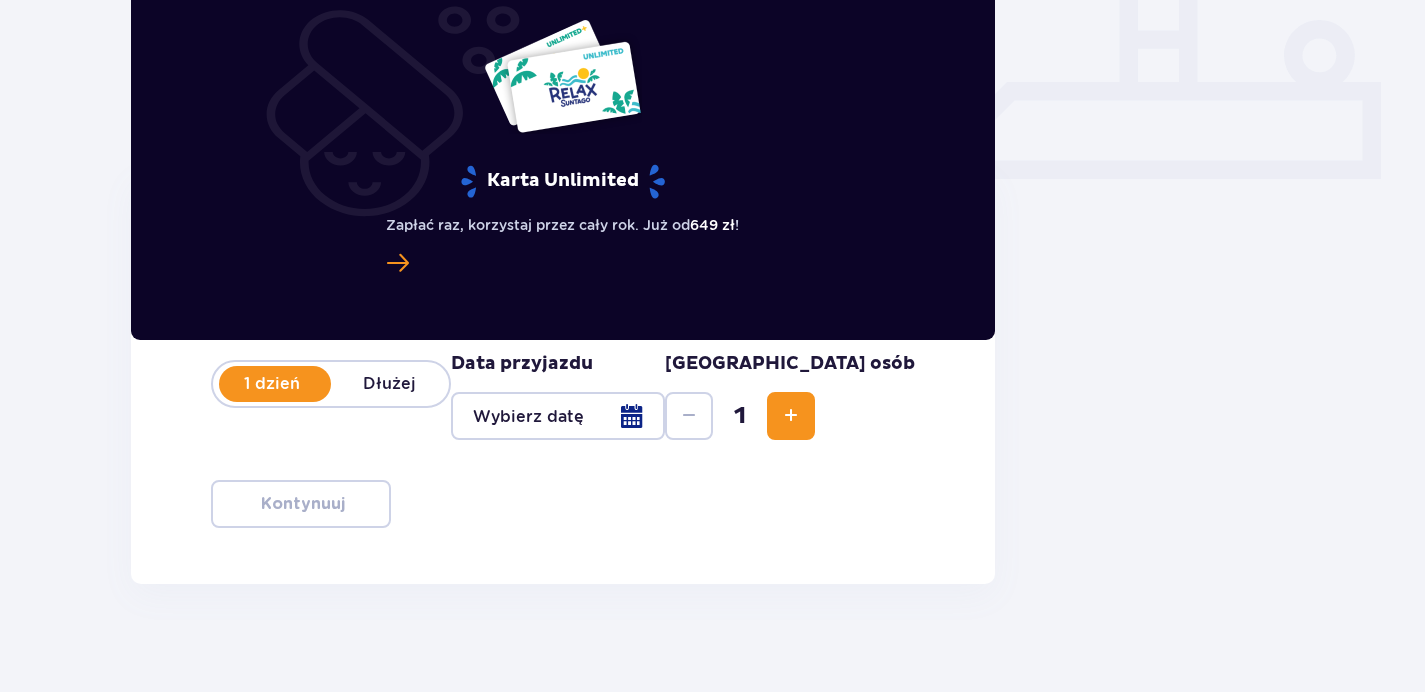 click on "Długość pobytu 1 dzień Dłużej Data przyjazdu [GEOGRAPHIC_DATA] osób 1" at bounding box center [563, 392] 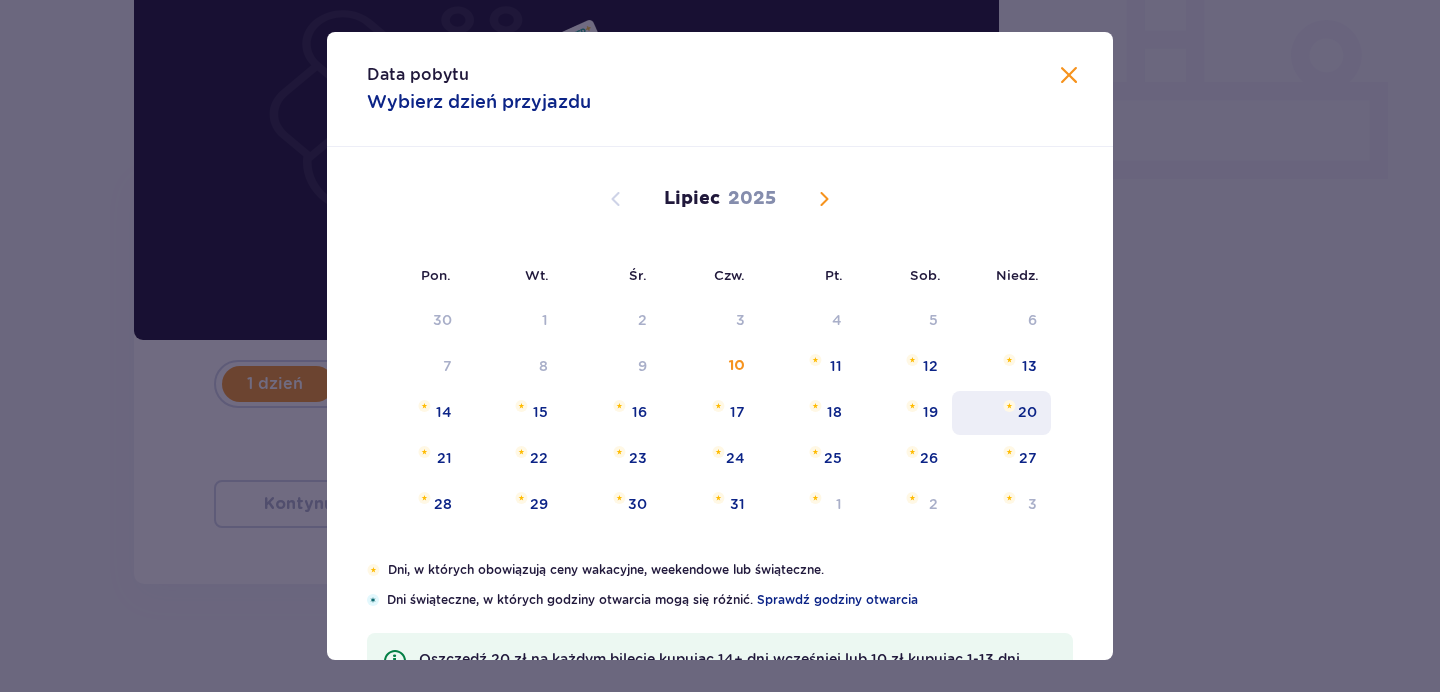click on "19" at bounding box center (904, 413) 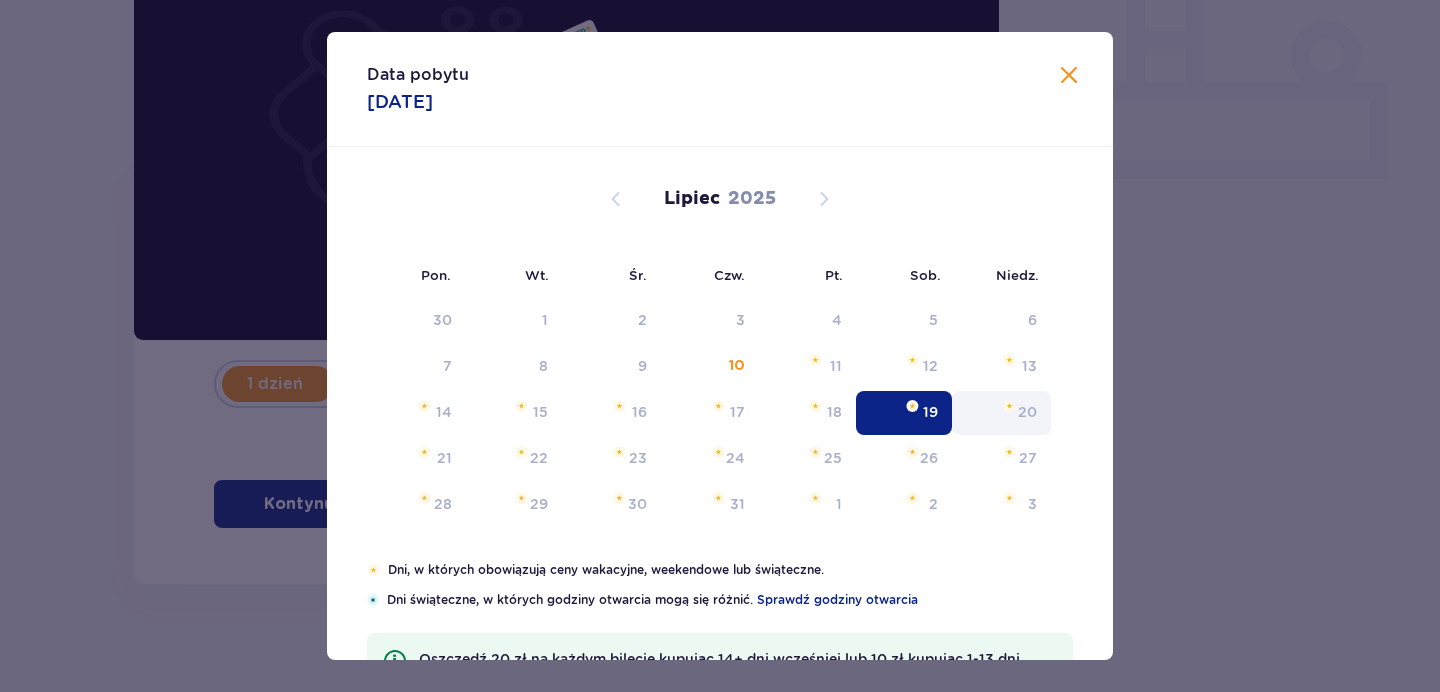 type on "19.07.25" 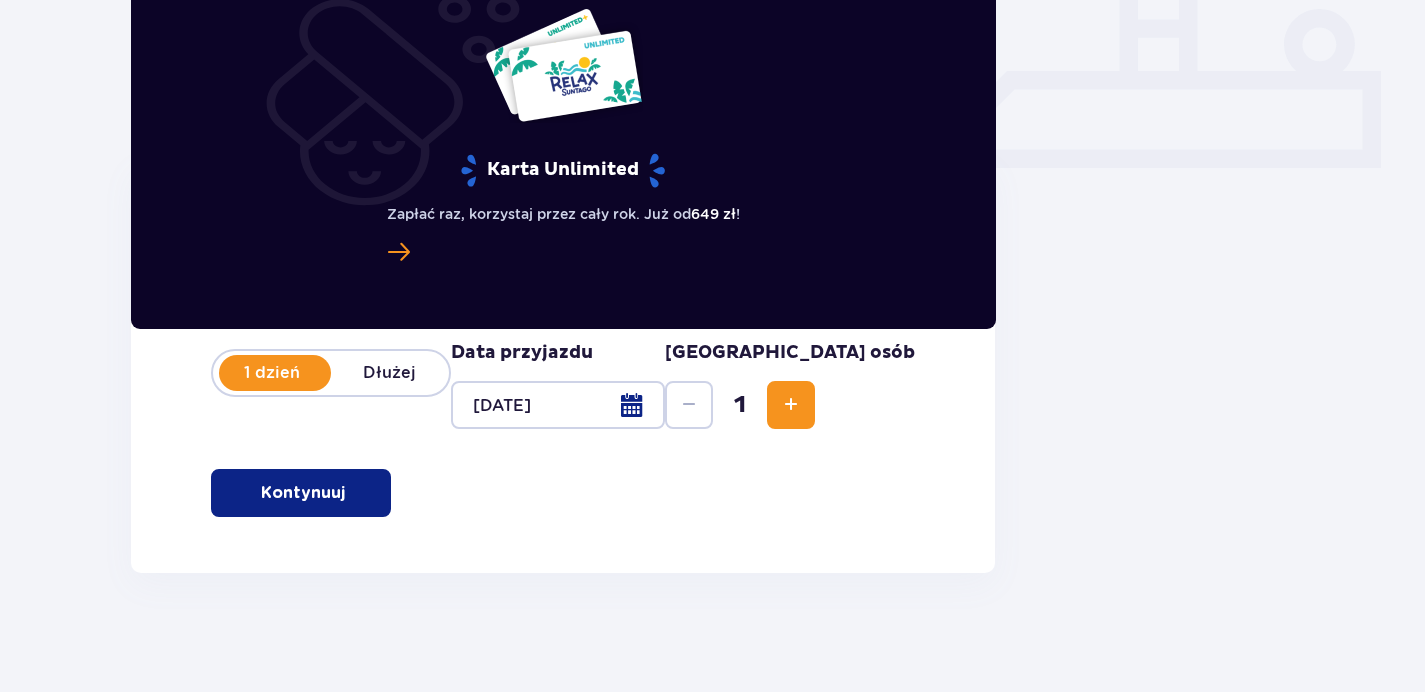scroll, scrollTop: 794, scrollLeft: 0, axis: vertical 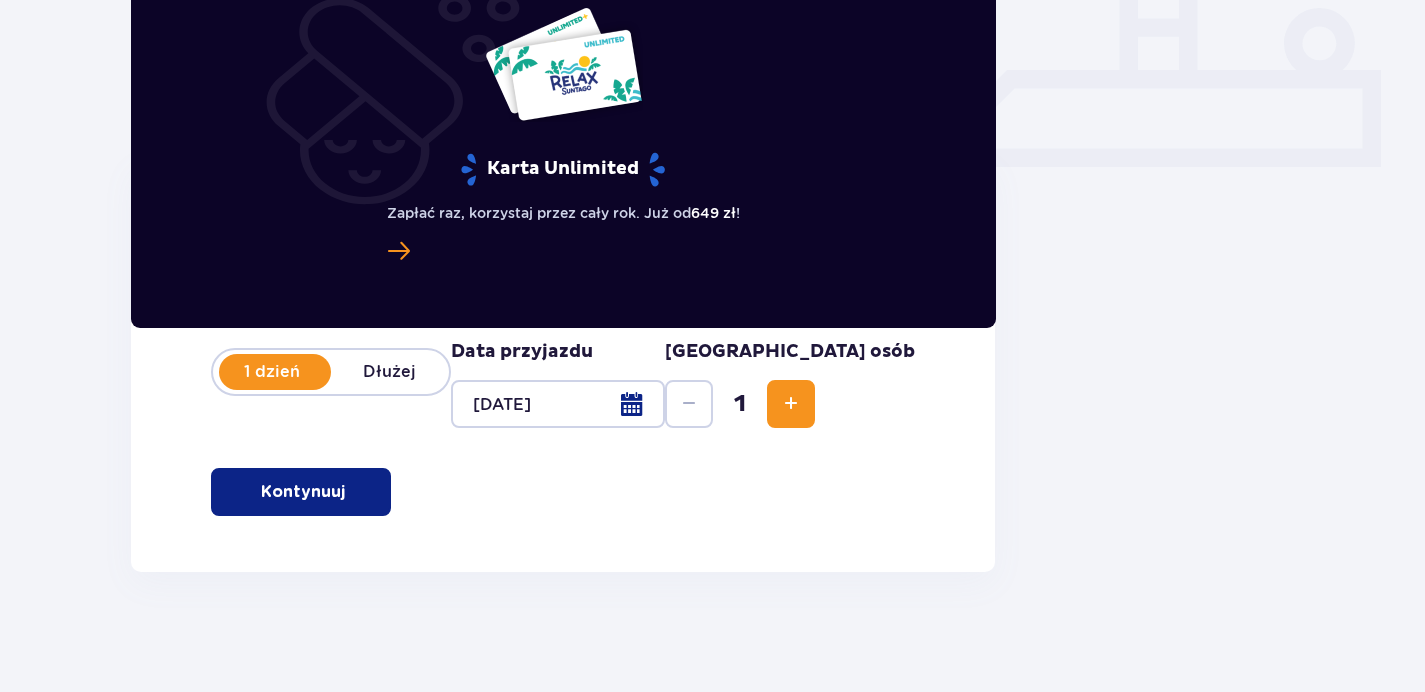 click at bounding box center (791, 404) 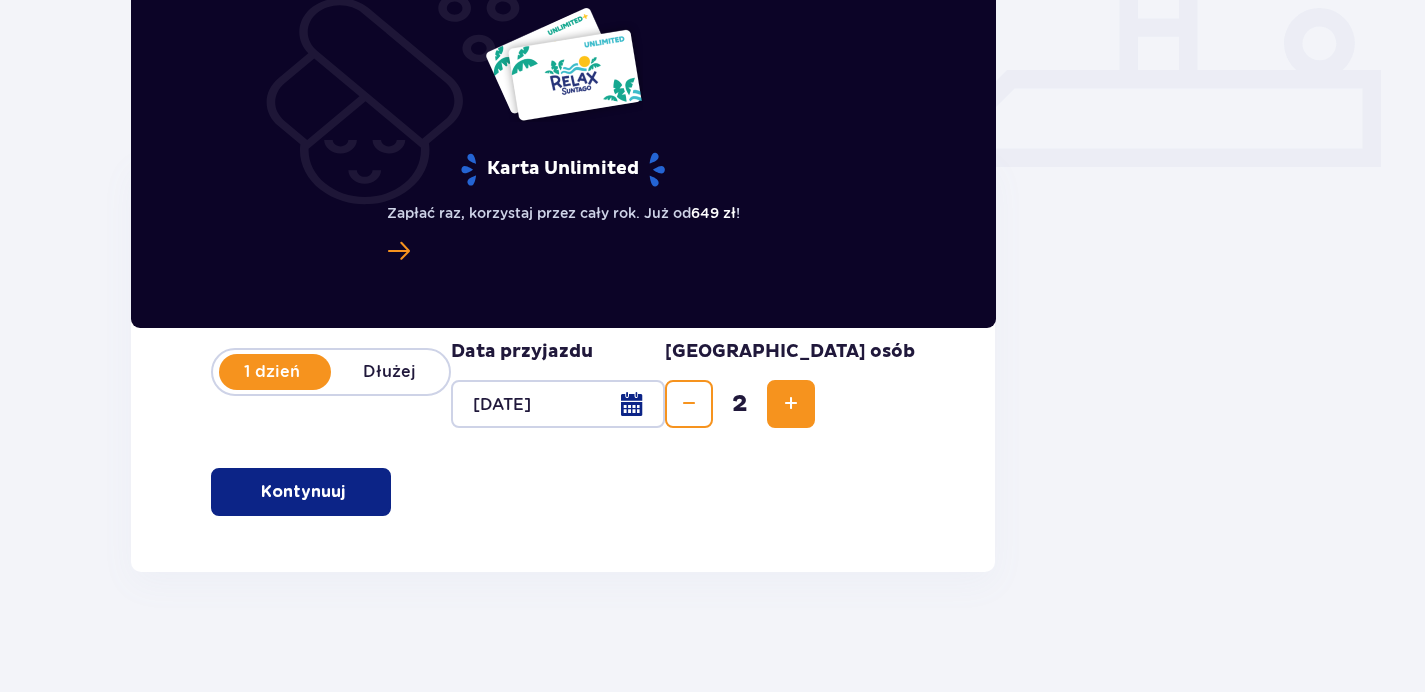 click at bounding box center (347, 492) 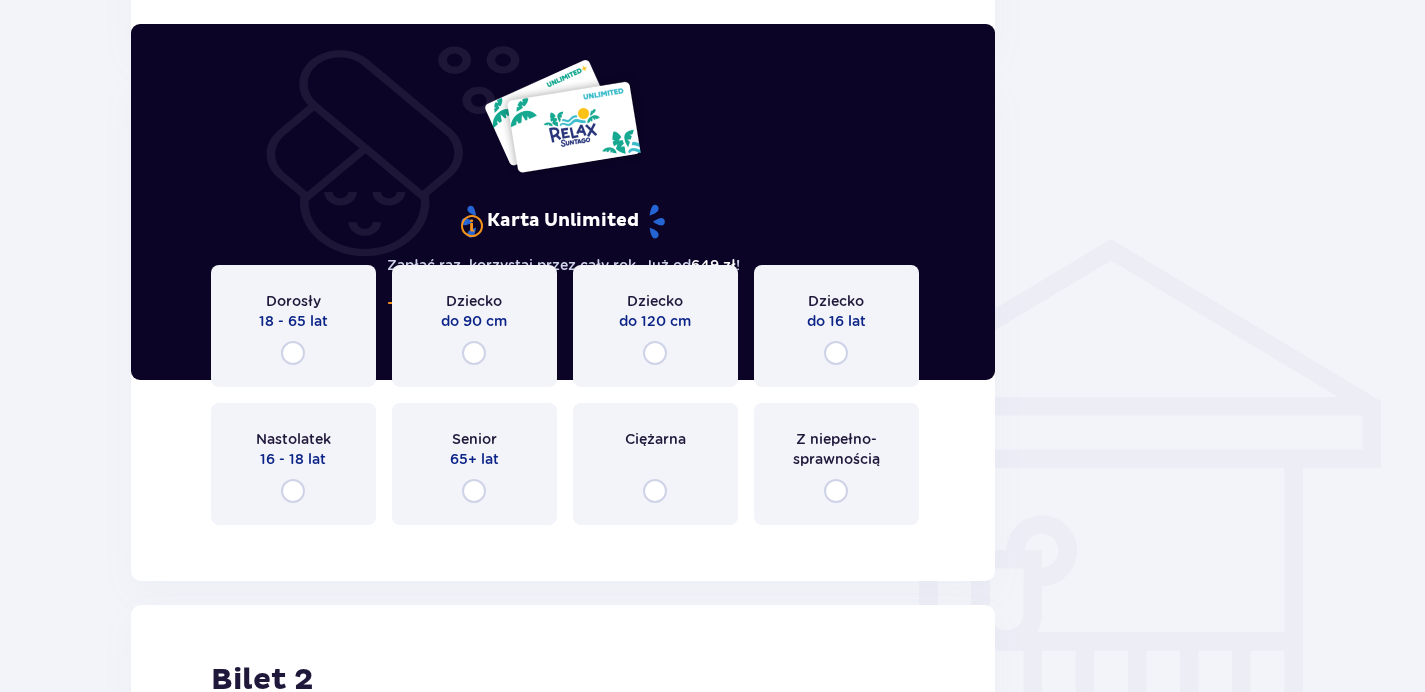 scroll, scrollTop: 1314, scrollLeft: 0, axis: vertical 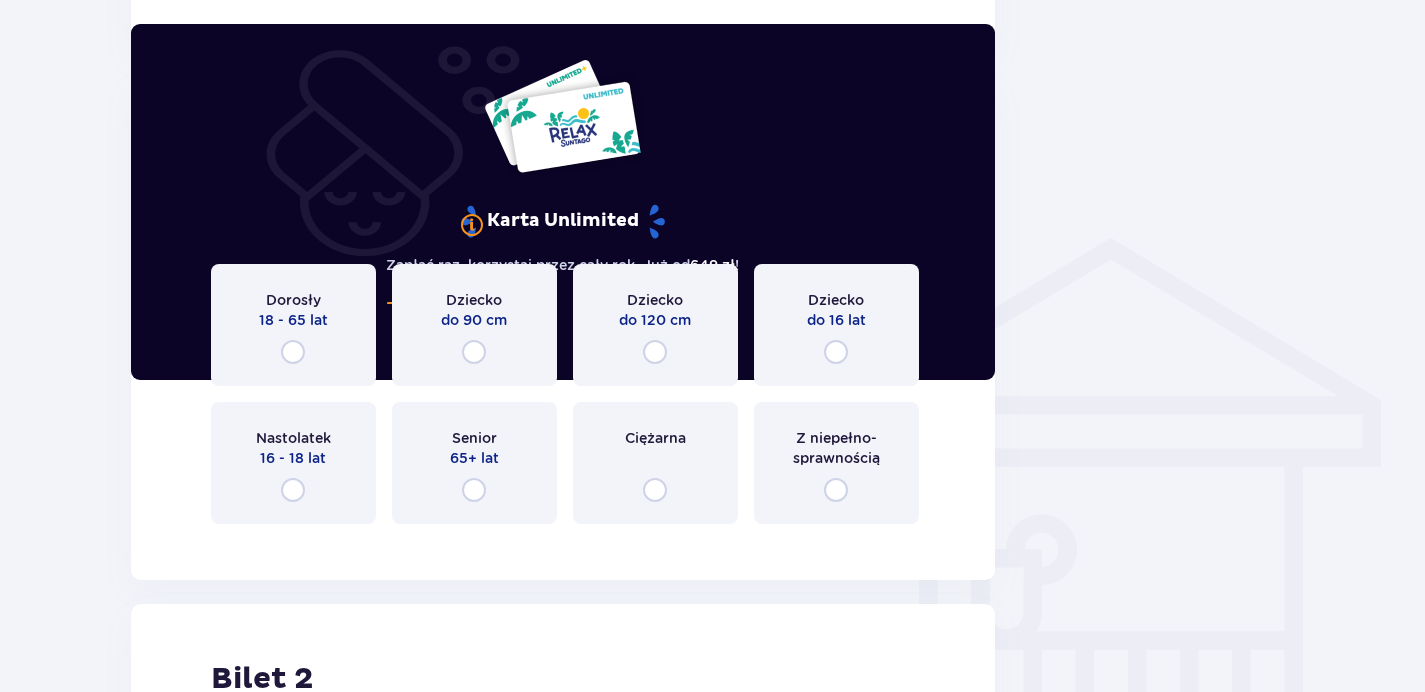 click on "Dorosły 18 - 65 lat" at bounding box center [293, 325] 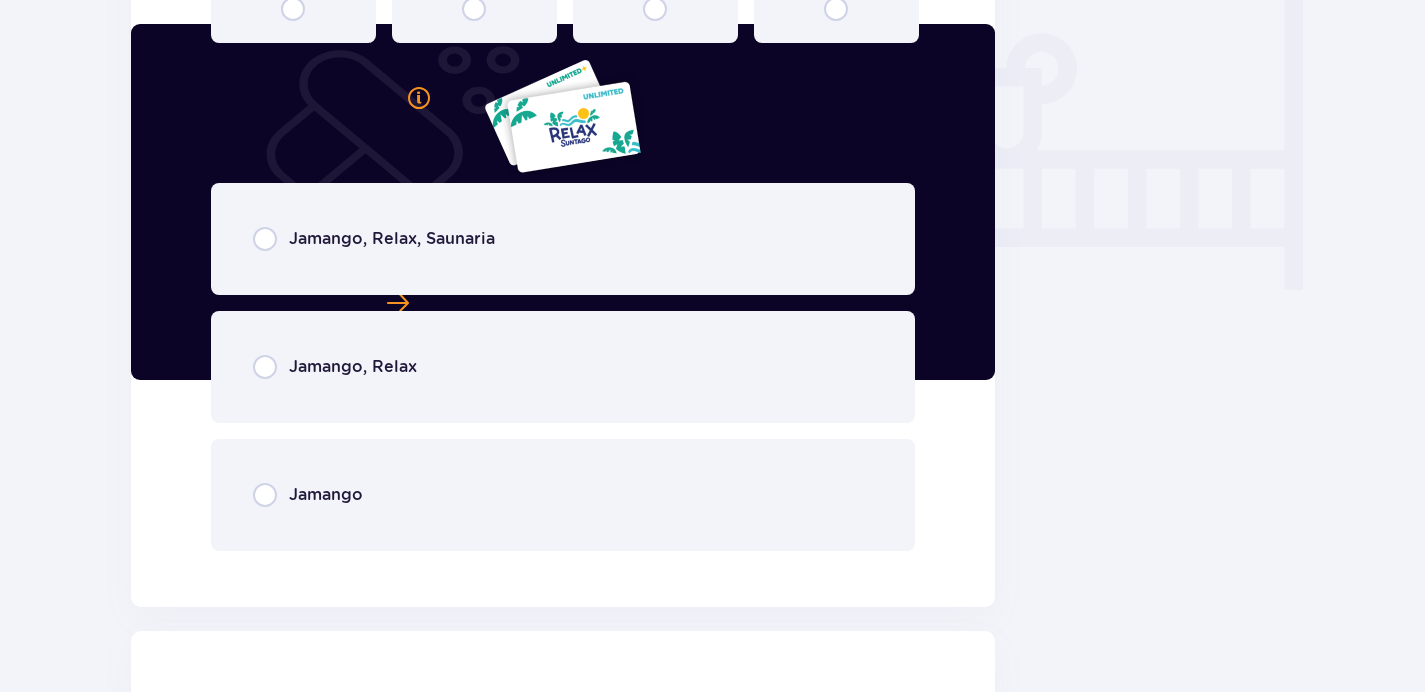 scroll, scrollTop: 1802, scrollLeft: 0, axis: vertical 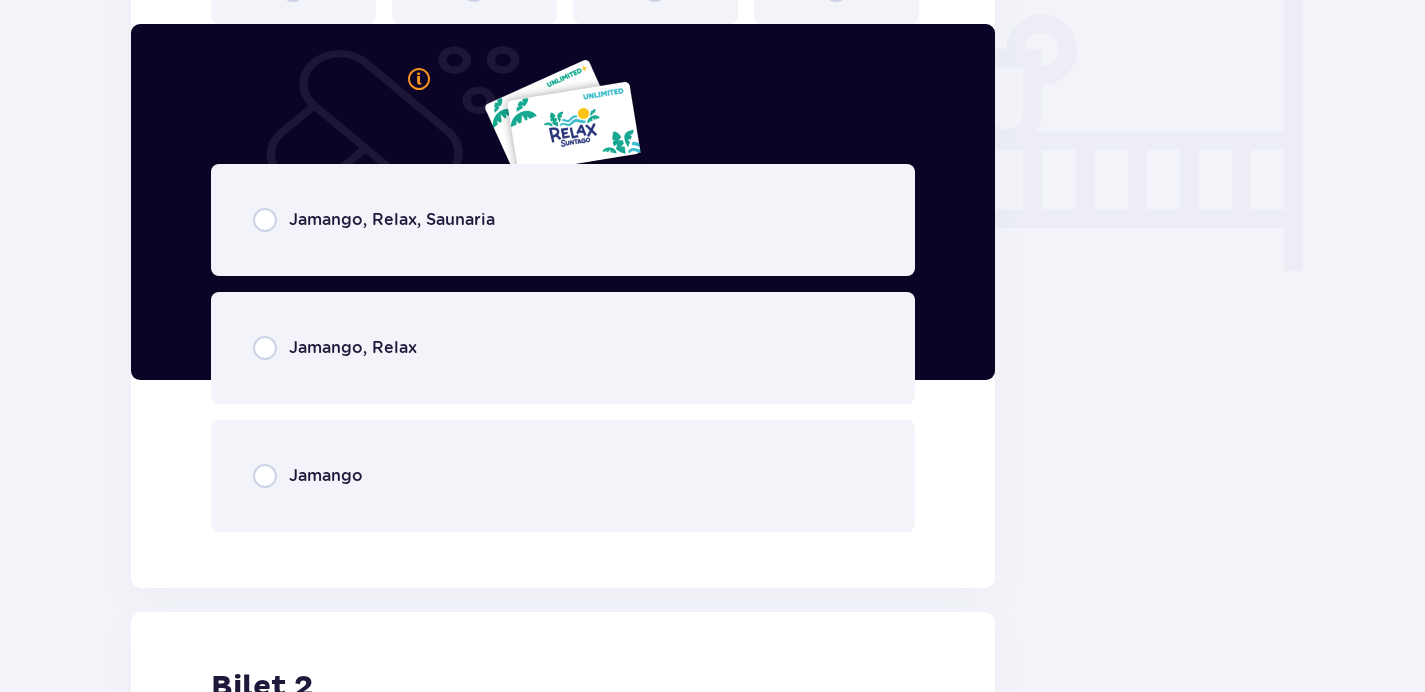 click on "Jamango, Relax, Saunaria" at bounding box center (563, 220) 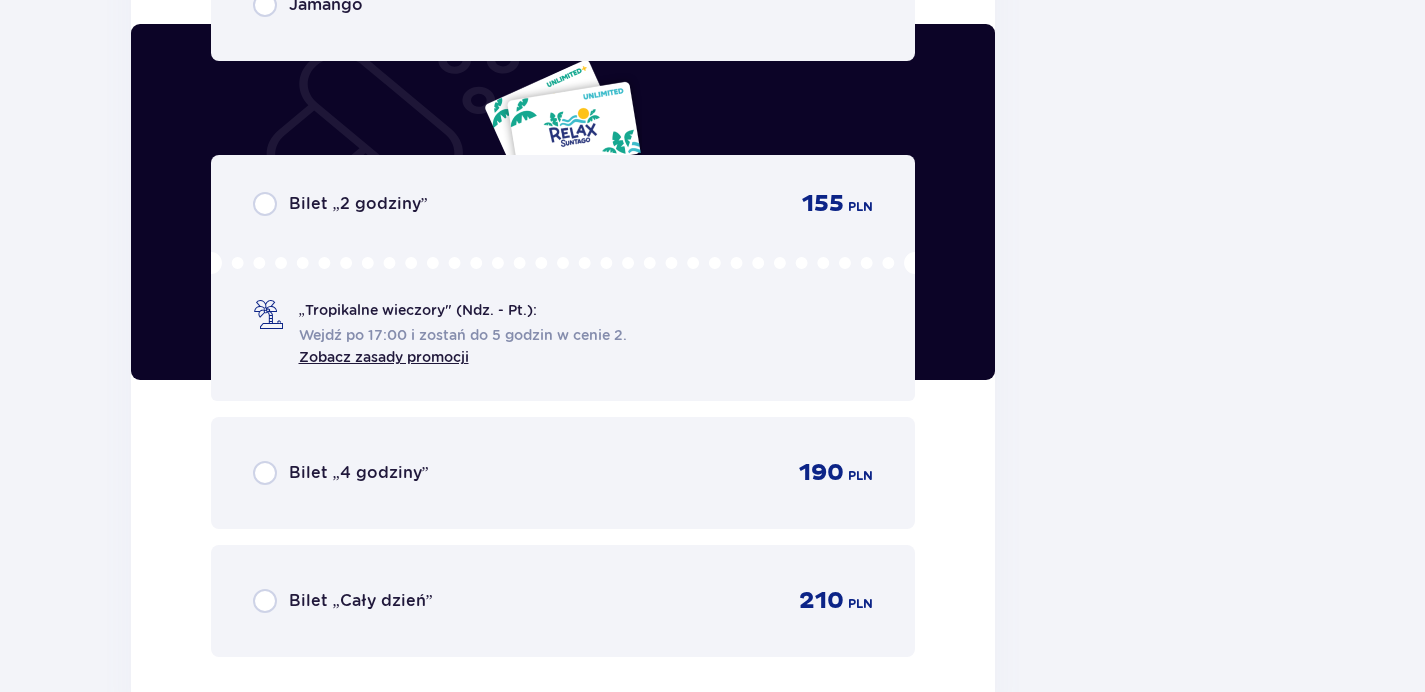 scroll, scrollTop: 1994, scrollLeft: 0, axis: vertical 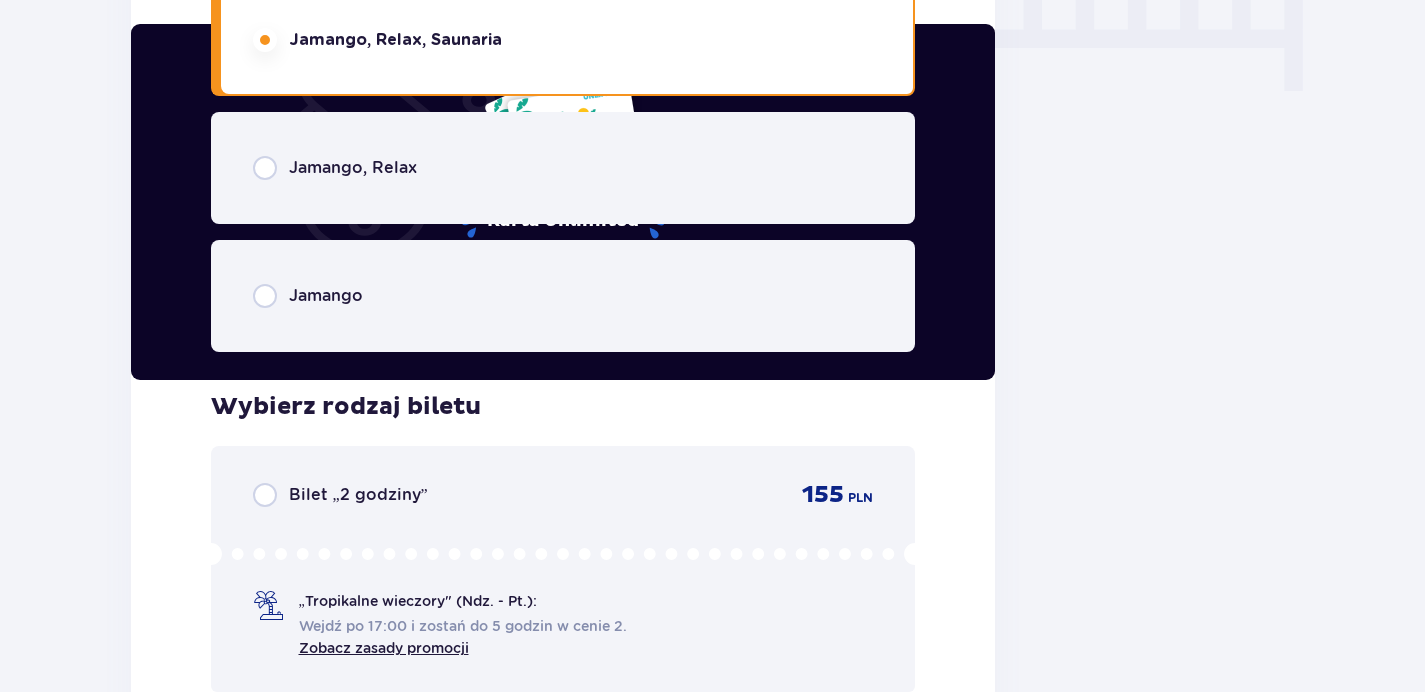 click on "Jamango, Relax" at bounding box center (563, 168) 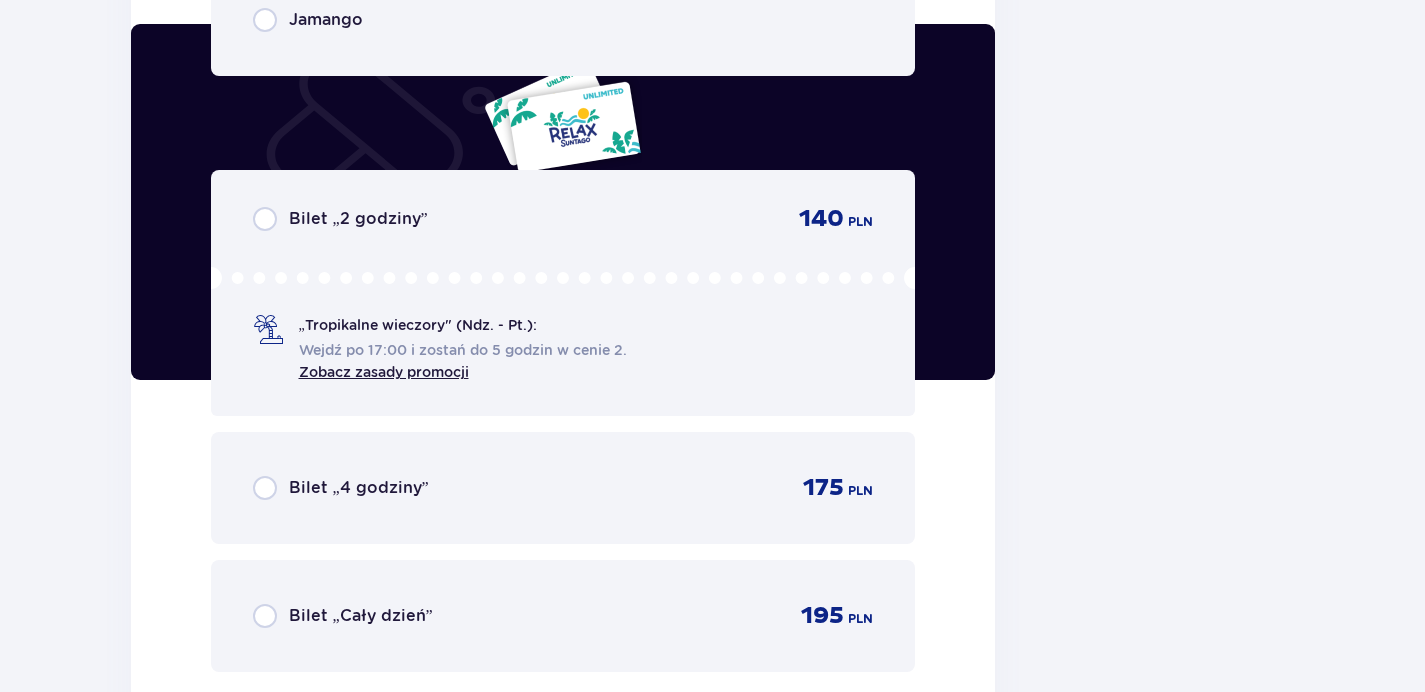 scroll, scrollTop: 2310, scrollLeft: 0, axis: vertical 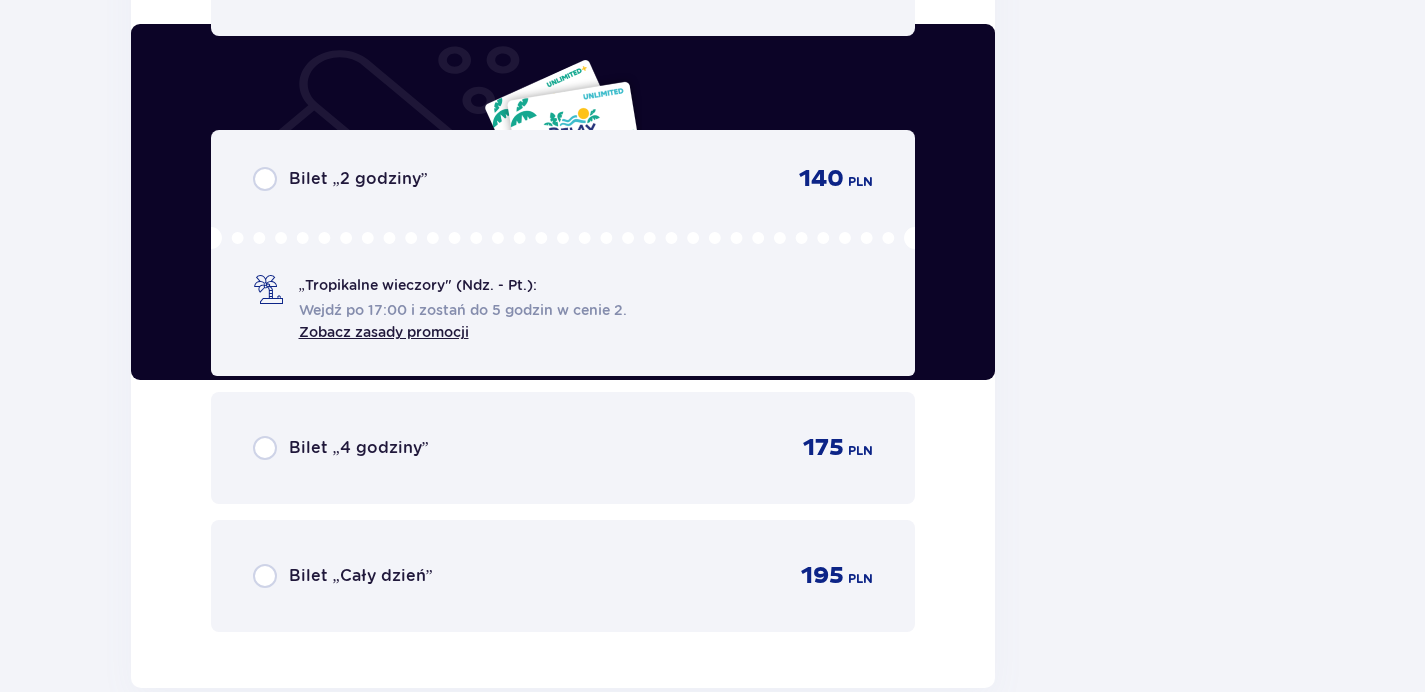 click on "Bilet „4 godziny” 175 PLN" at bounding box center (563, 448) 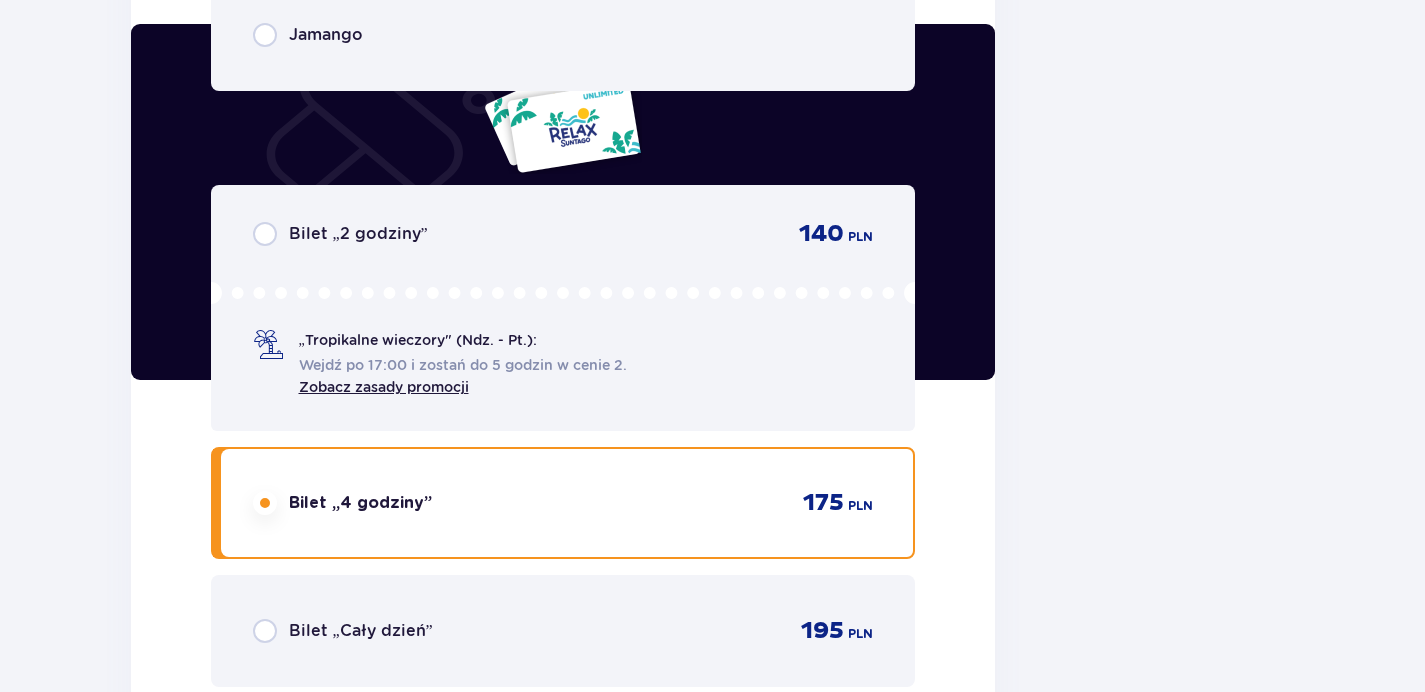 scroll, scrollTop: 2394, scrollLeft: 0, axis: vertical 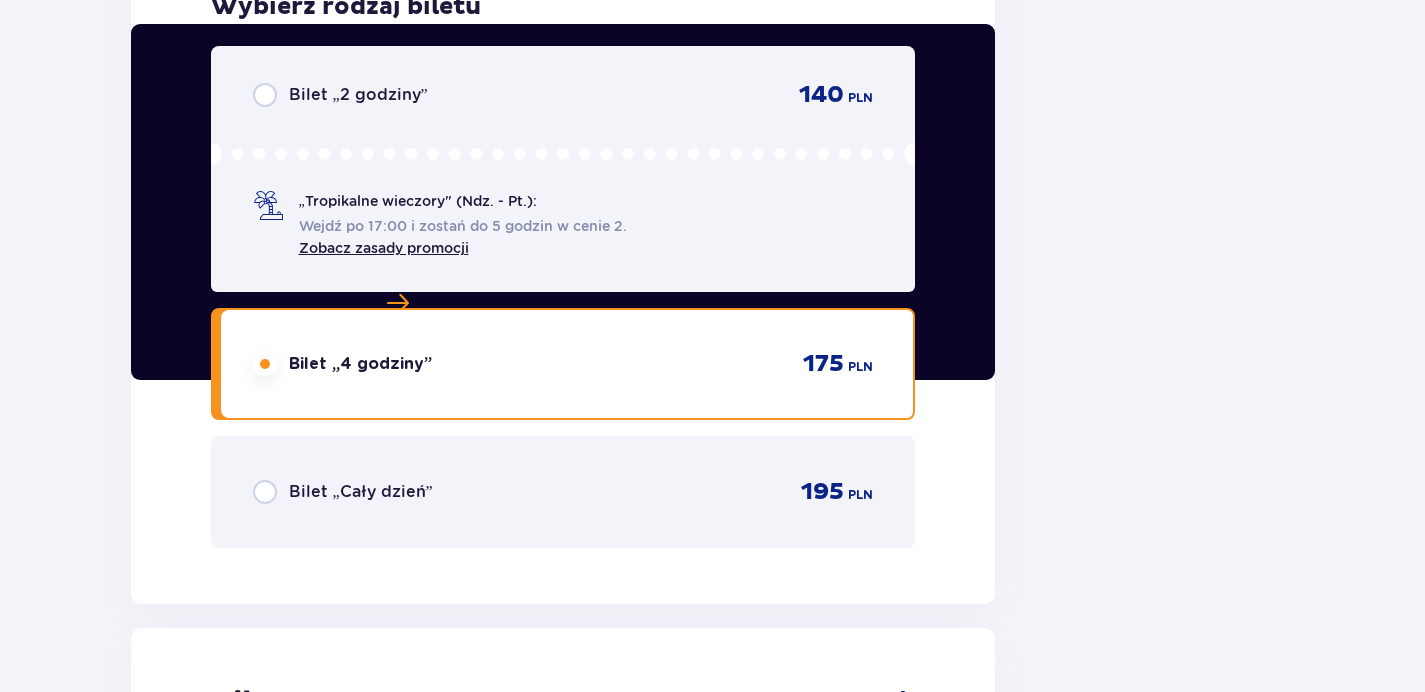 click on "Bilet „Cały dzień” 195 PLN" at bounding box center [563, 492] 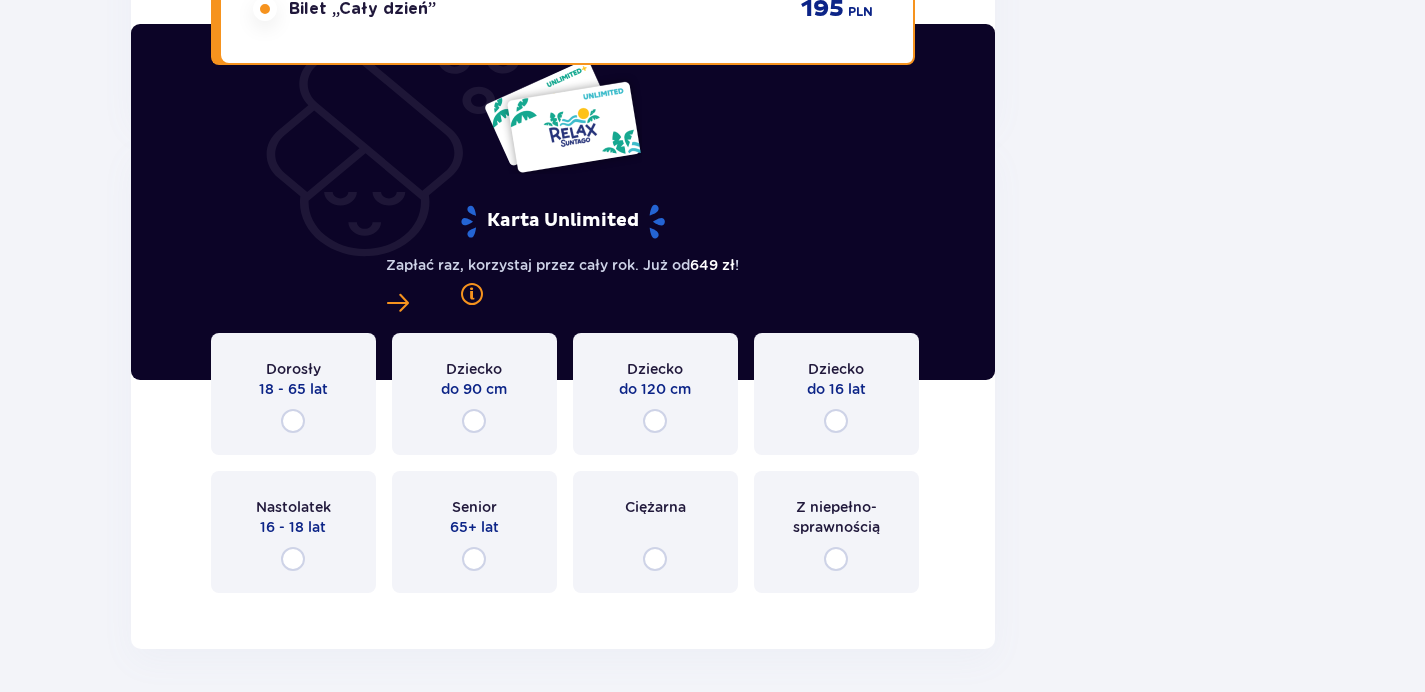 scroll, scrollTop: 2946, scrollLeft: 0, axis: vertical 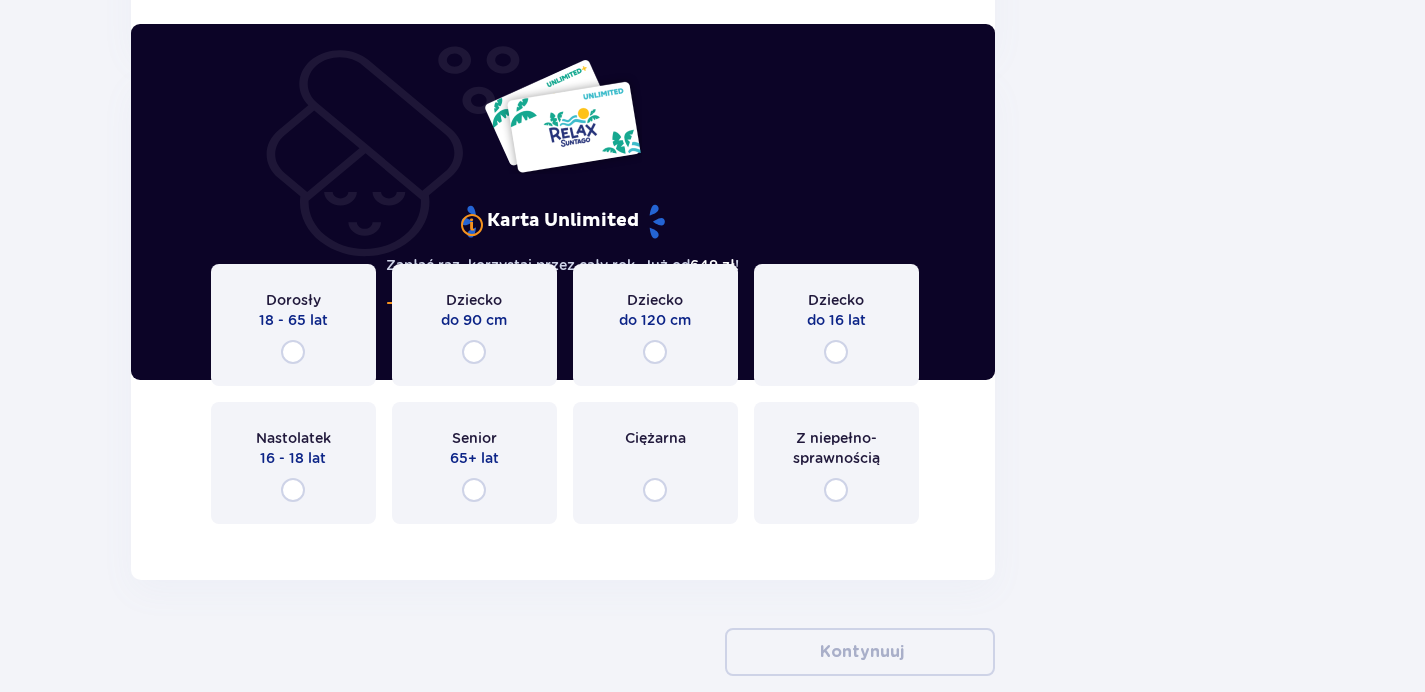click on "Dorosły 18 - 65 lat" at bounding box center (293, 325) 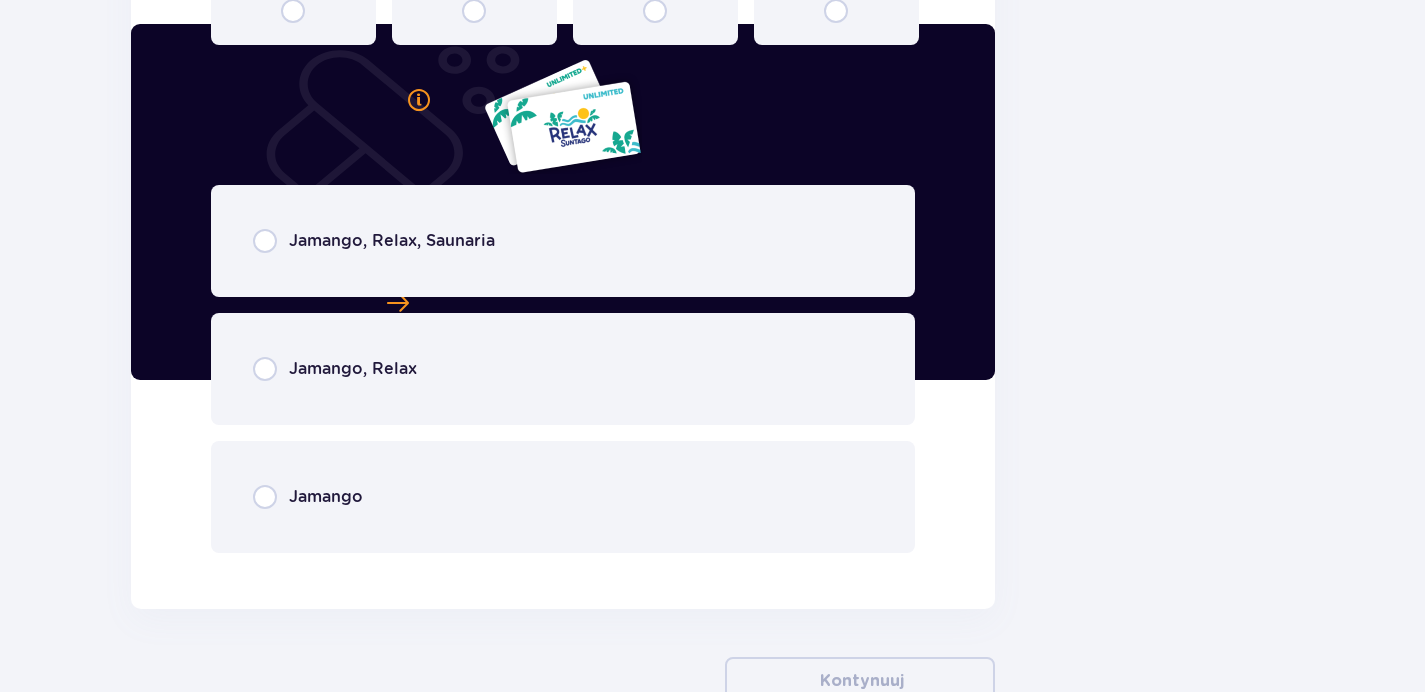 scroll, scrollTop: 3434, scrollLeft: 0, axis: vertical 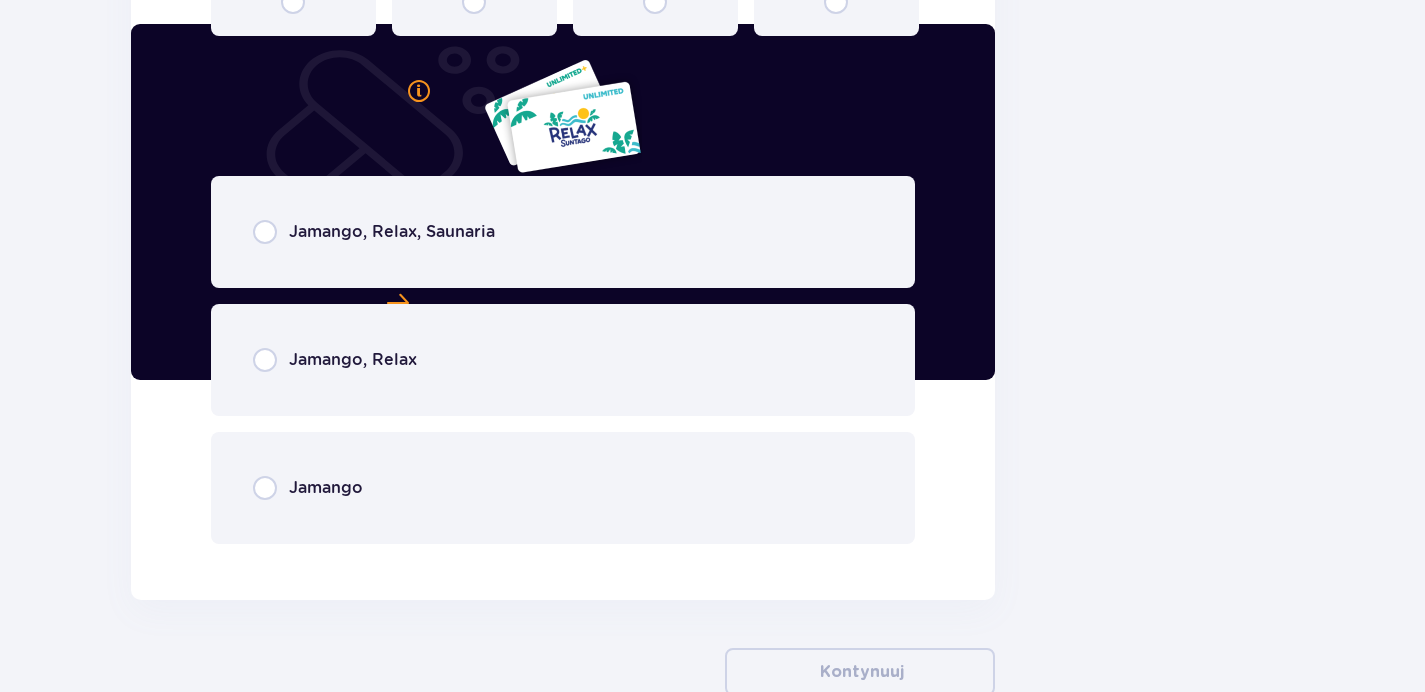 click on "Jamango, Relax" at bounding box center [563, 360] 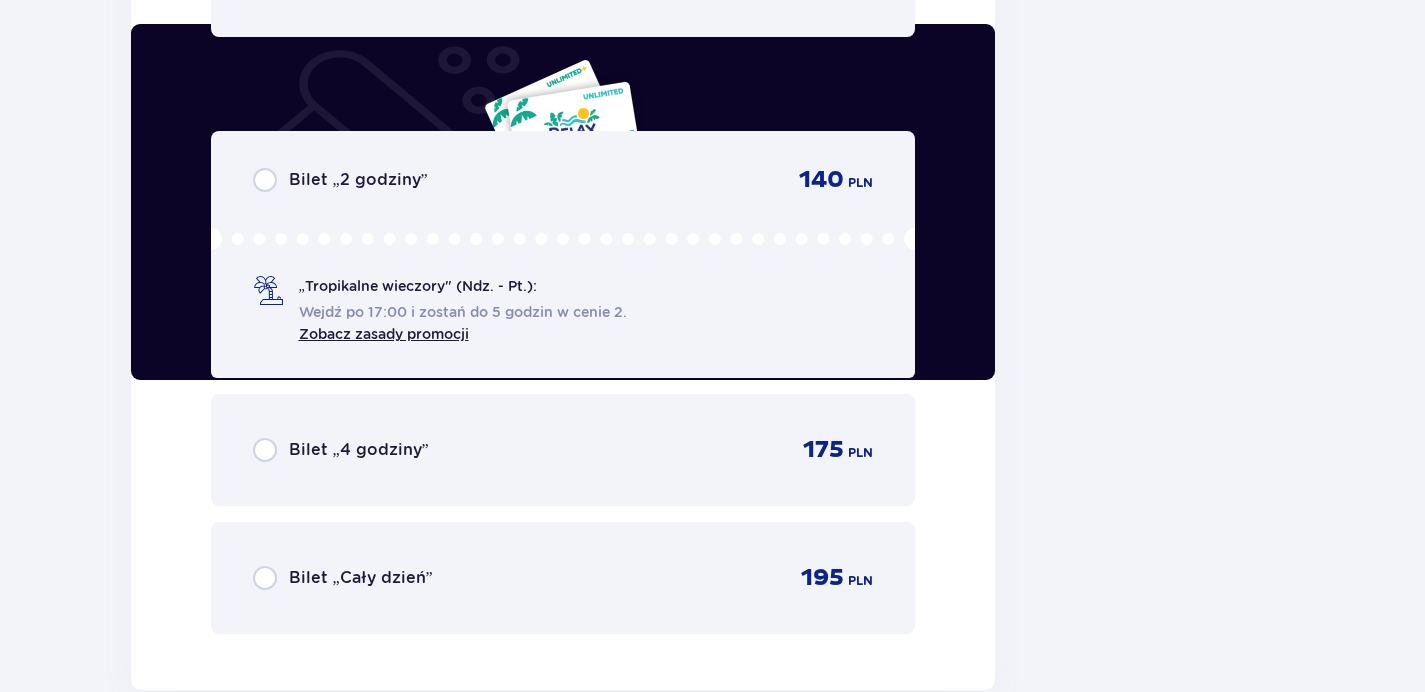 scroll, scrollTop: 3942, scrollLeft: 0, axis: vertical 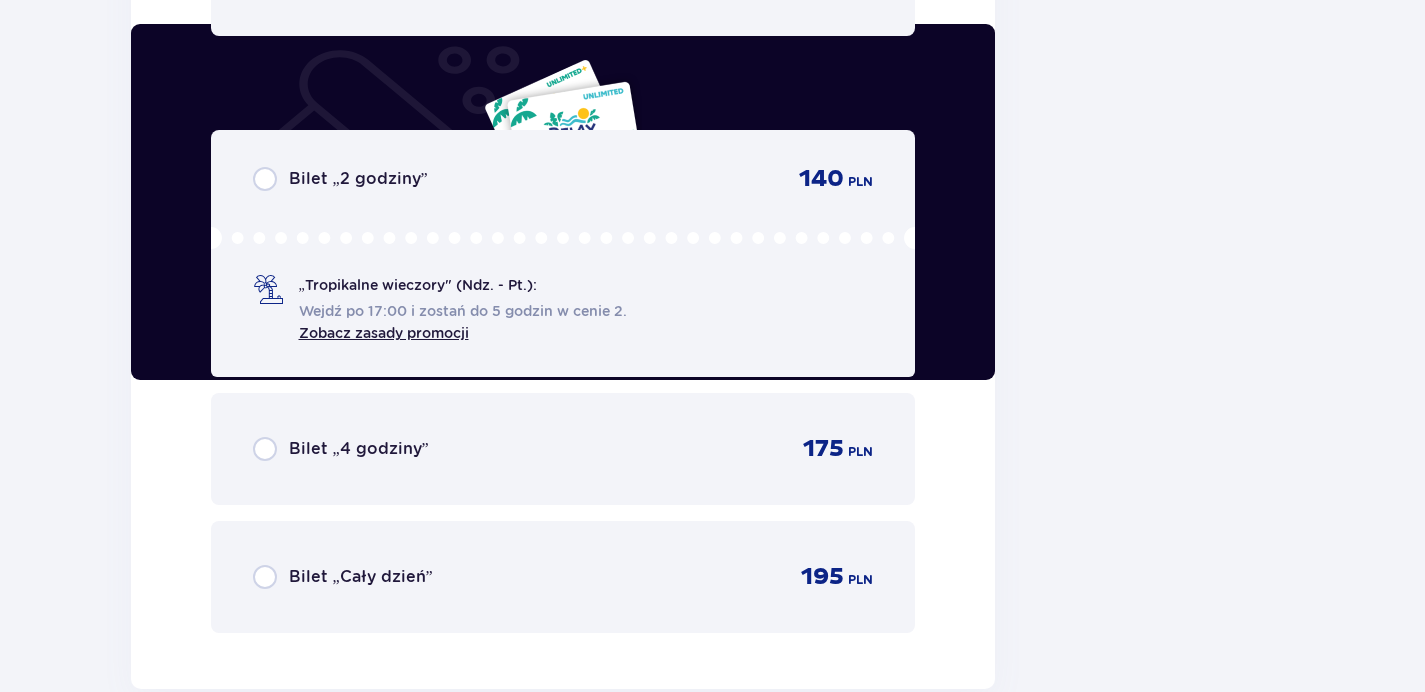 click on "Bilet „Cały dzień” 195 PLN" at bounding box center [563, 577] 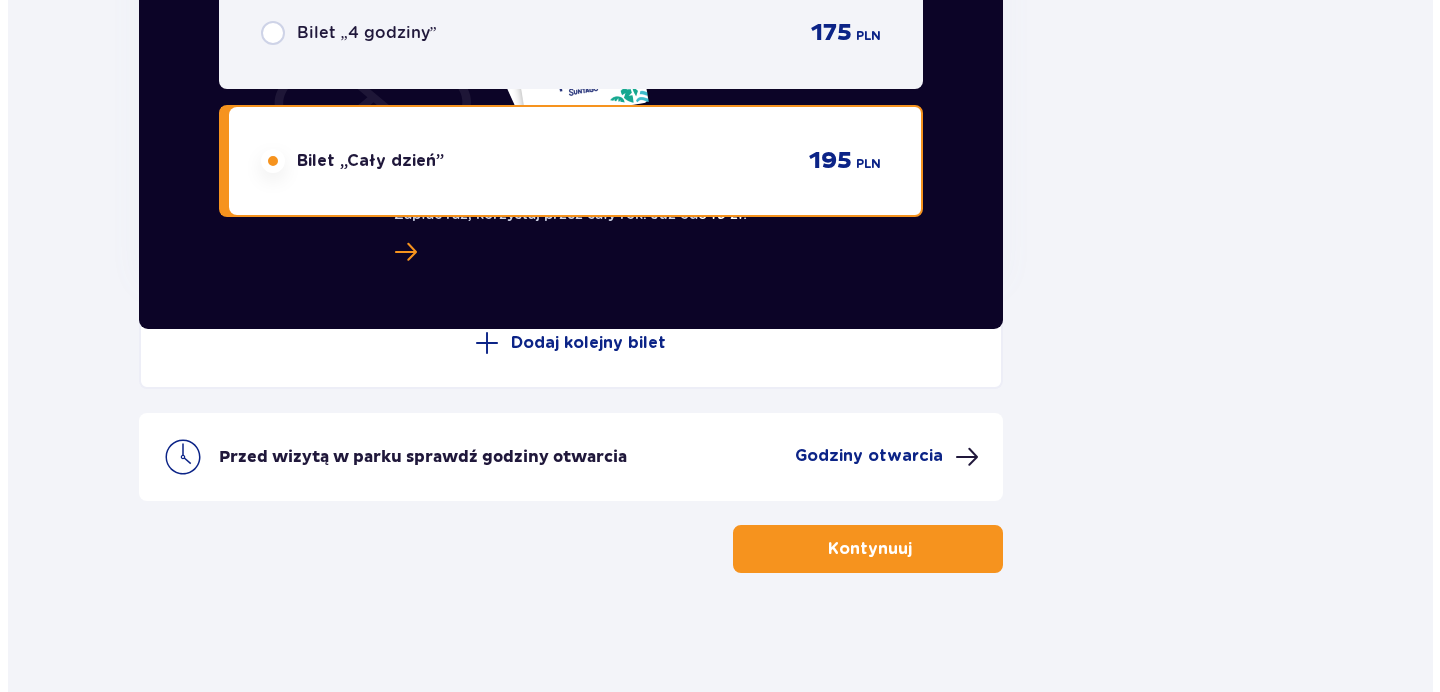 scroll, scrollTop: 4359, scrollLeft: 0, axis: vertical 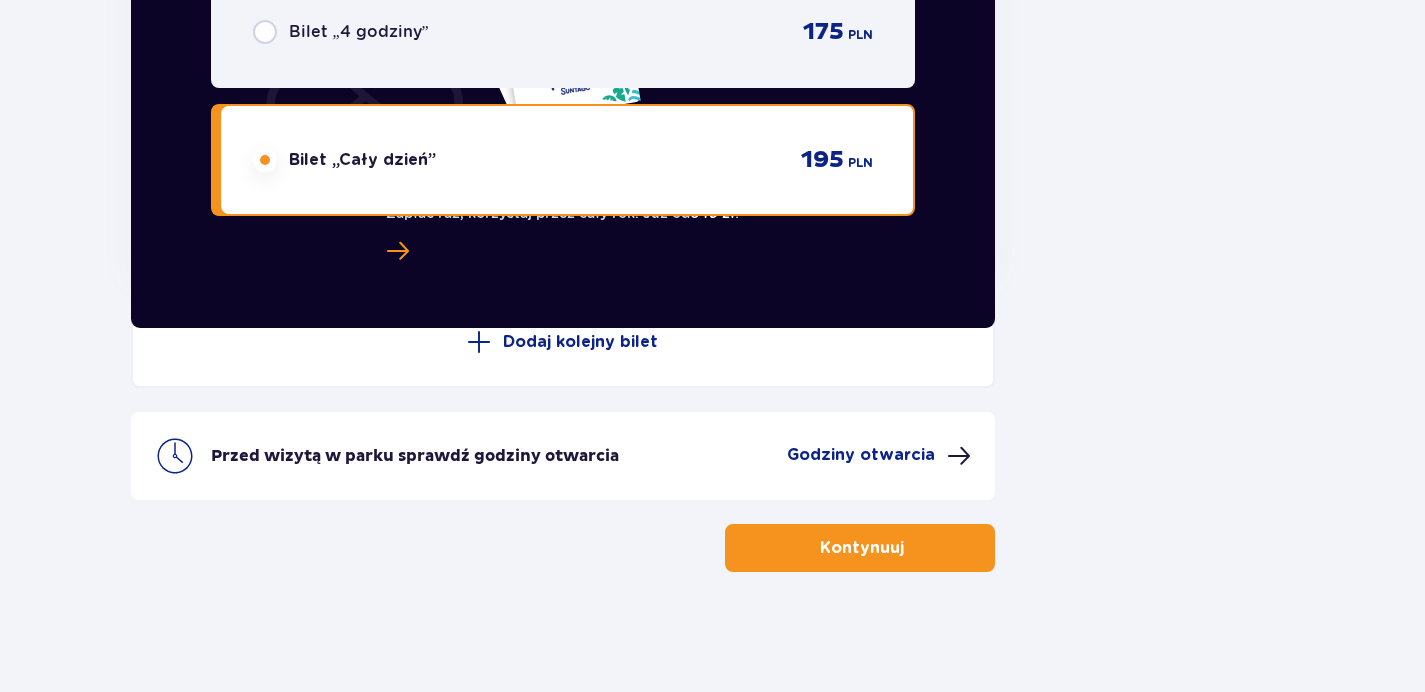 click on "Przed wizytą w parku sprawdź godziny otwarcia Godziny otwarcia" at bounding box center (563, 456) 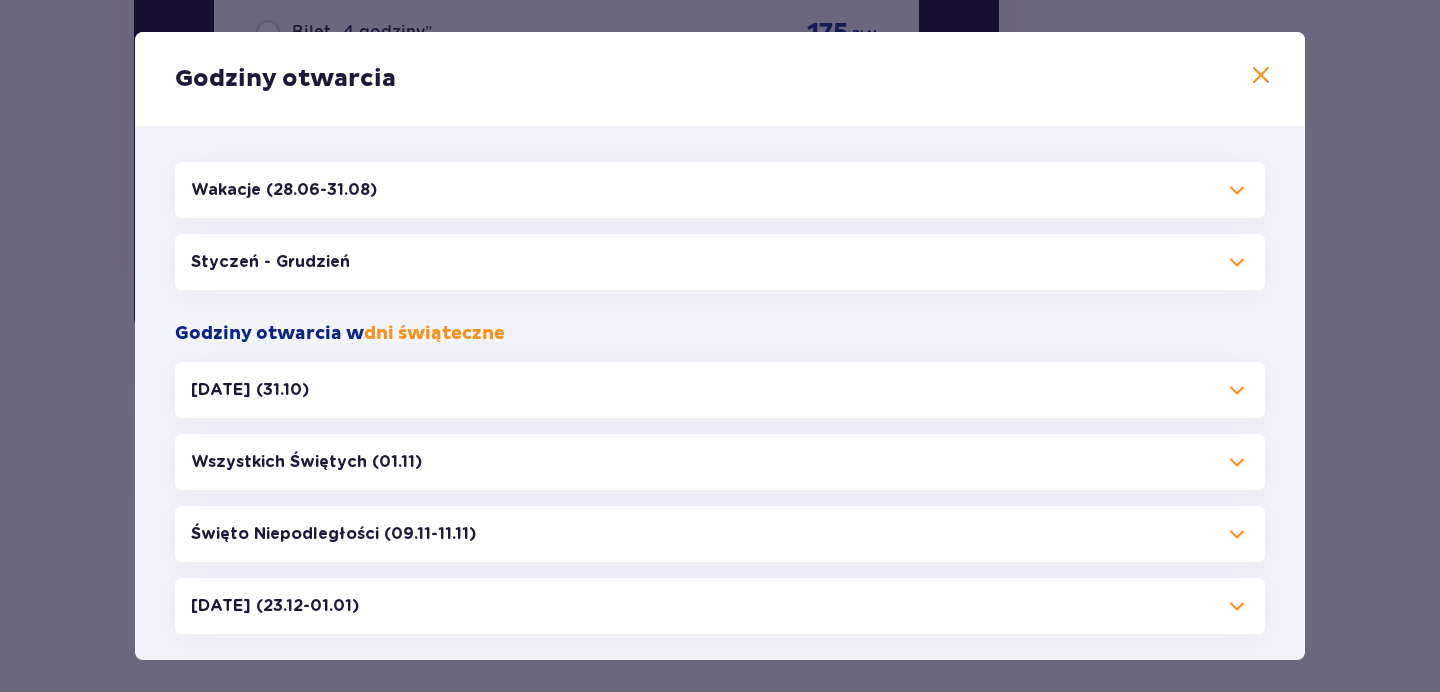 click on "Wakacje (28.06-31.08)" at bounding box center (720, 190) 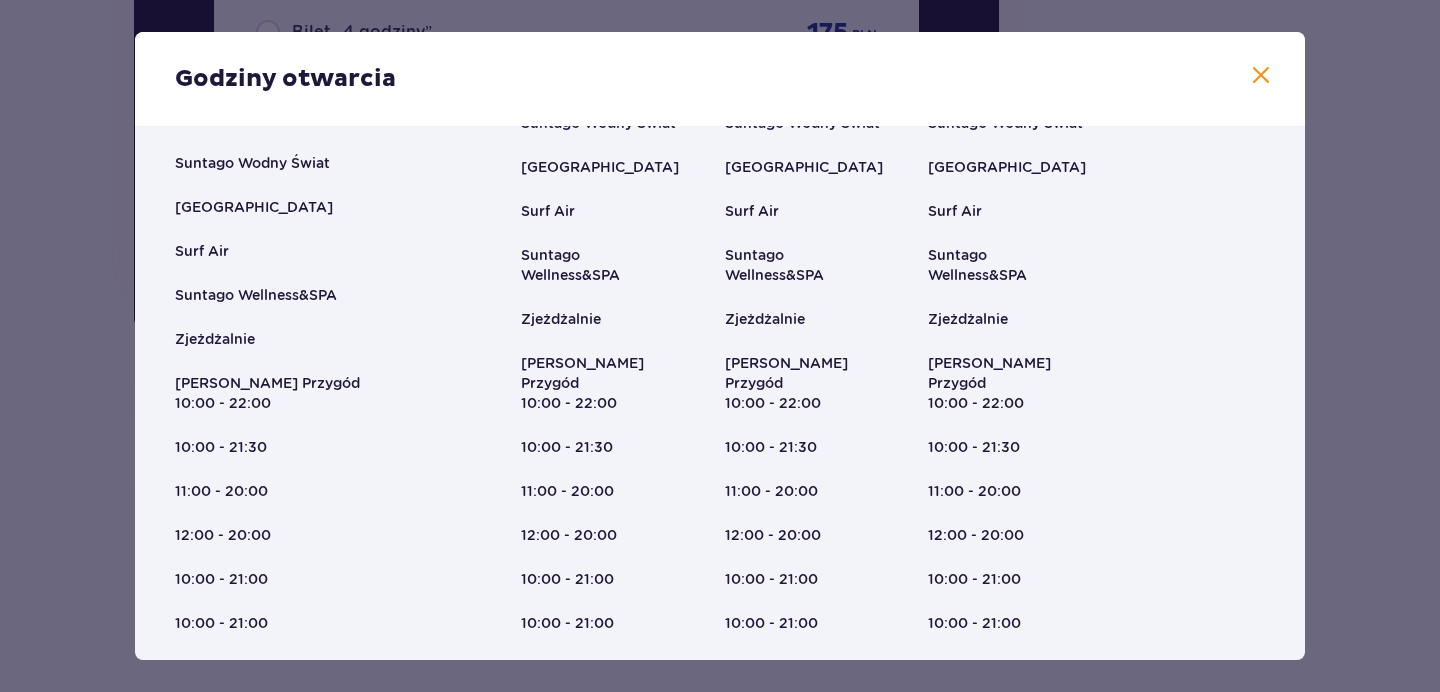 scroll, scrollTop: 0, scrollLeft: 0, axis: both 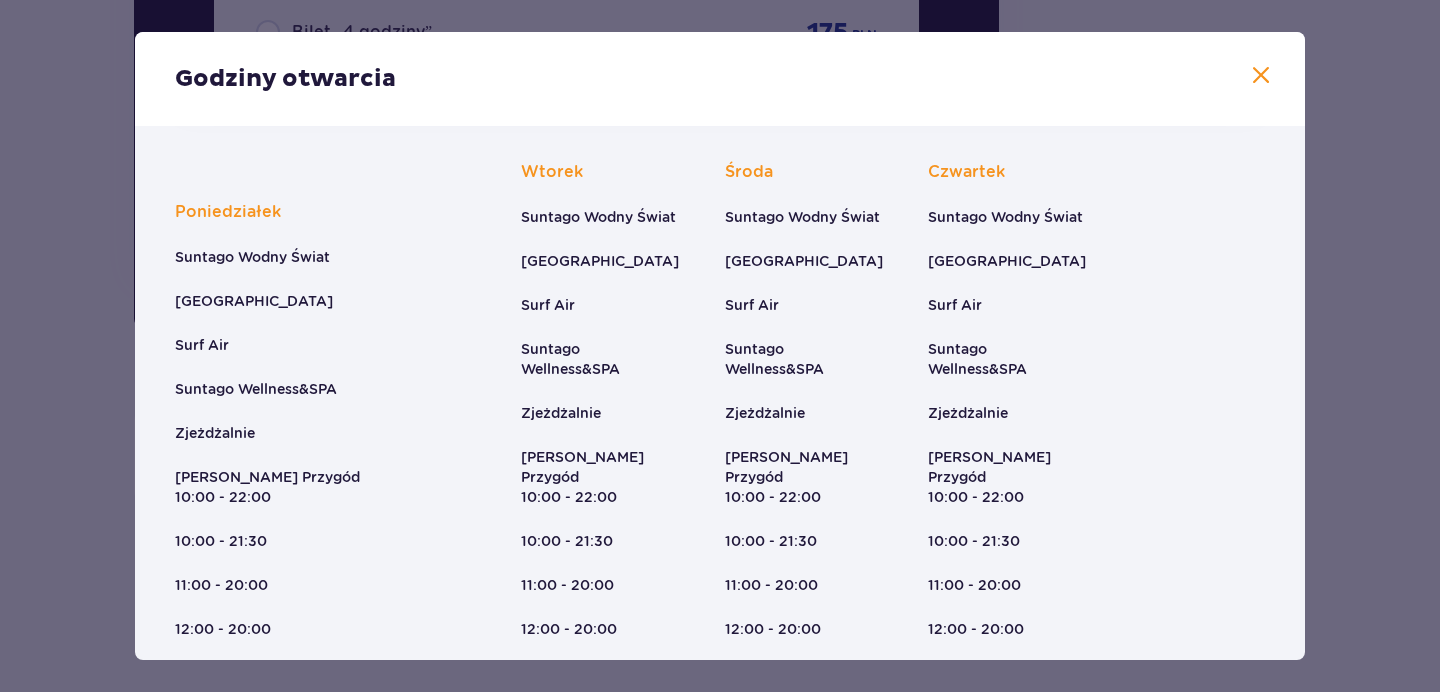 drag, startPoint x: 718, startPoint y: 340, endPoint x: 939, endPoint y: 370, distance: 223.0269 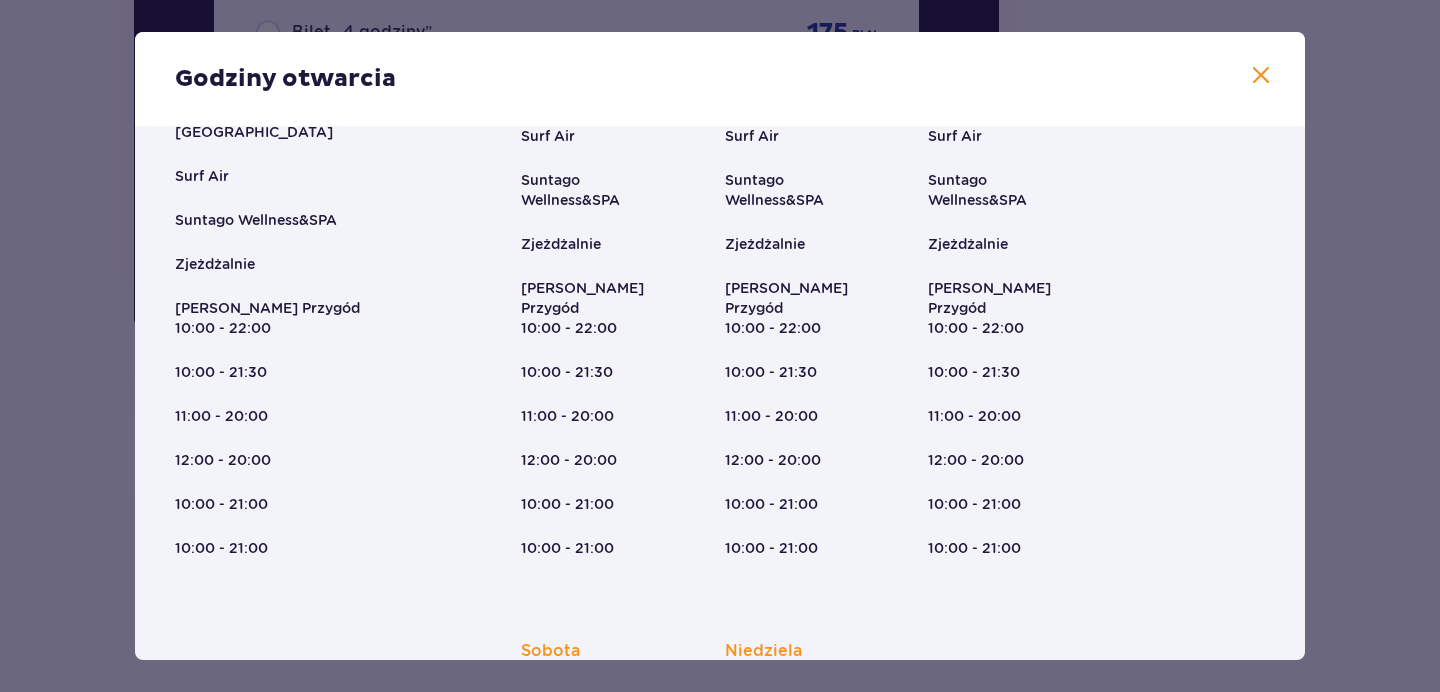 scroll, scrollTop: 0, scrollLeft: 0, axis: both 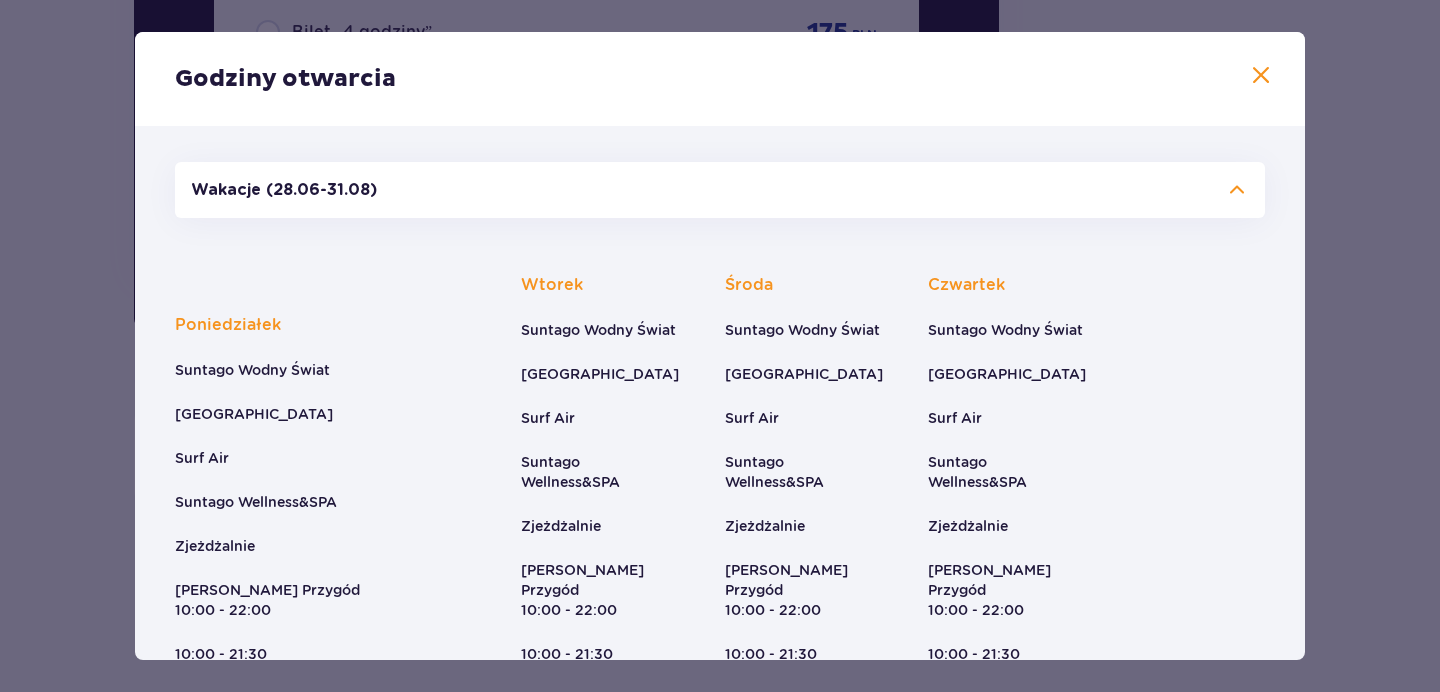 click at bounding box center (1261, 76) 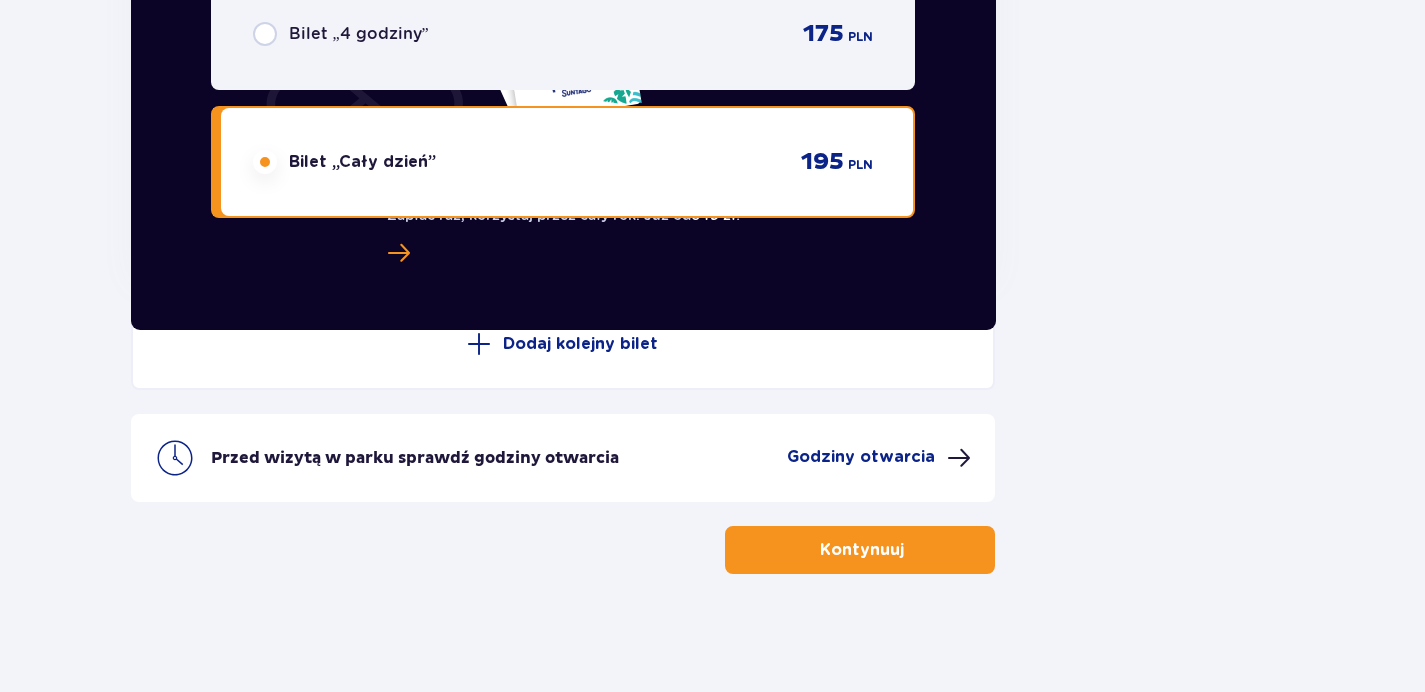 scroll, scrollTop: 4359, scrollLeft: 0, axis: vertical 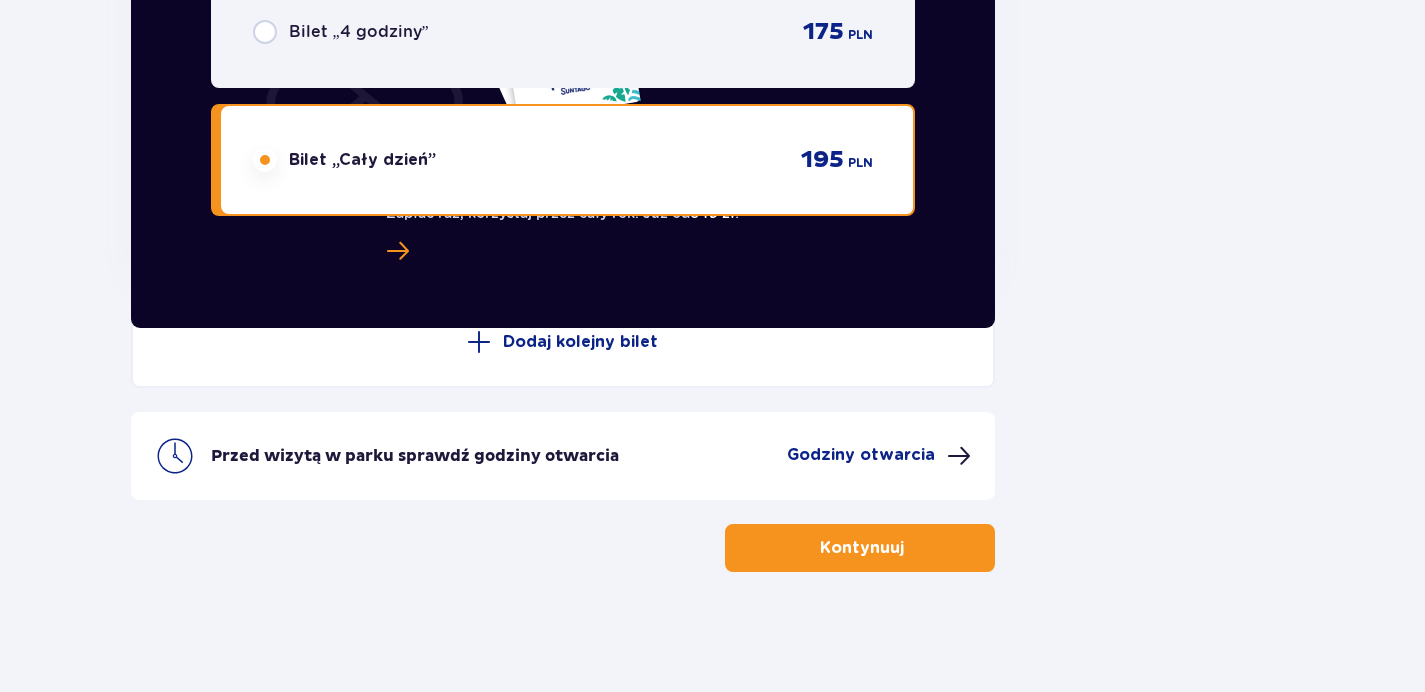 click on "Kontynuuj" at bounding box center (860, 548) 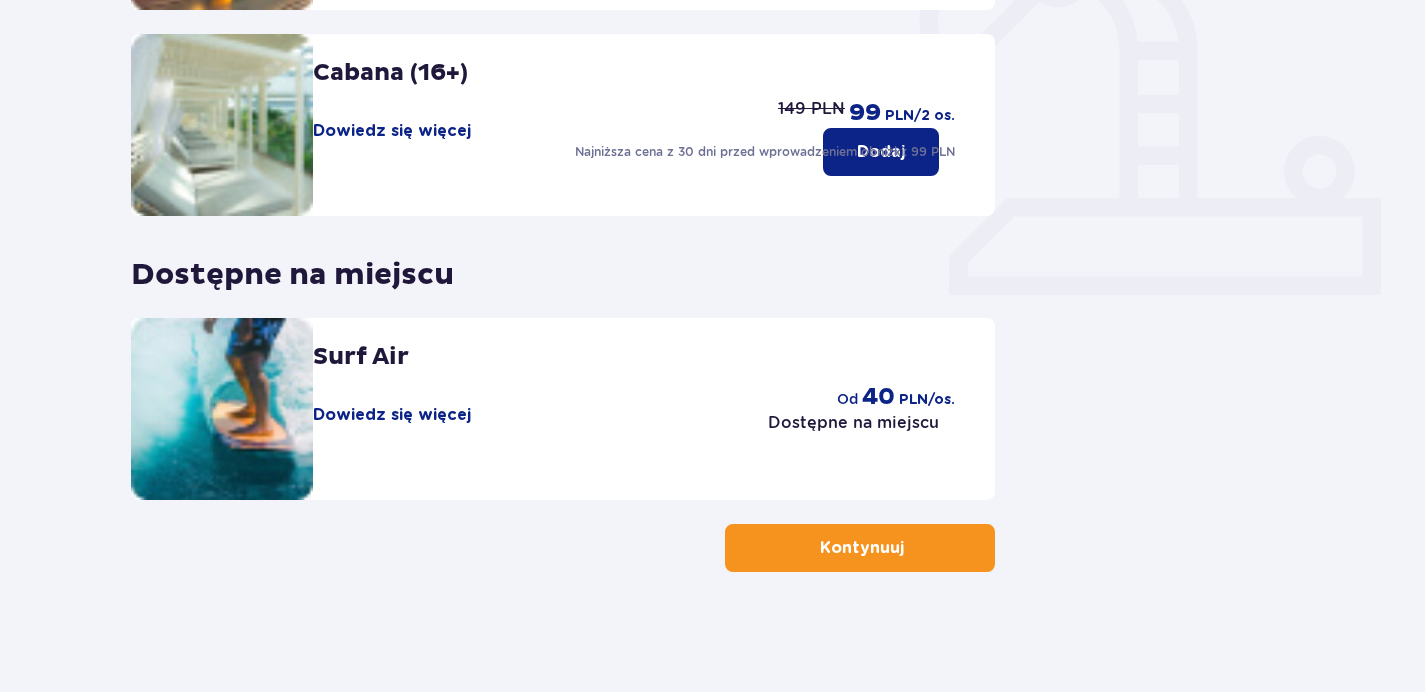 scroll, scrollTop: 0, scrollLeft: 0, axis: both 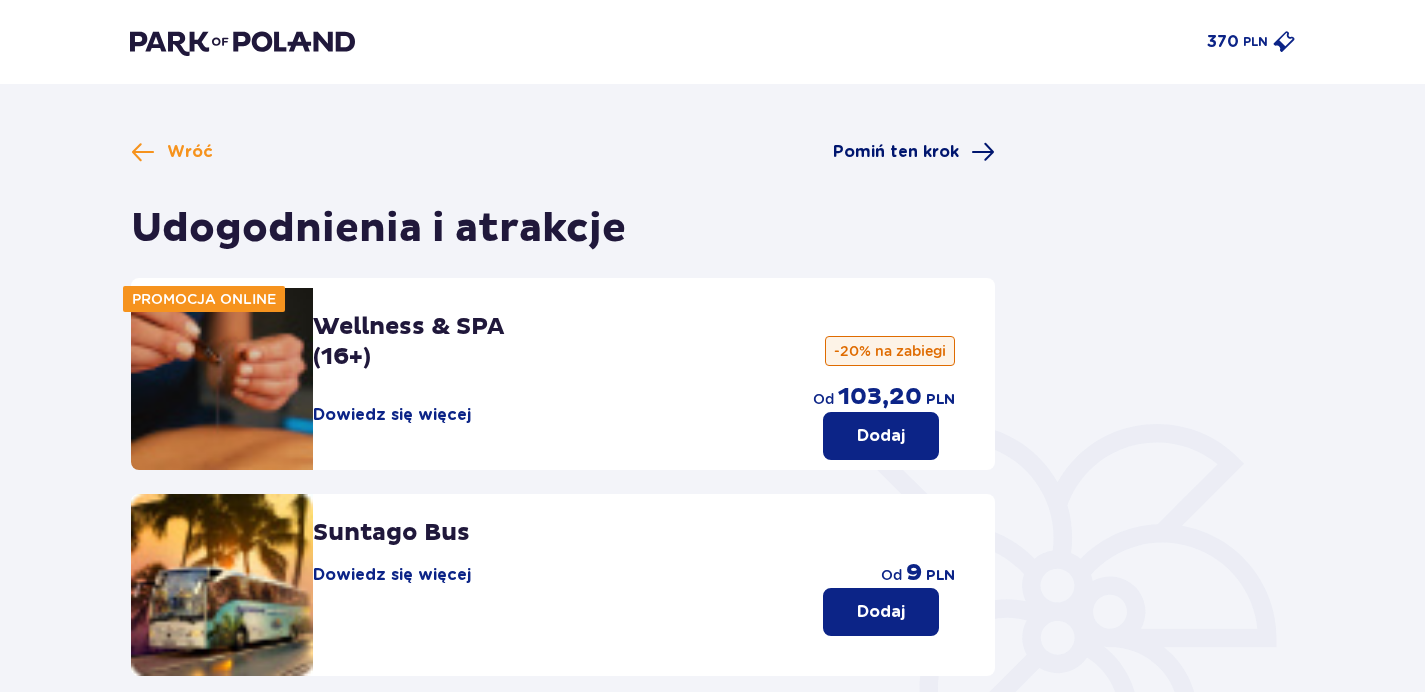 click on "Pomiń ten krok" at bounding box center [896, 152] 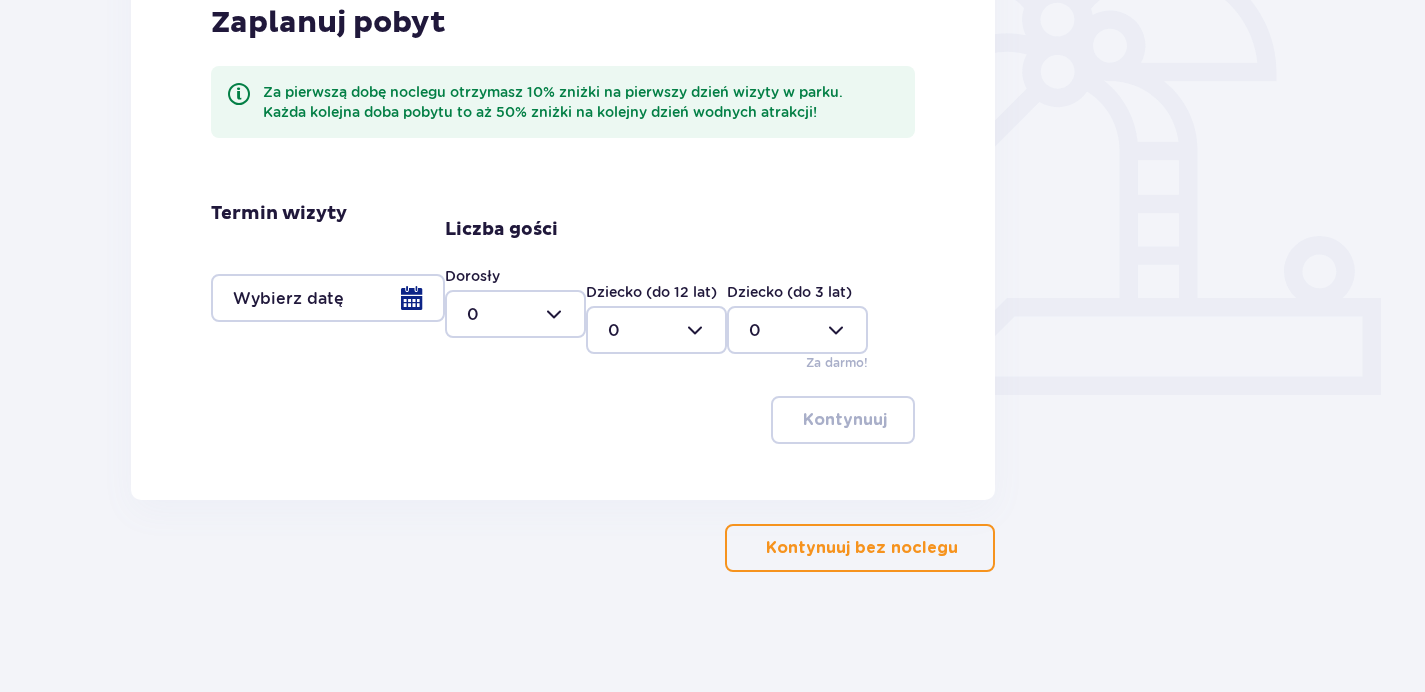 scroll, scrollTop: 0, scrollLeft: 0, axis: both 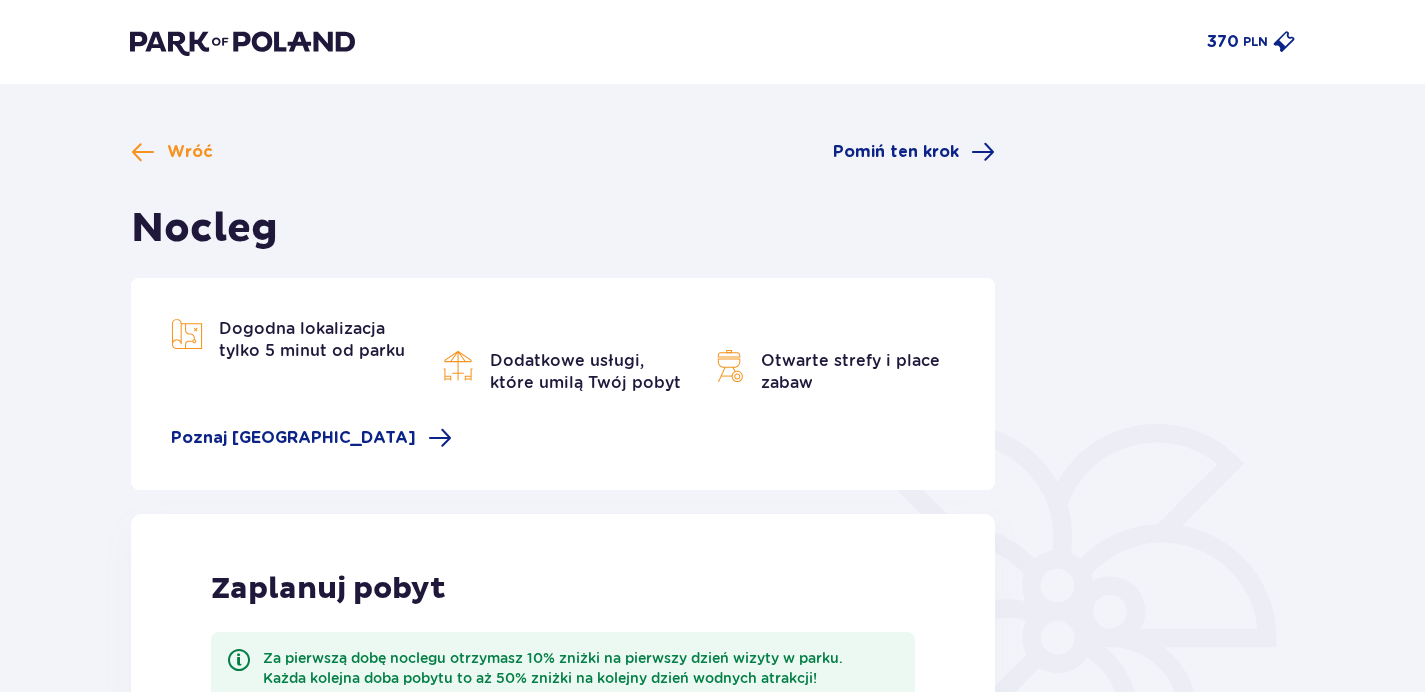 click on "Wróć Pomiń ten krok Nocleg Dogodna lokalizacja tylko 5 minut od parku   Dodatkowe usługi, które umilą Twój pobyt   Otwarte strefy i place zabaw   Poznaj Suntago Village Zaplanuj pobyt Za pierwszą dobę noclegu otrzymasz 10% zniżki na pierwszy dzień wizyty w parku. Każda kolejna doba pobytu to aż 50% zniżki na kolejny dzień wodnych atrakcji! Termin wizyty Liczba gości Dorosły   0 Dziecko (do 12 lat)   0 Dziecko (do 3 lat)   0 Za darmo! Kontynuuj Kontynuuj bez noclegu" at bounding box center [712, 671] 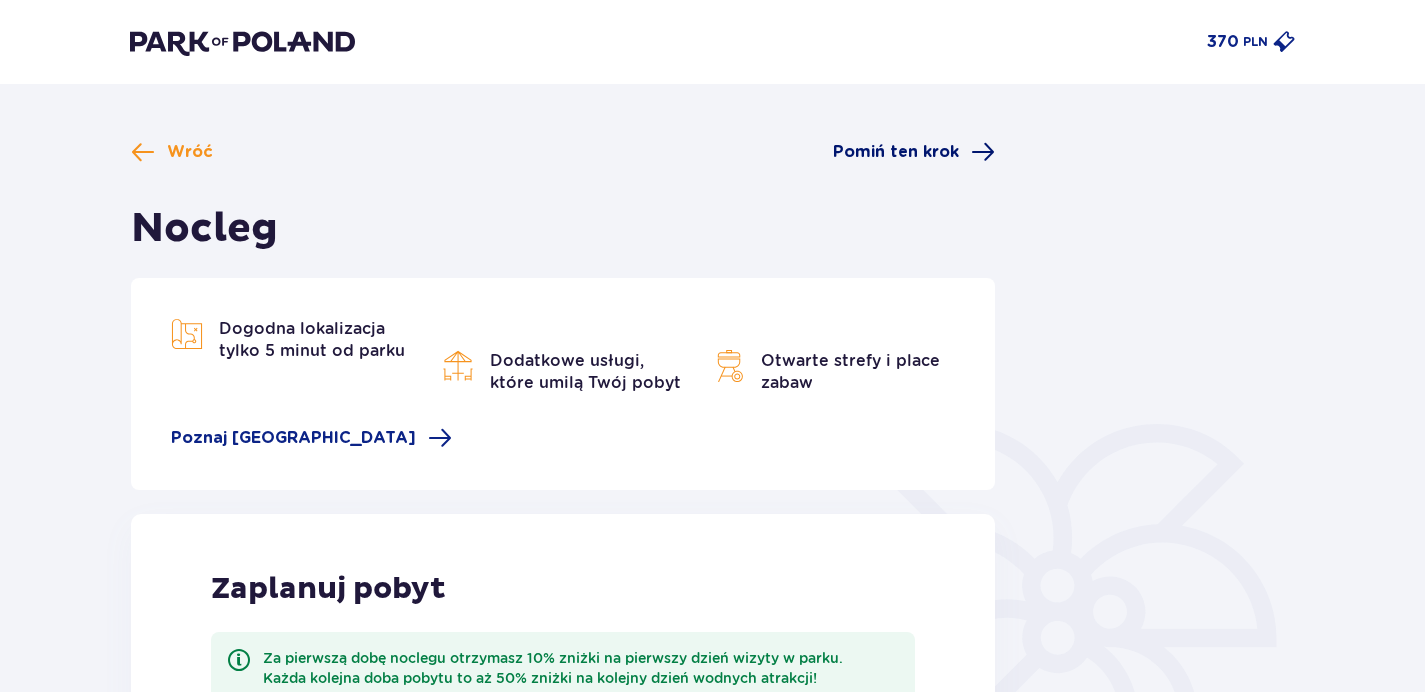 click on "Pomiń ten krok" at bounding box center (896, 152) 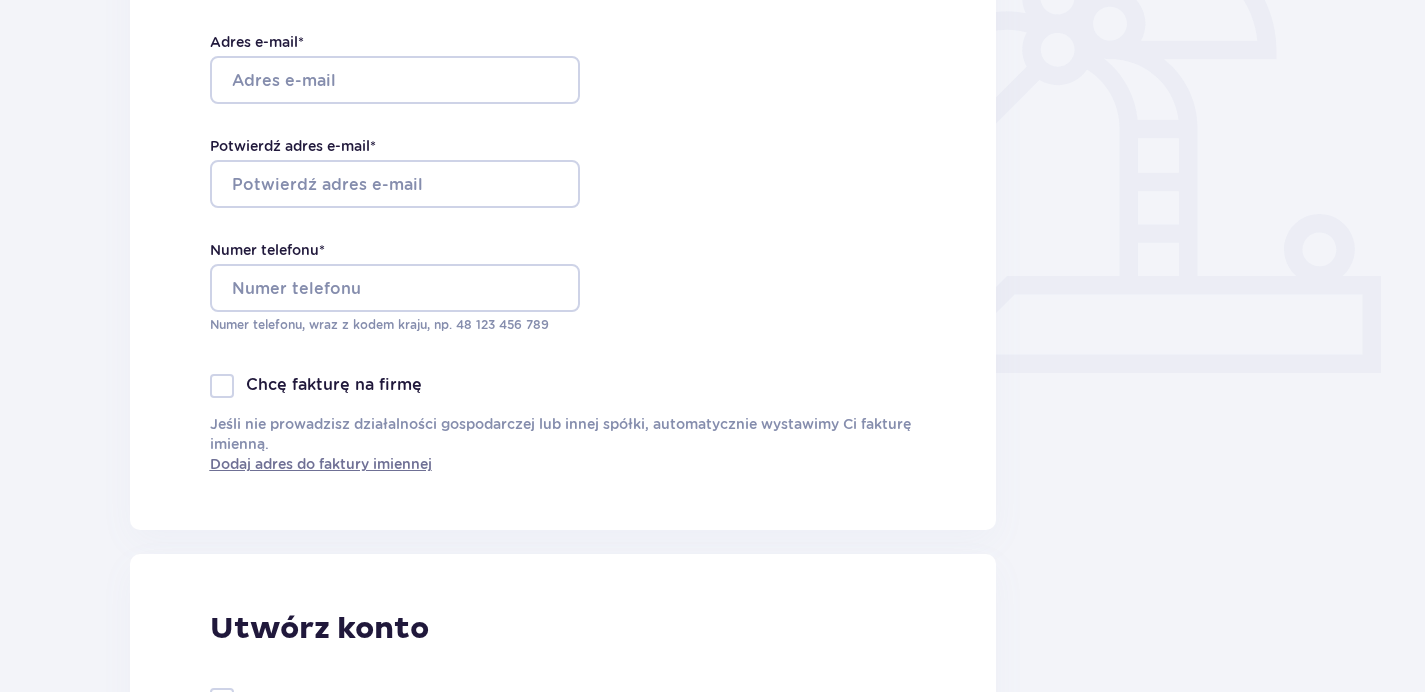 scroll, scrollTop: 2134, scrollLeft: 0, axis: vertical 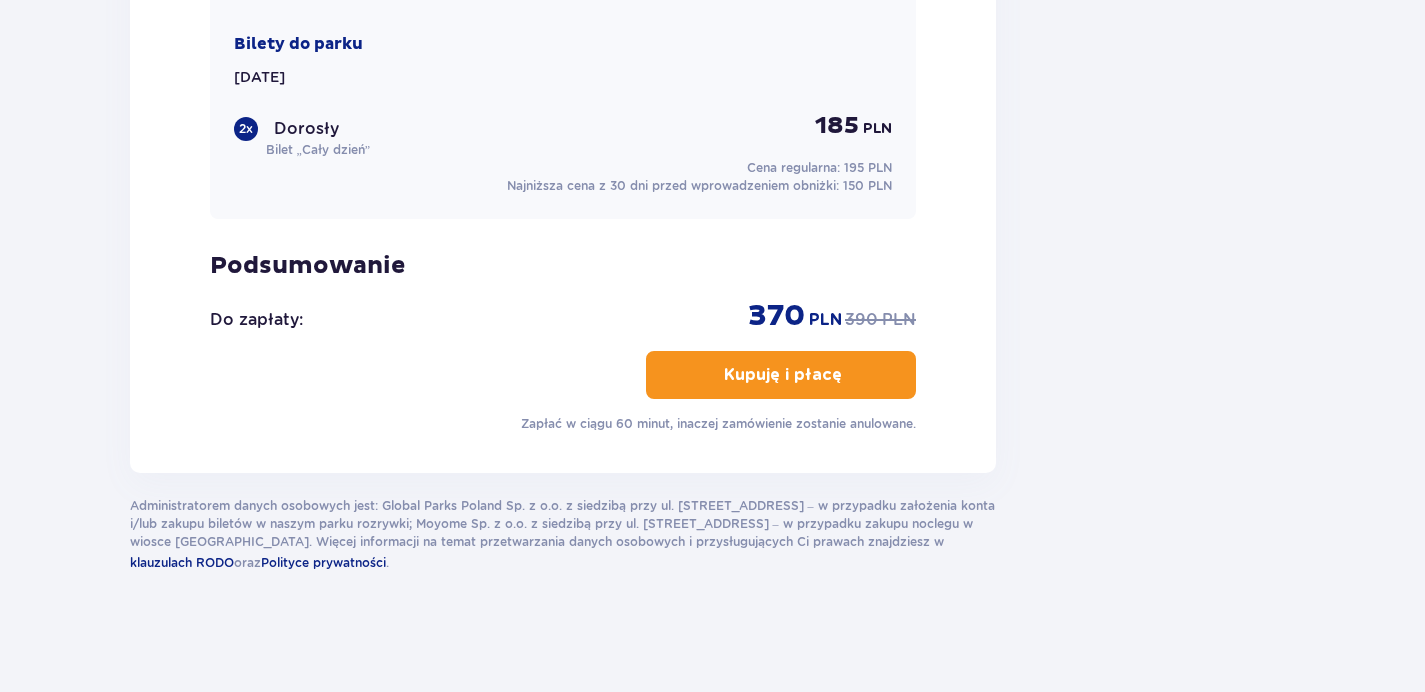 drag, startPoint x: 925, startPoint y: 194, endPoint x: 822, endPoint y: 477, distance: 301.16107 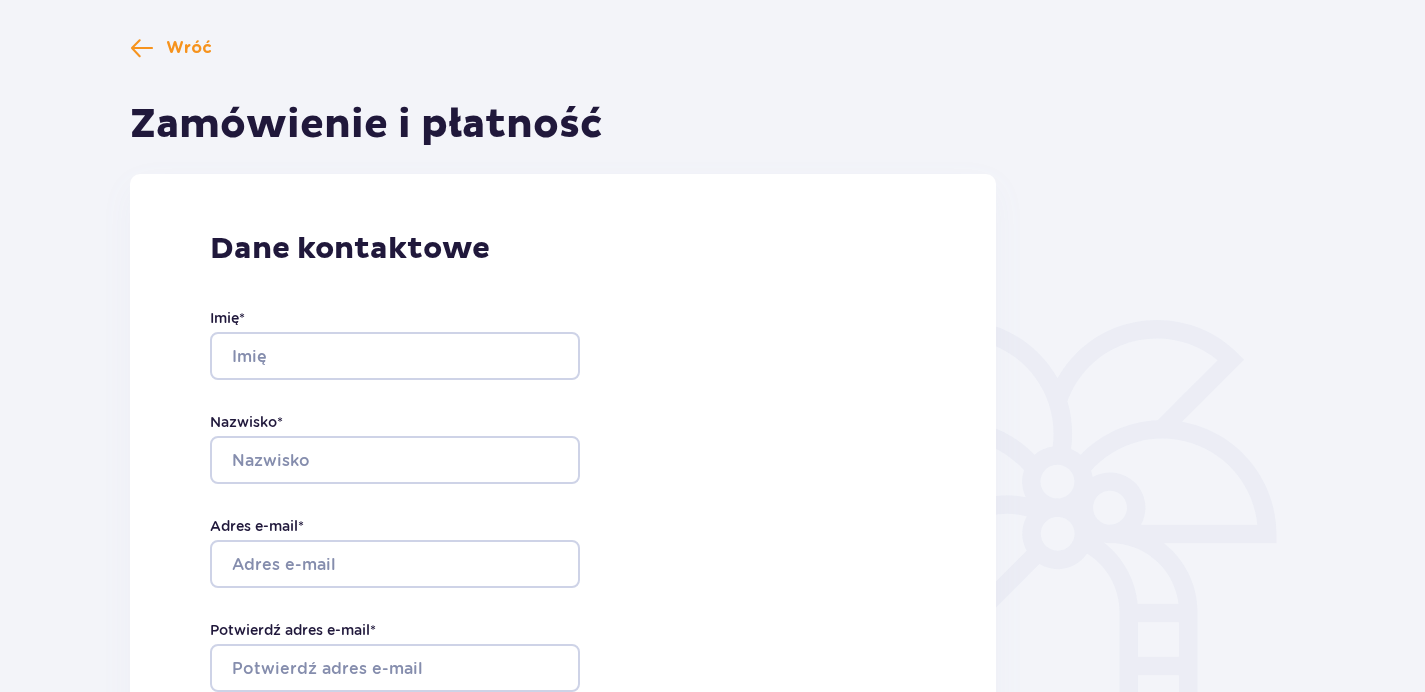 scroll, scrollTop: 0, scrollLeft: 0, axis: both 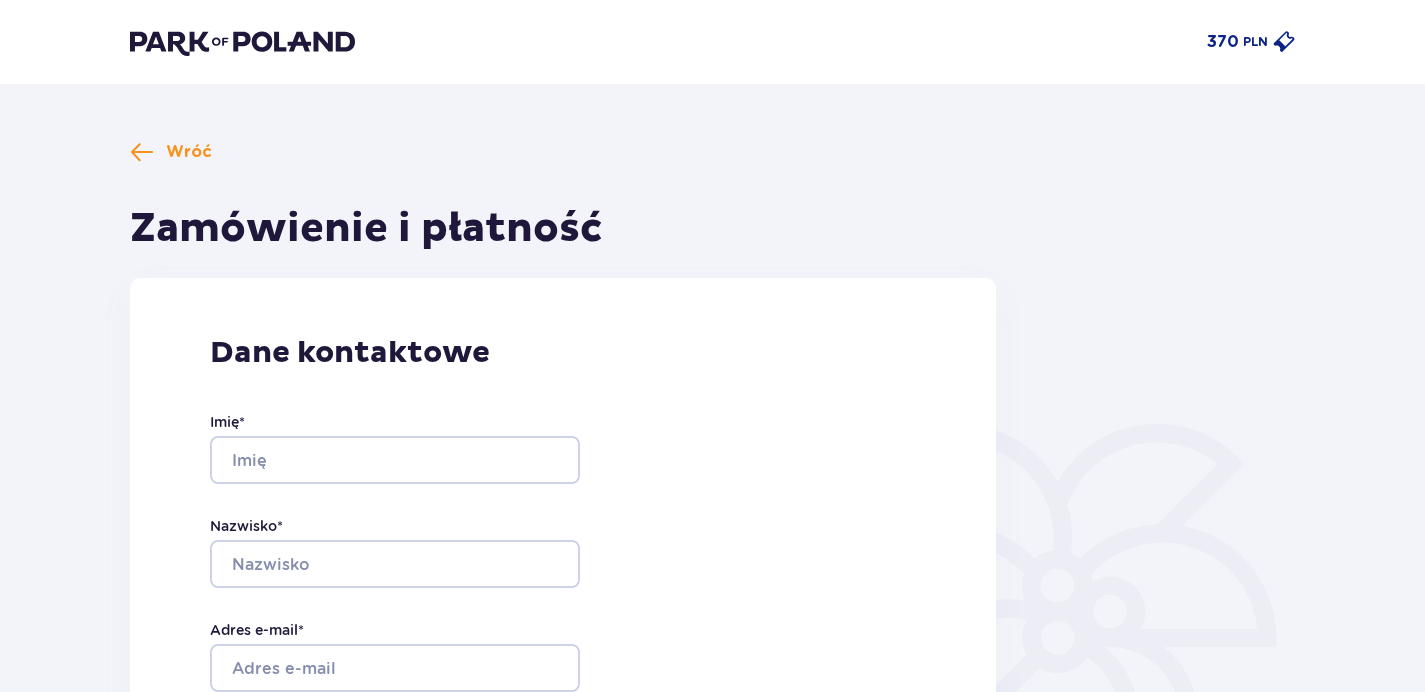 click on "370 PLN" at bounding box center (712, 42) 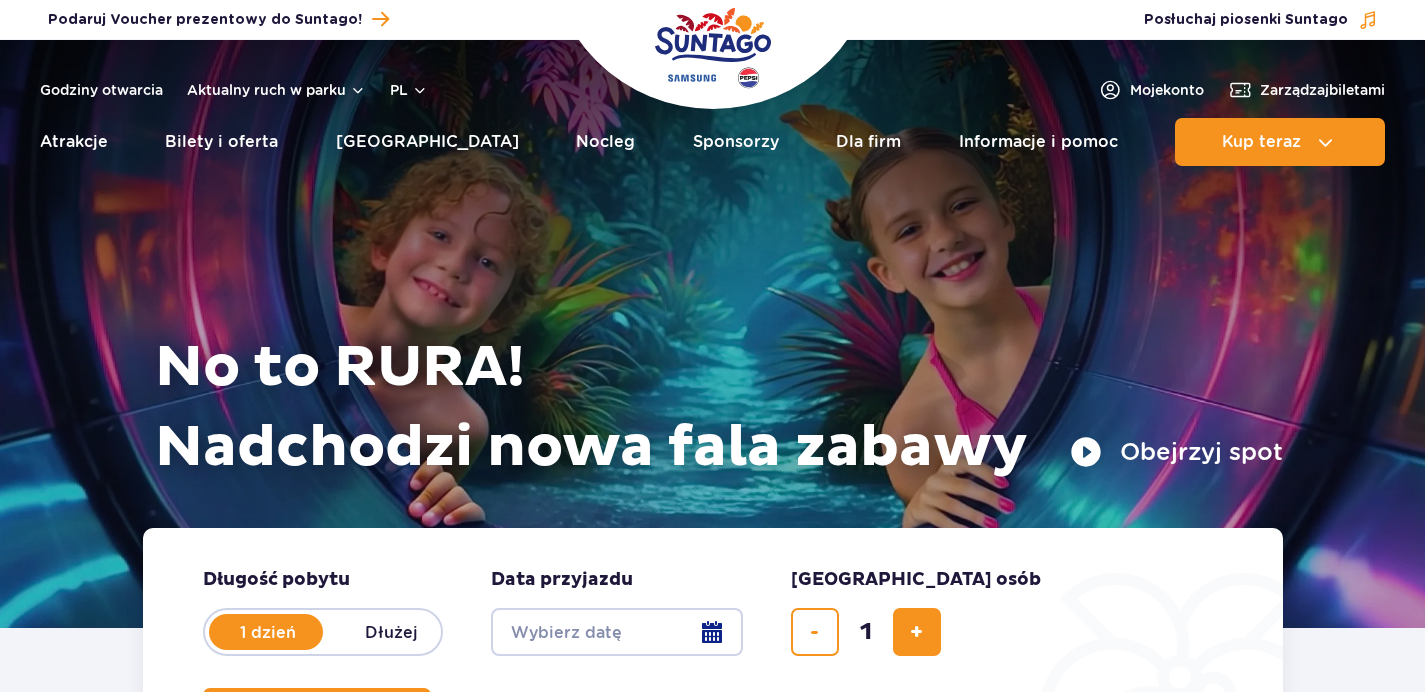 scroll, scrollTop: 0, scrollLeft: 0, axis: both 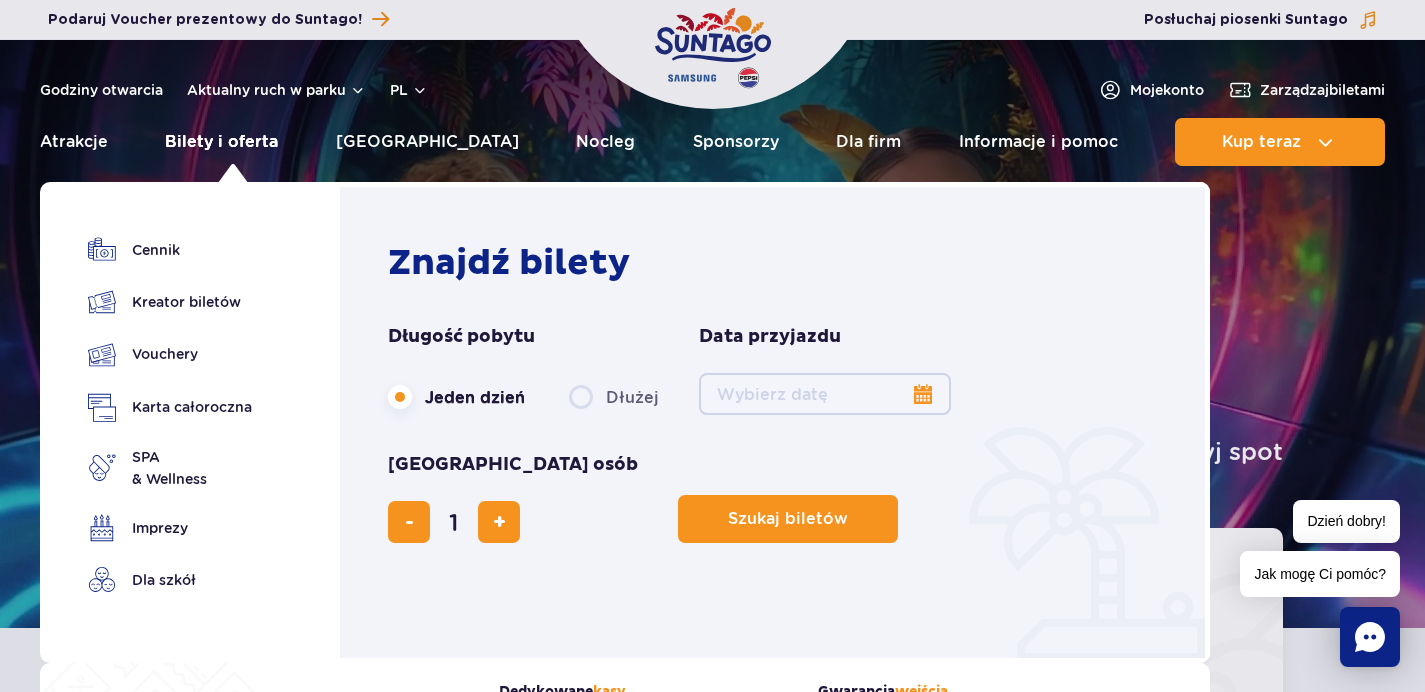 click on "Bilety i oferta" at bounding box center [221, 142] 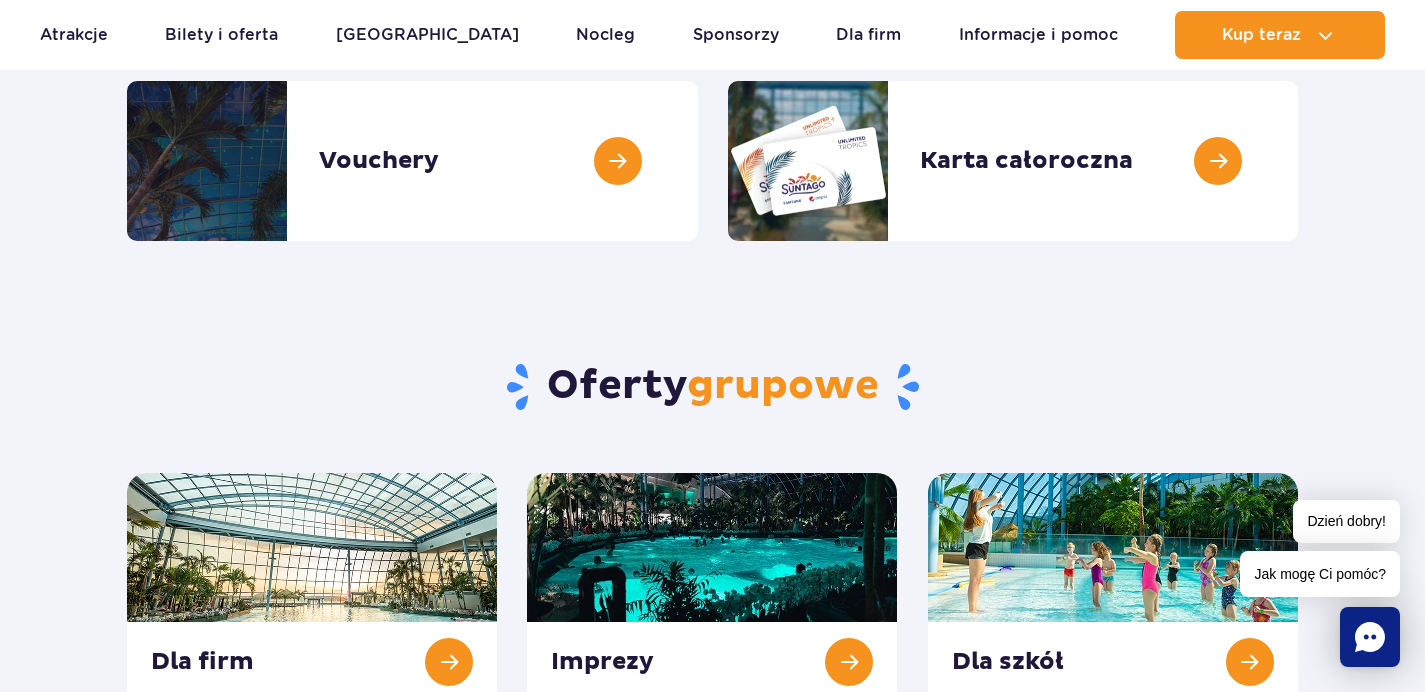 scroll, scrollTop: 0, scrollLeft: 0, axis: both 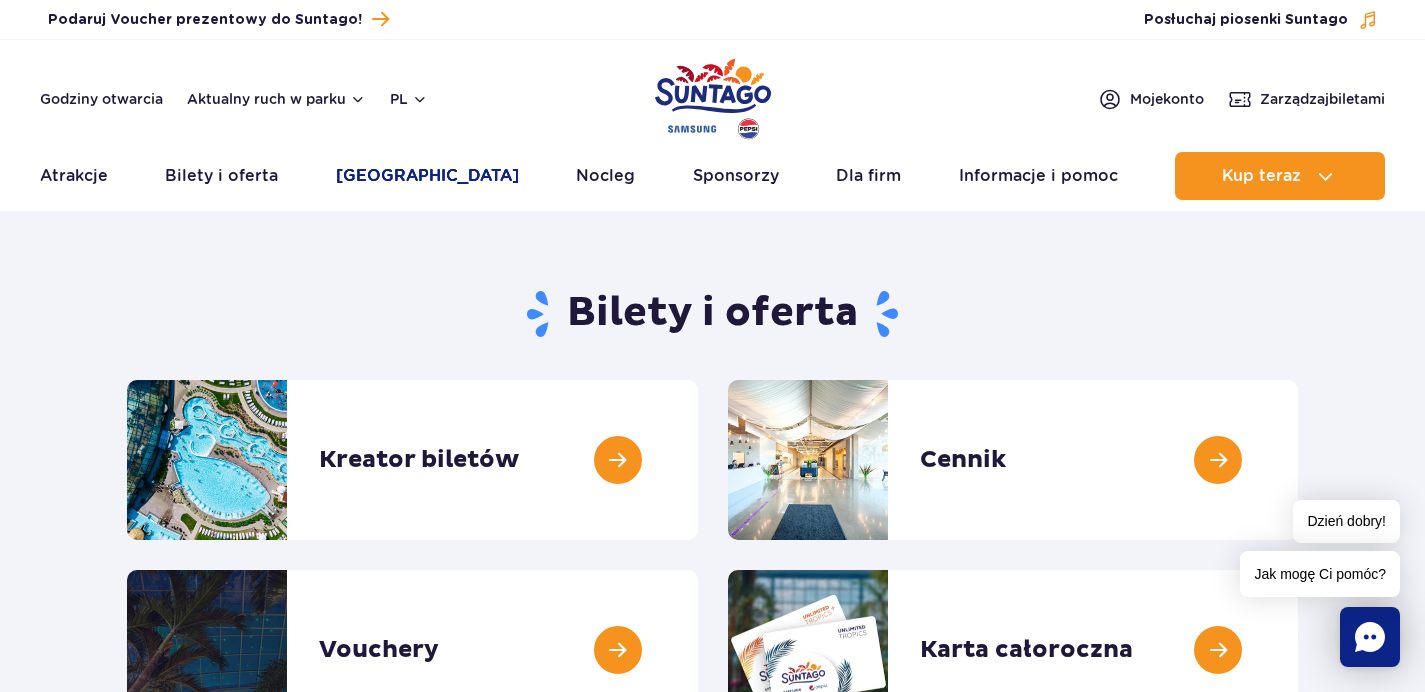 click on "[GEOGRAPHIC_DATA]" at bounding box center (427, 176) 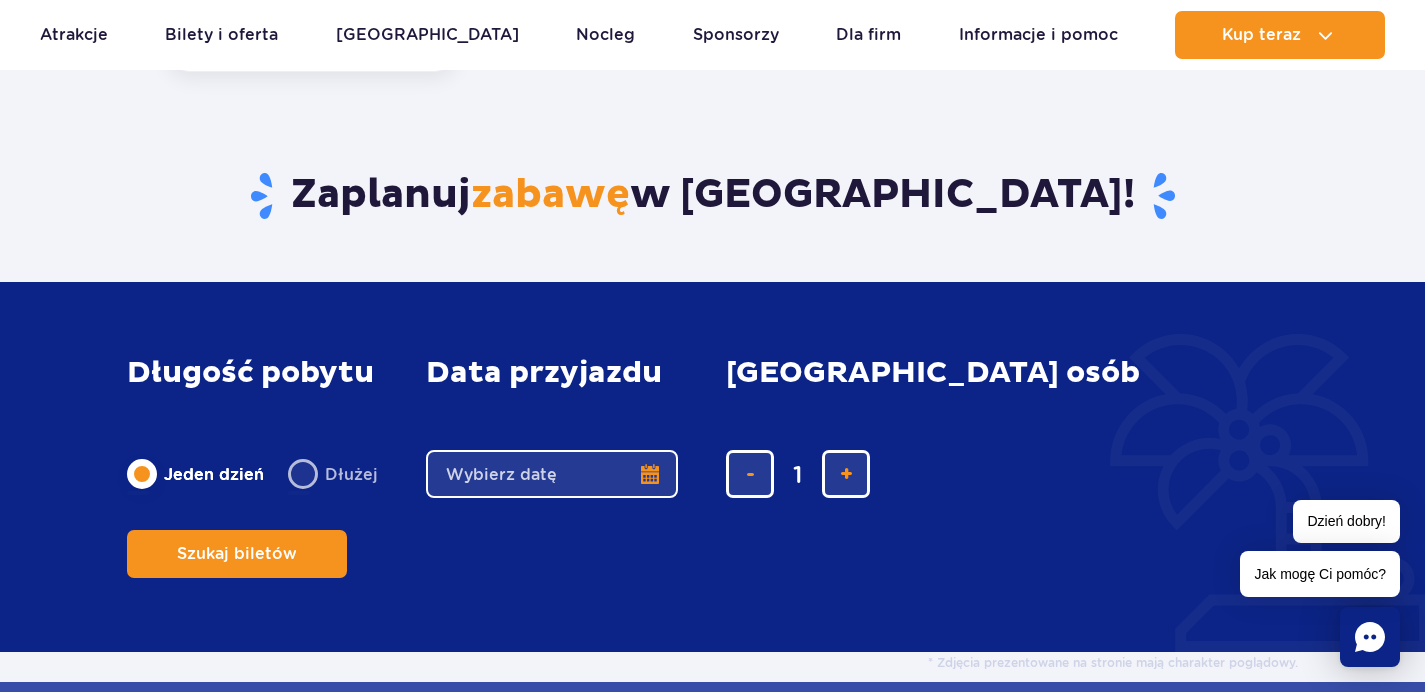 scroll, scrollTop: 370, scrollLeft: 0, axis: vertical 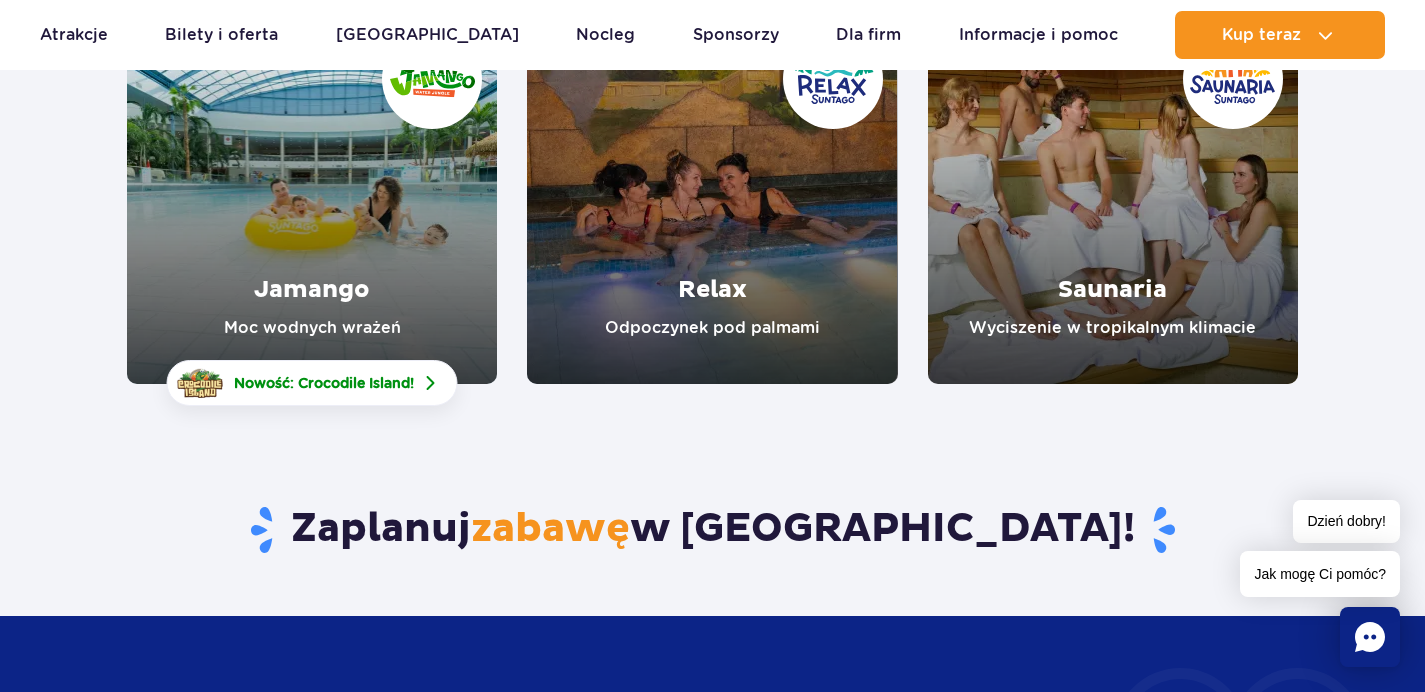 click at bounding box center [312, 199] 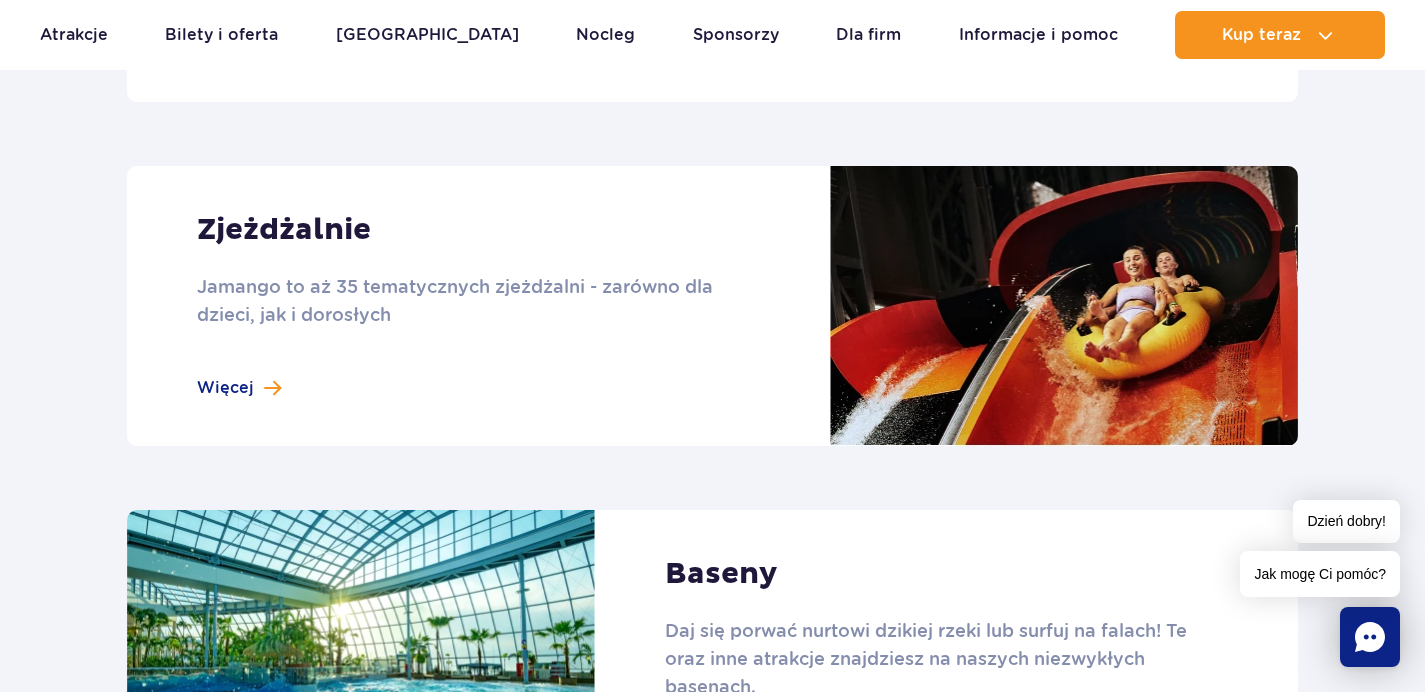 scroll, scrollTop: 1391, scrollLeft: 0, axis: vertical 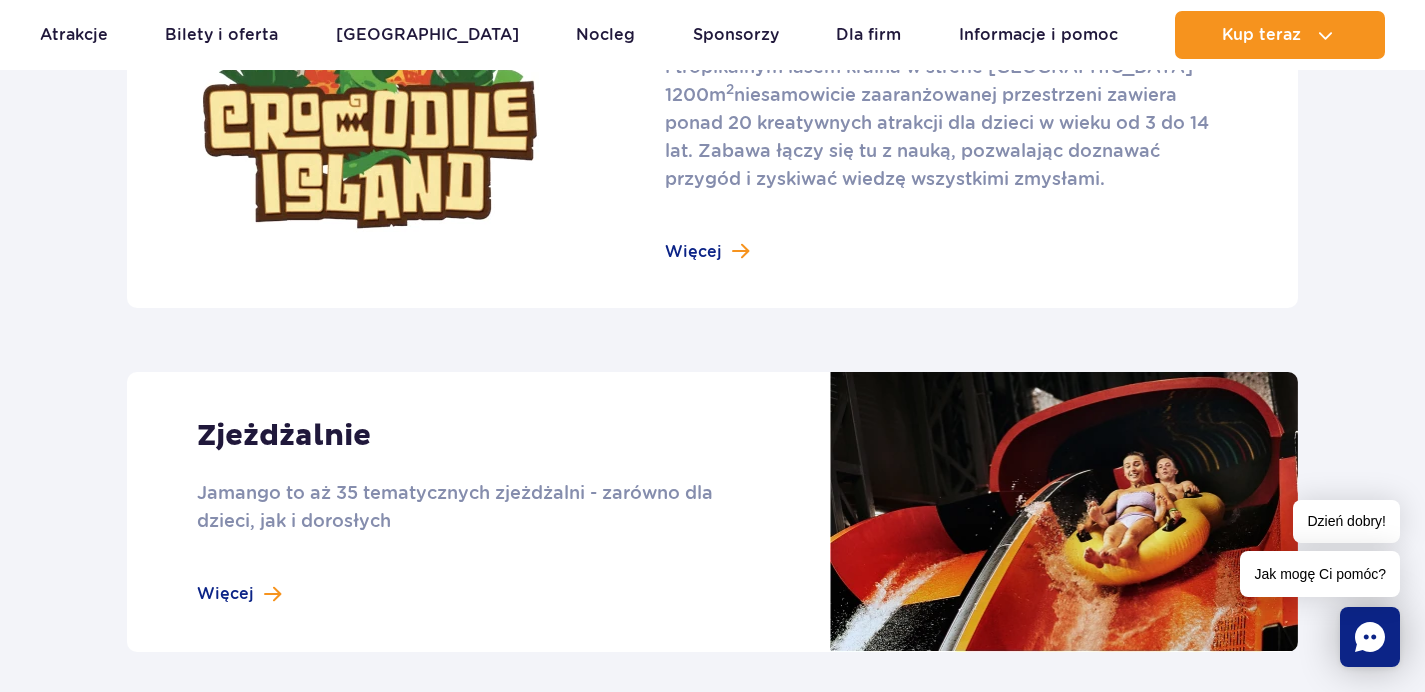 click at bounding box center (712, 512) 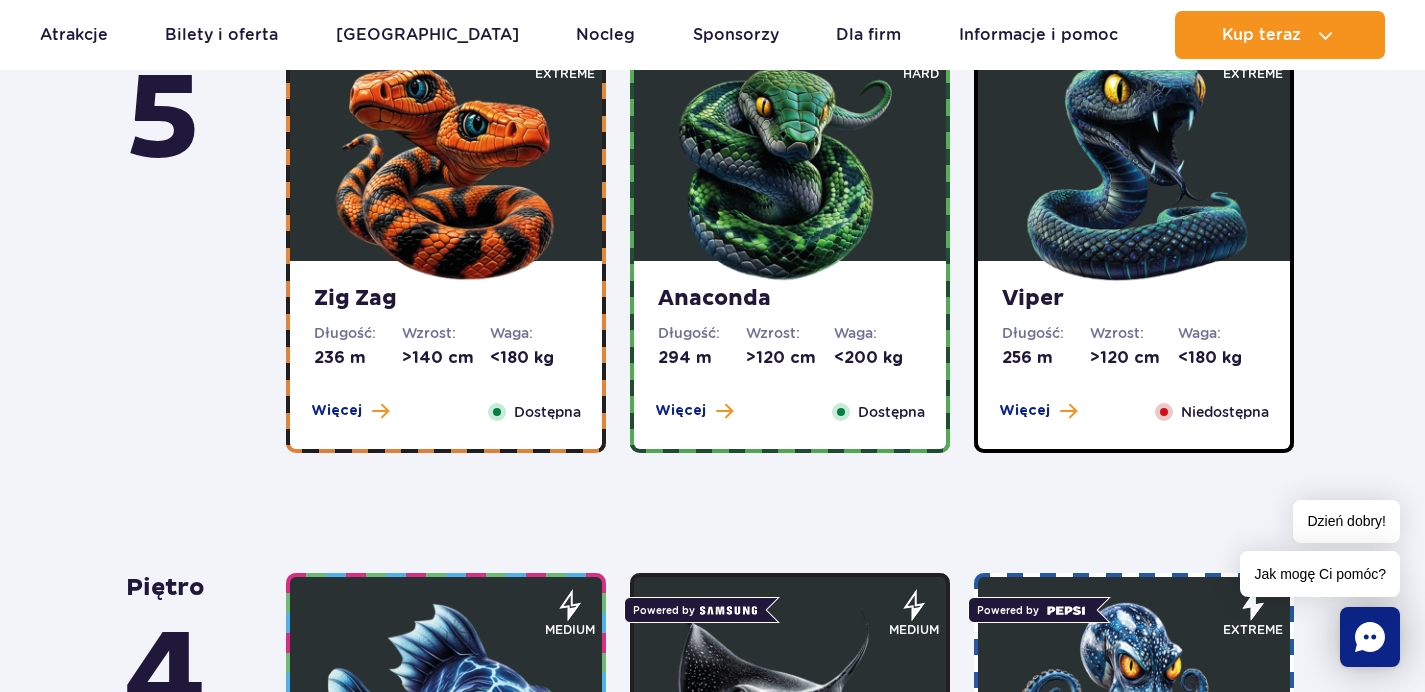 scroll, scrollTop: 917, scrollLeft: 0, axis: vertical 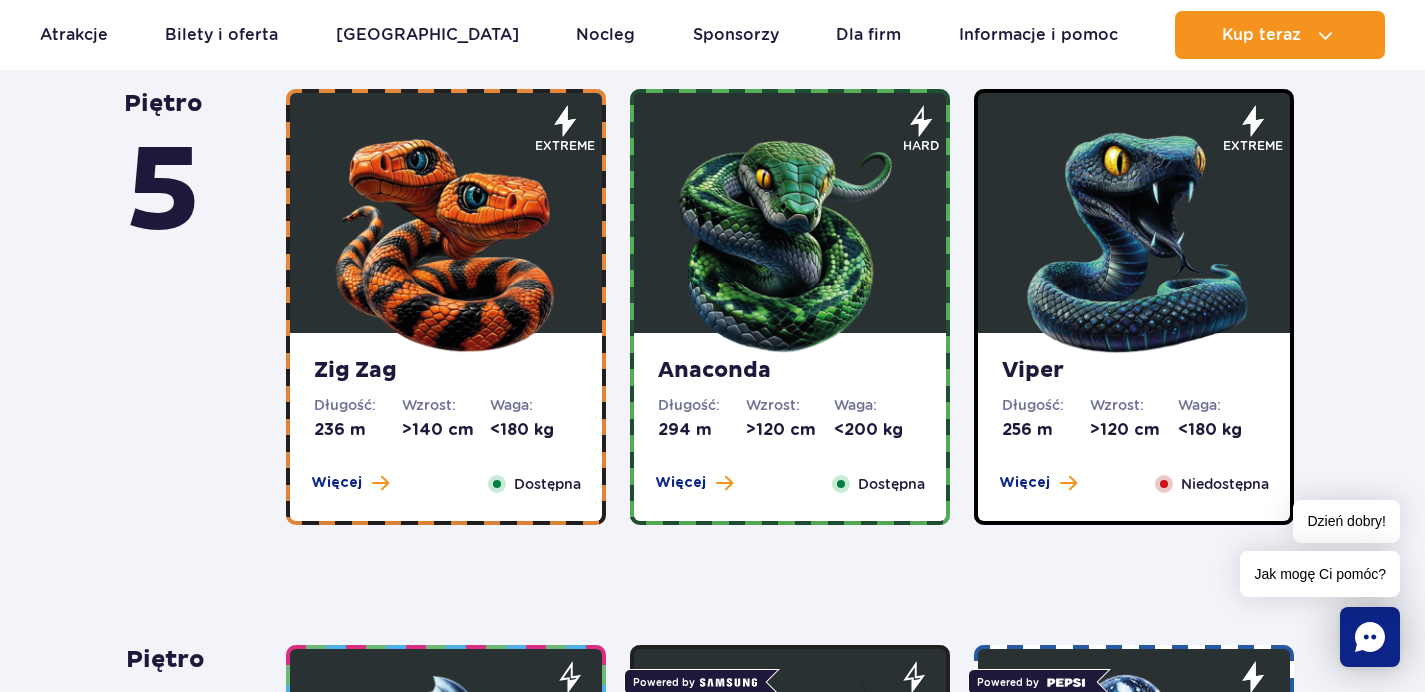click at bounding box center (1164, 484) 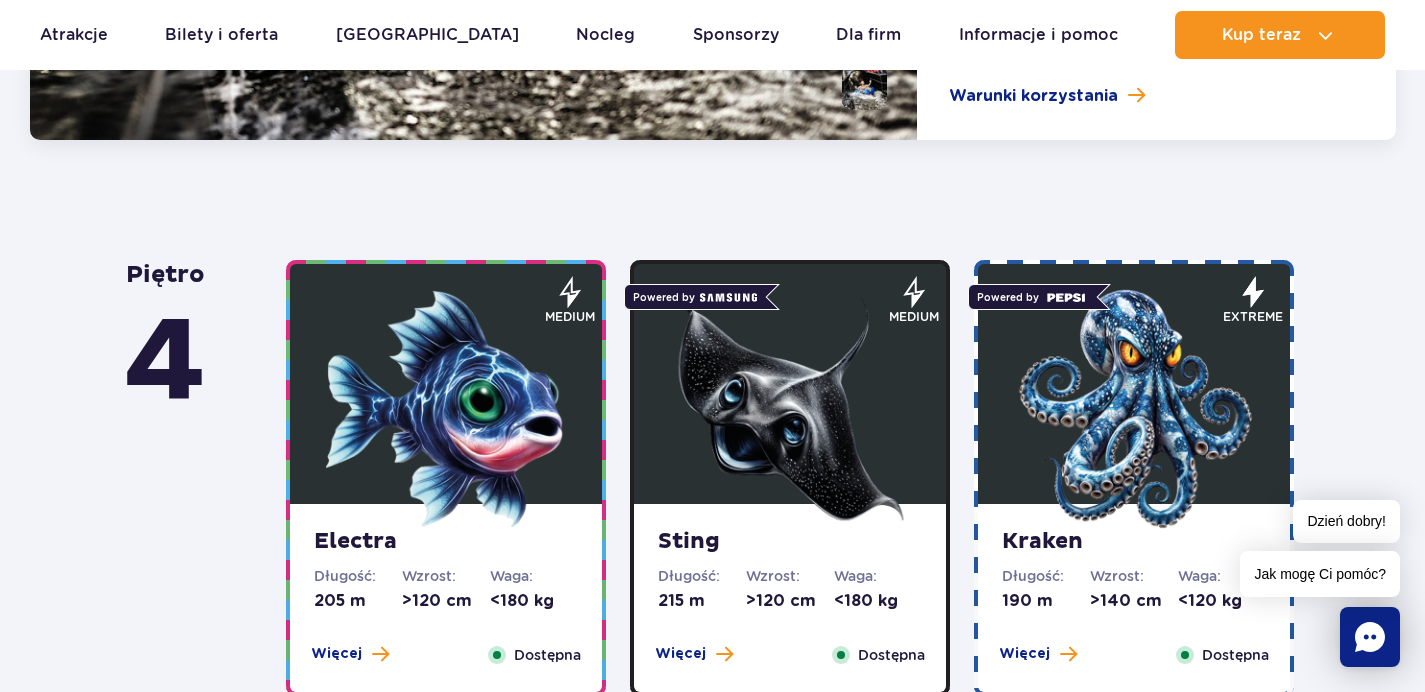 scroll, scrollTop: 2190, scrollLeft: 0, axis: vertical 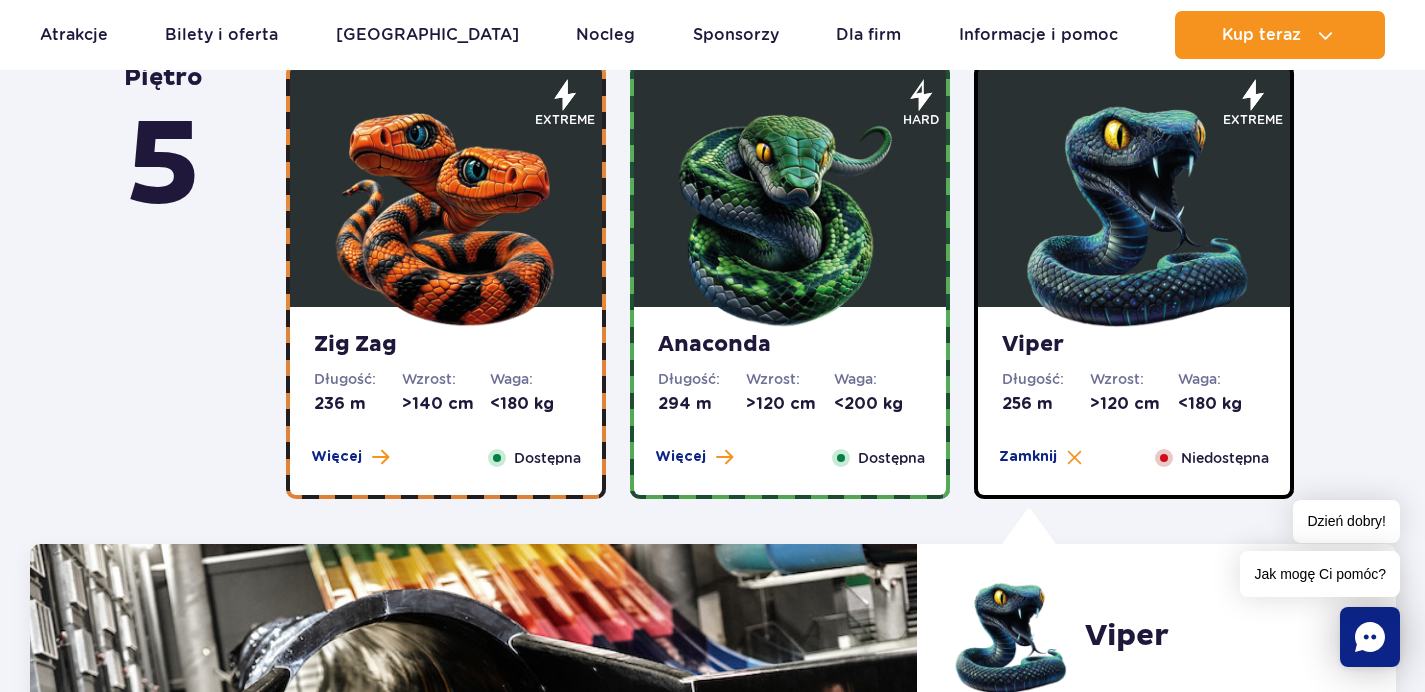 click at bounding box center [446, 212] 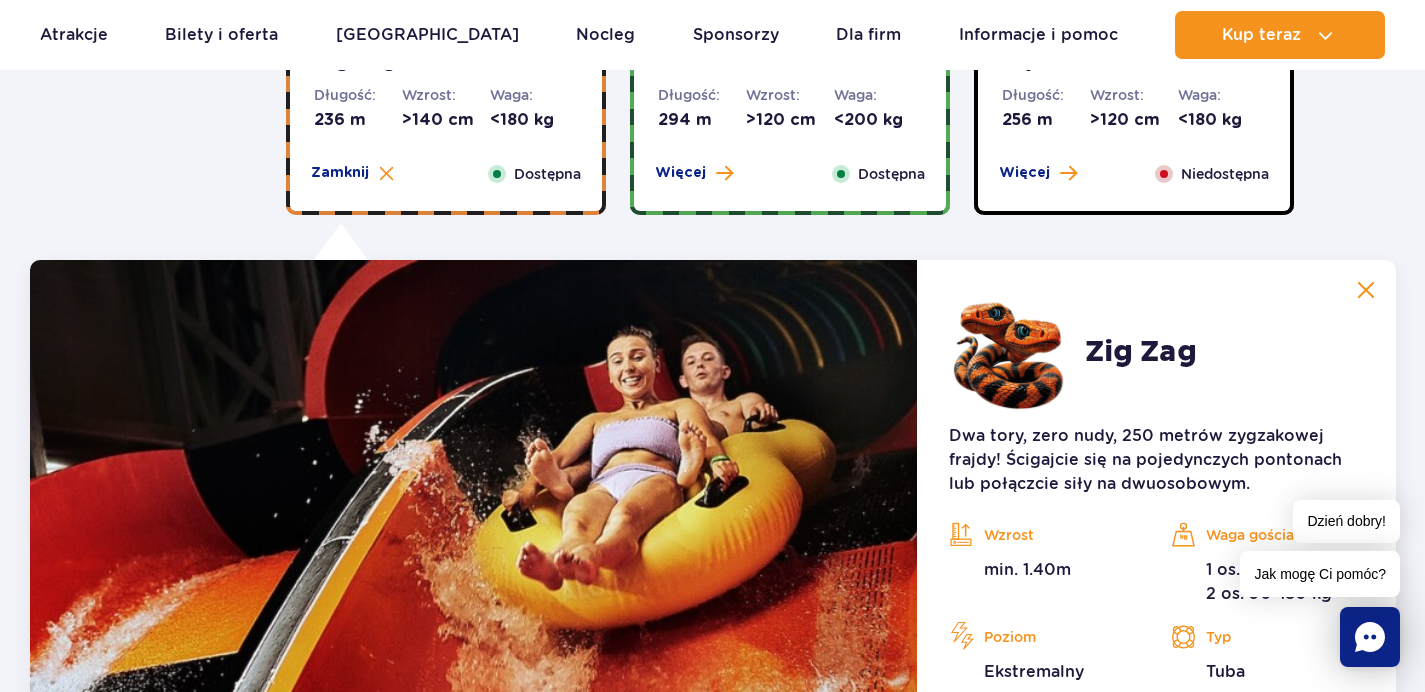 scroll, scrollTop: 975, scrollLeft: 0, axis: vertical 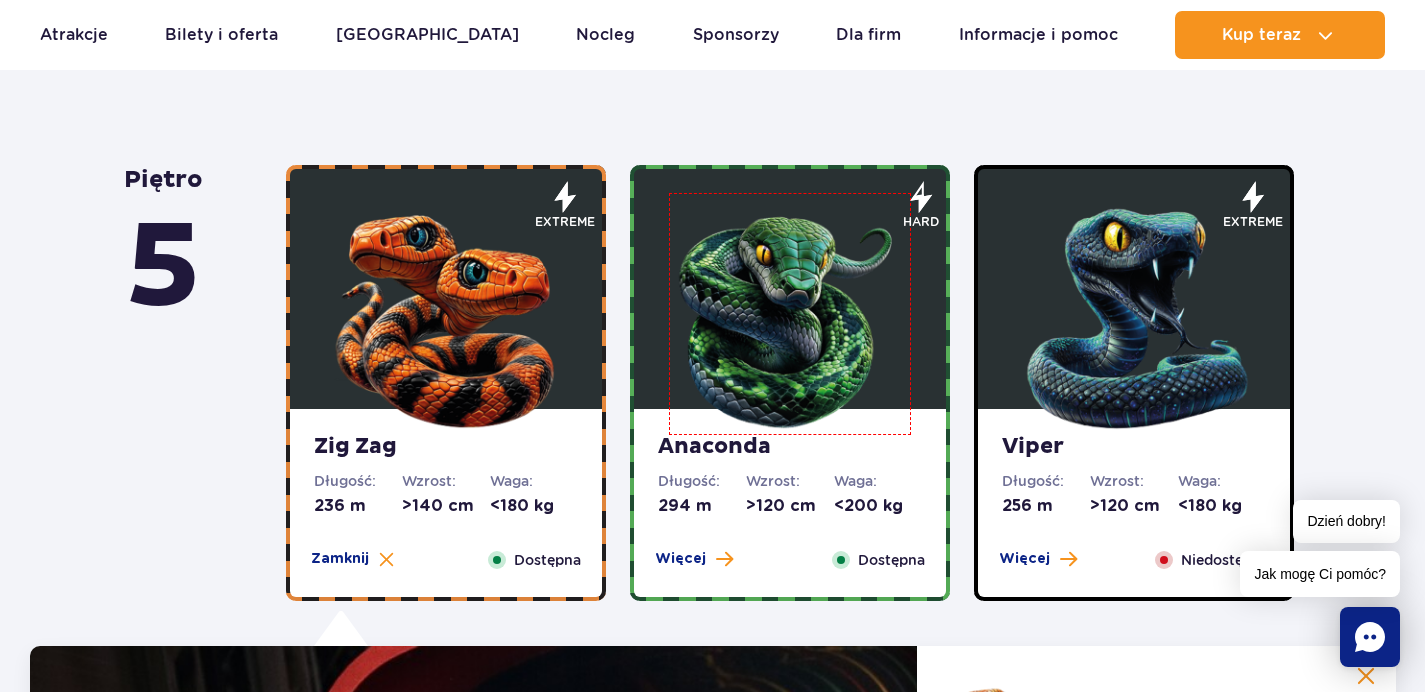 click at bounding box center [790, 314] 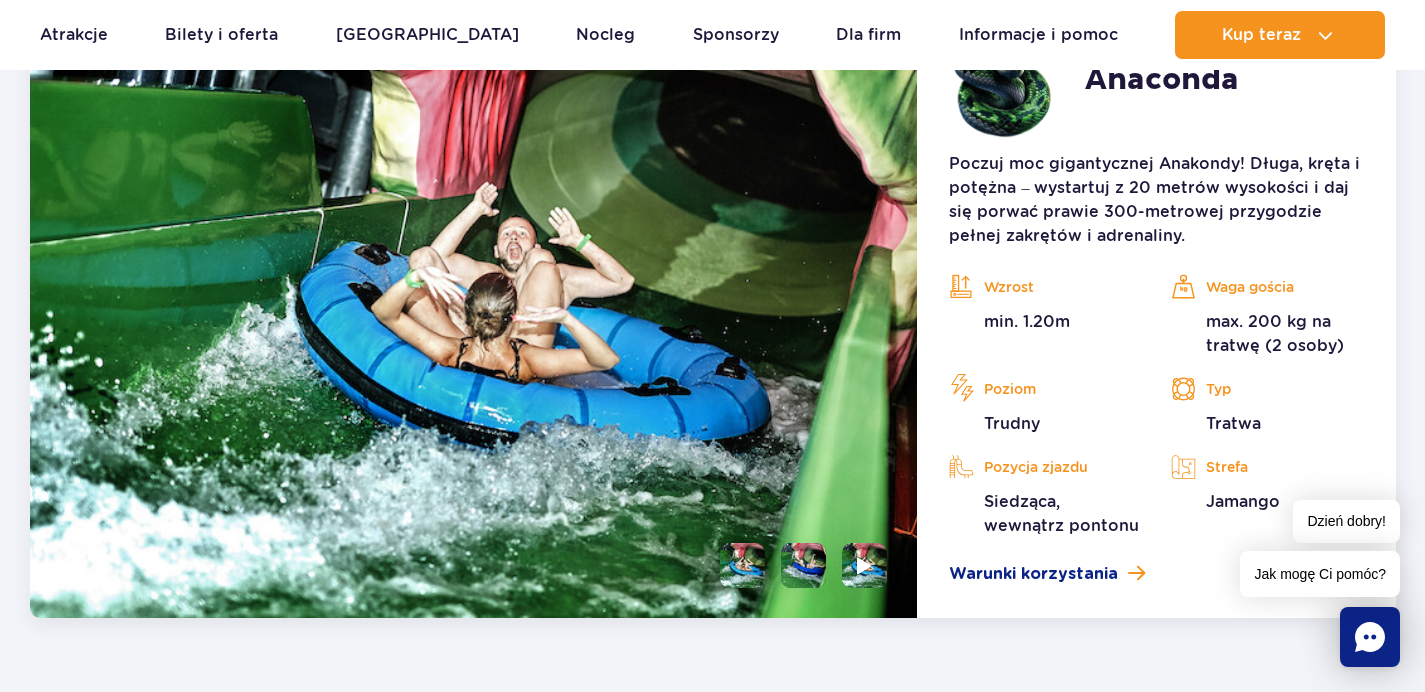 scroll, scrollTop: 1702, scrollLeft: 0, axis: vertical 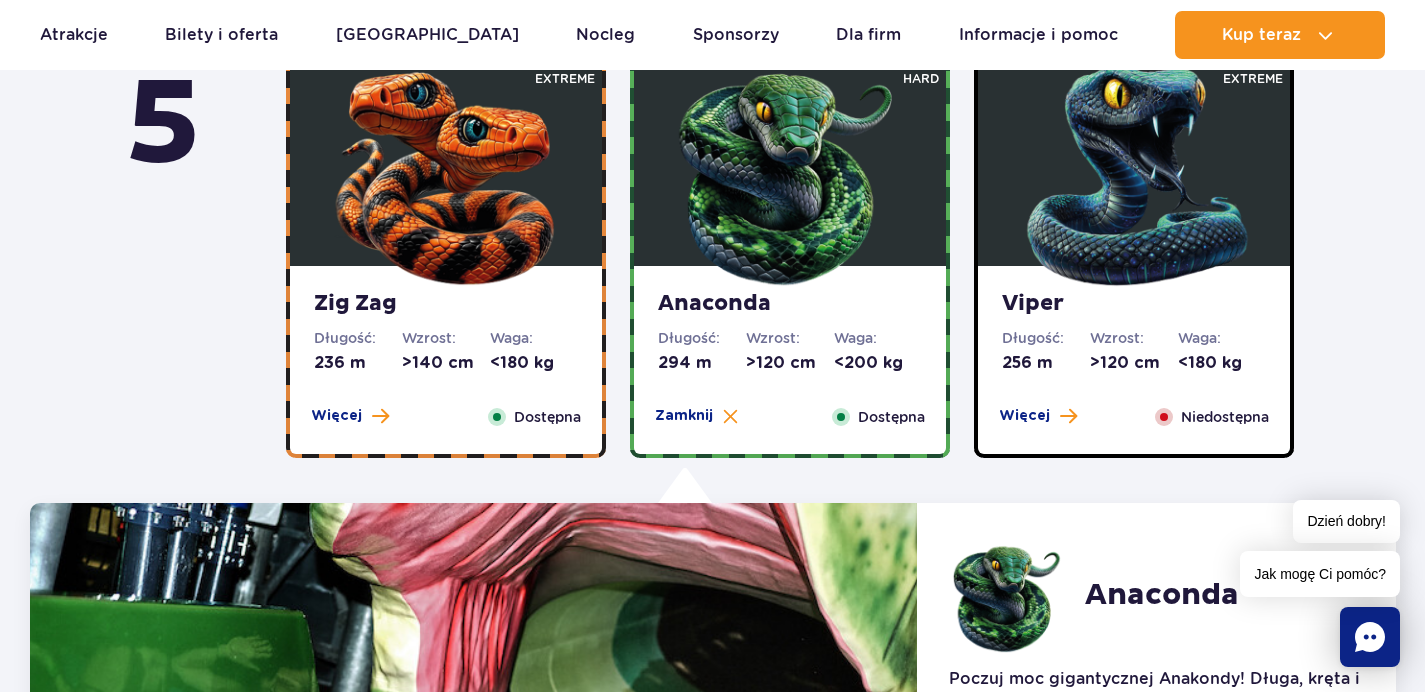 click on "Zig Zag" at bounding box center (446, 304) 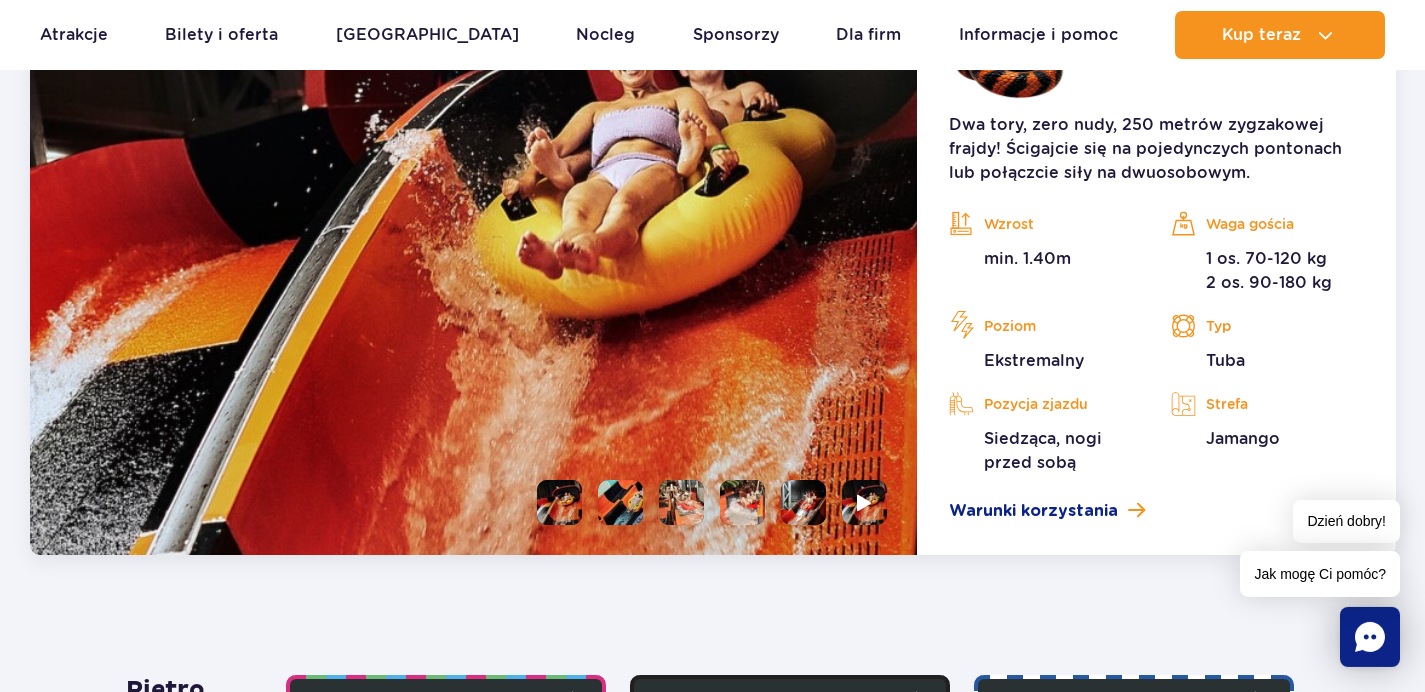 scroll, scrollTop: 1877, scrollLeft: 0, axis: vertical 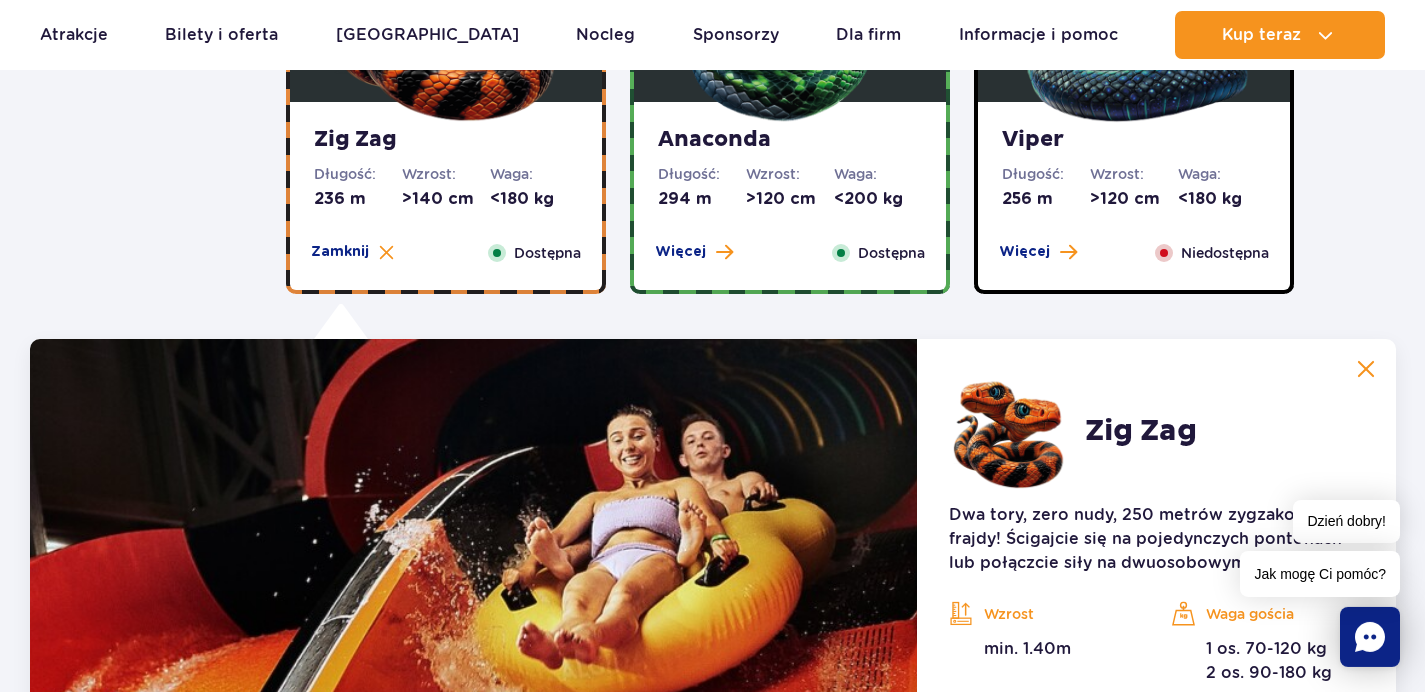click on "Anaconda
Długość:
294 m
Wzrost:
>120 cm
Waga:
<200 kg
Więcej
Zamknij
Dostępna" at bounding box center [790, 196] 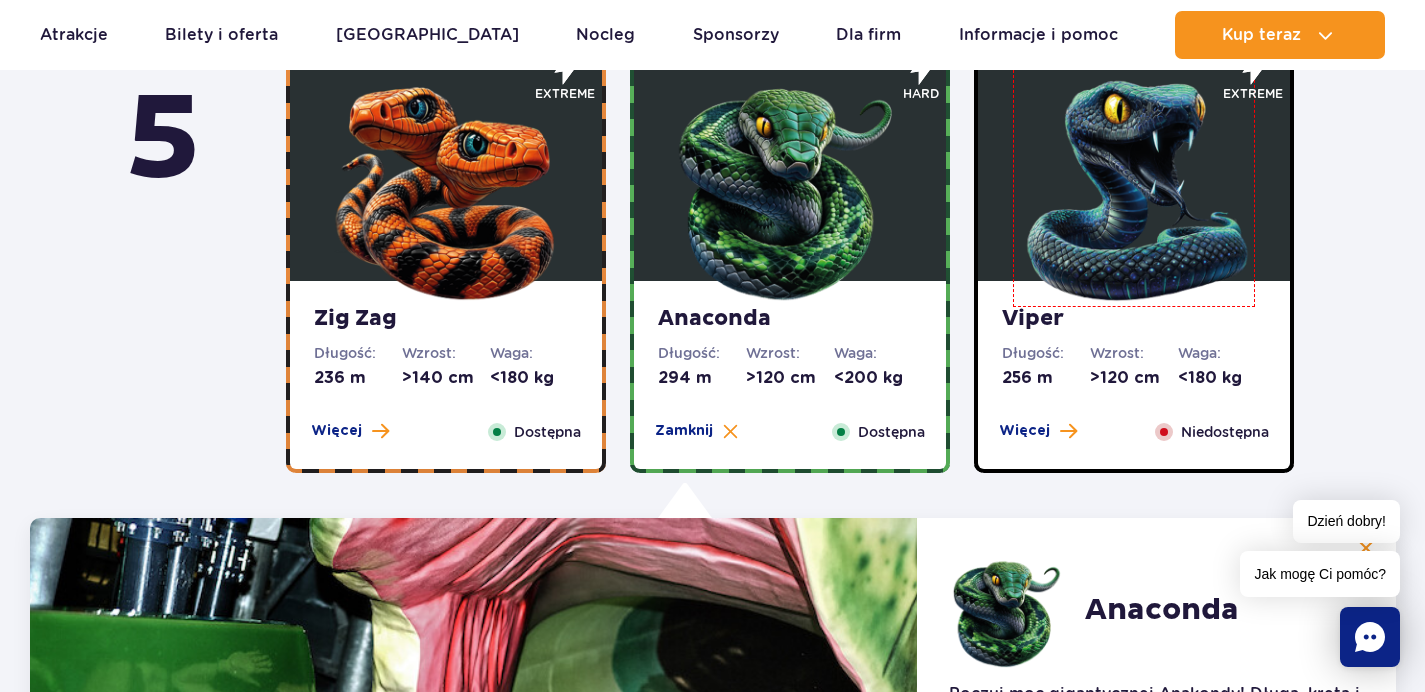 click at bounding box center (1134, 186) 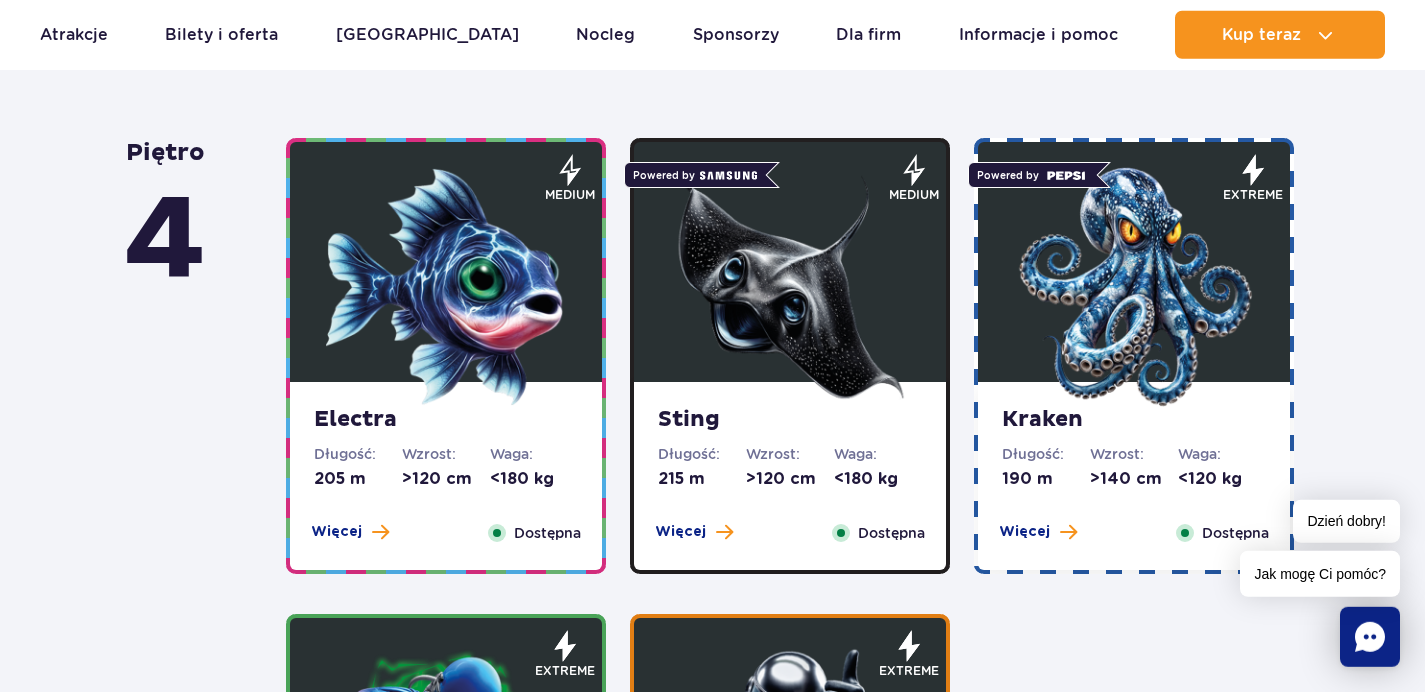 click at bounding box center (446, 287) 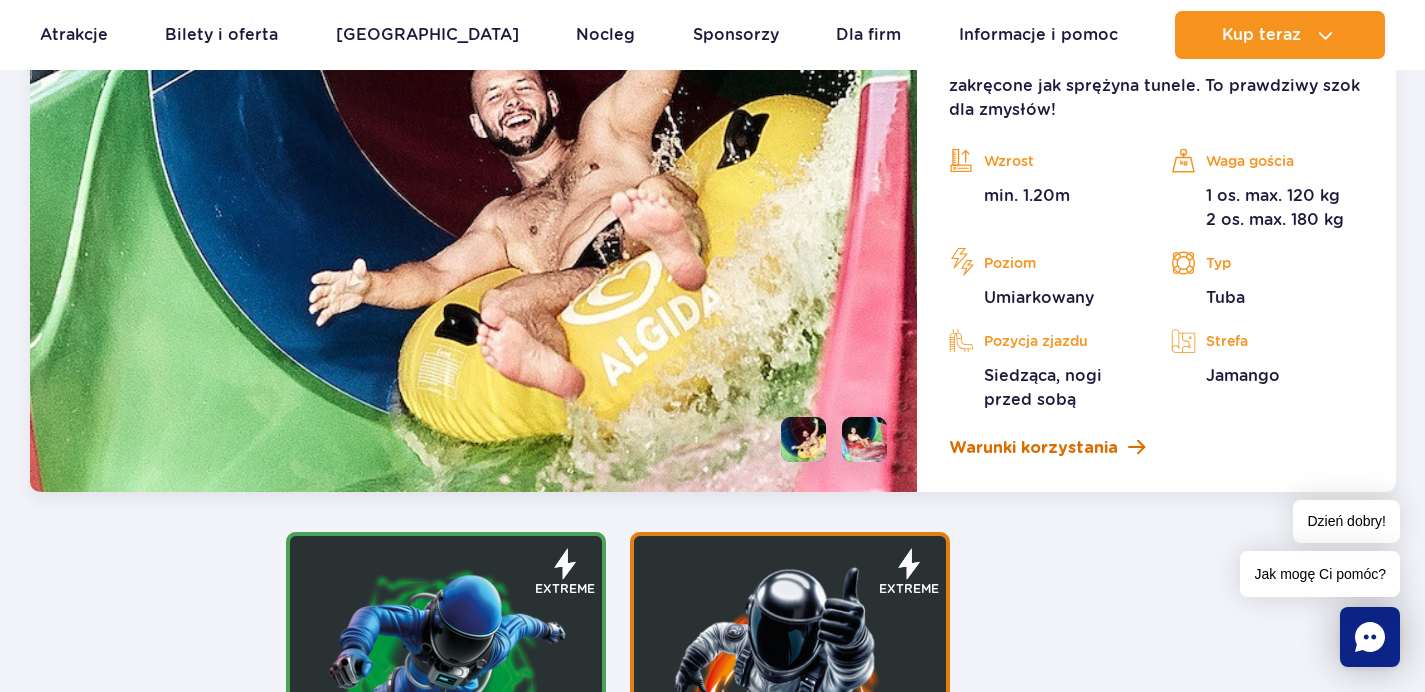 scroll, scrollTop: 2624, scrollLeft: 0, axis: vertical 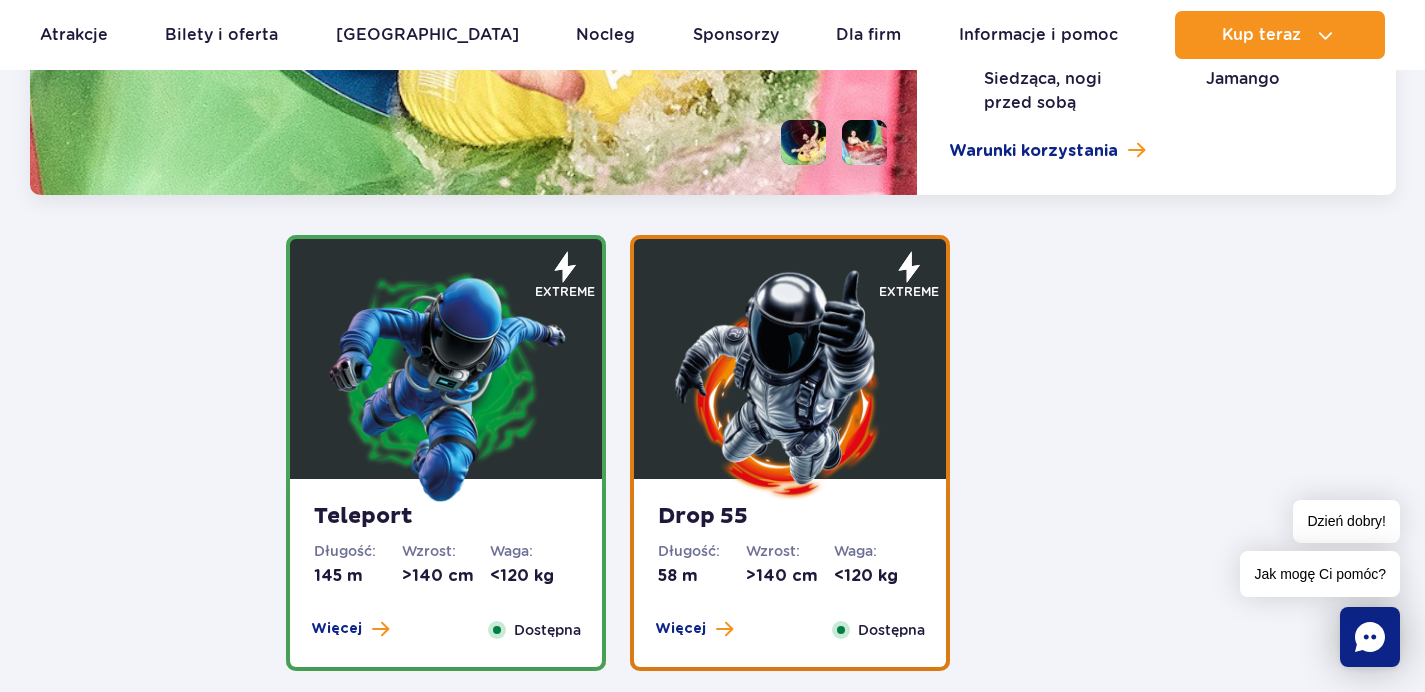 click at bounding box center (446, 384) 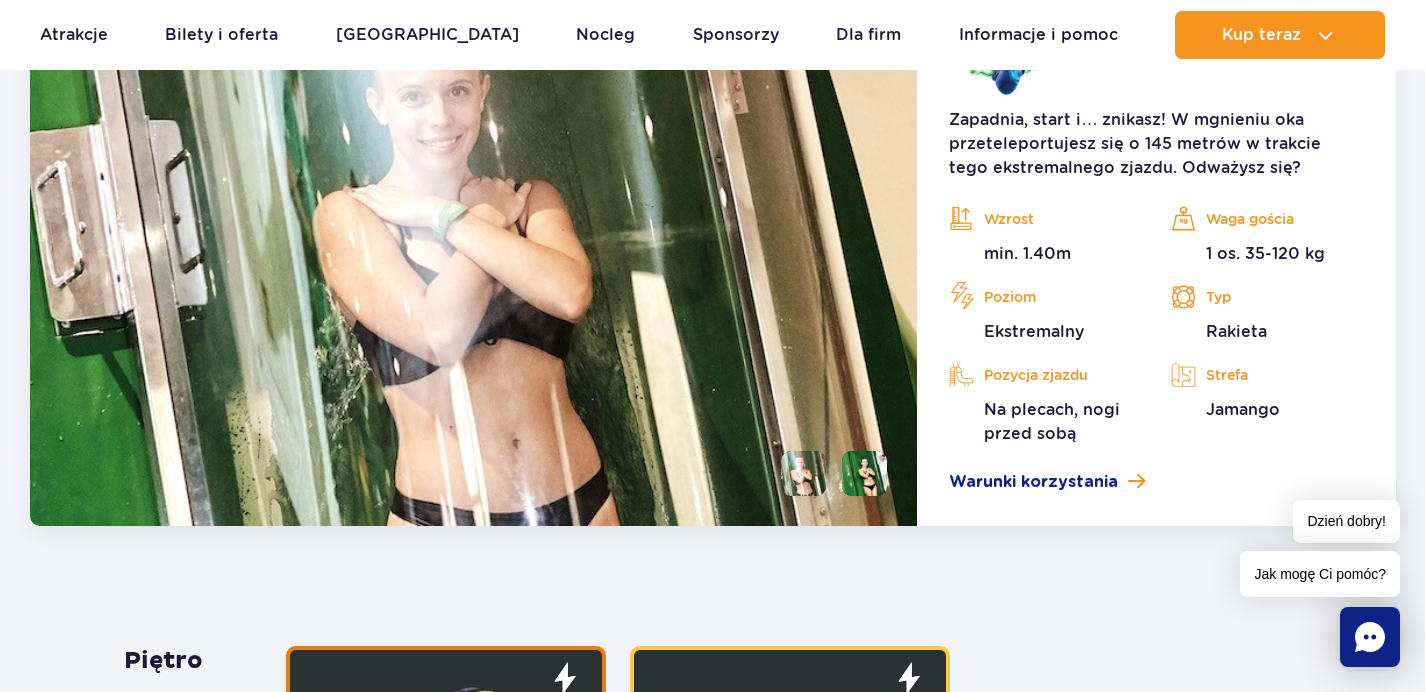 scroll, scrollTop: 2606, scrollLeft: 0, axis: vertical 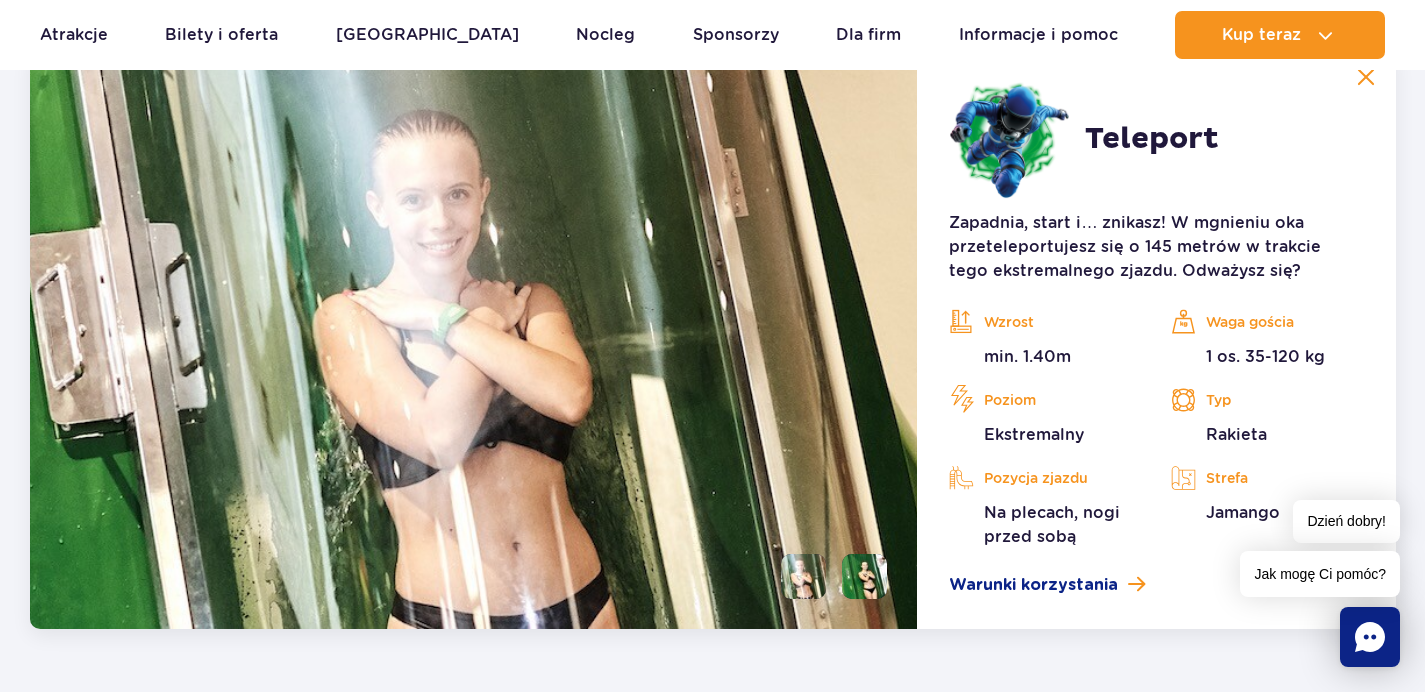 click at bounding box center [474, 338] 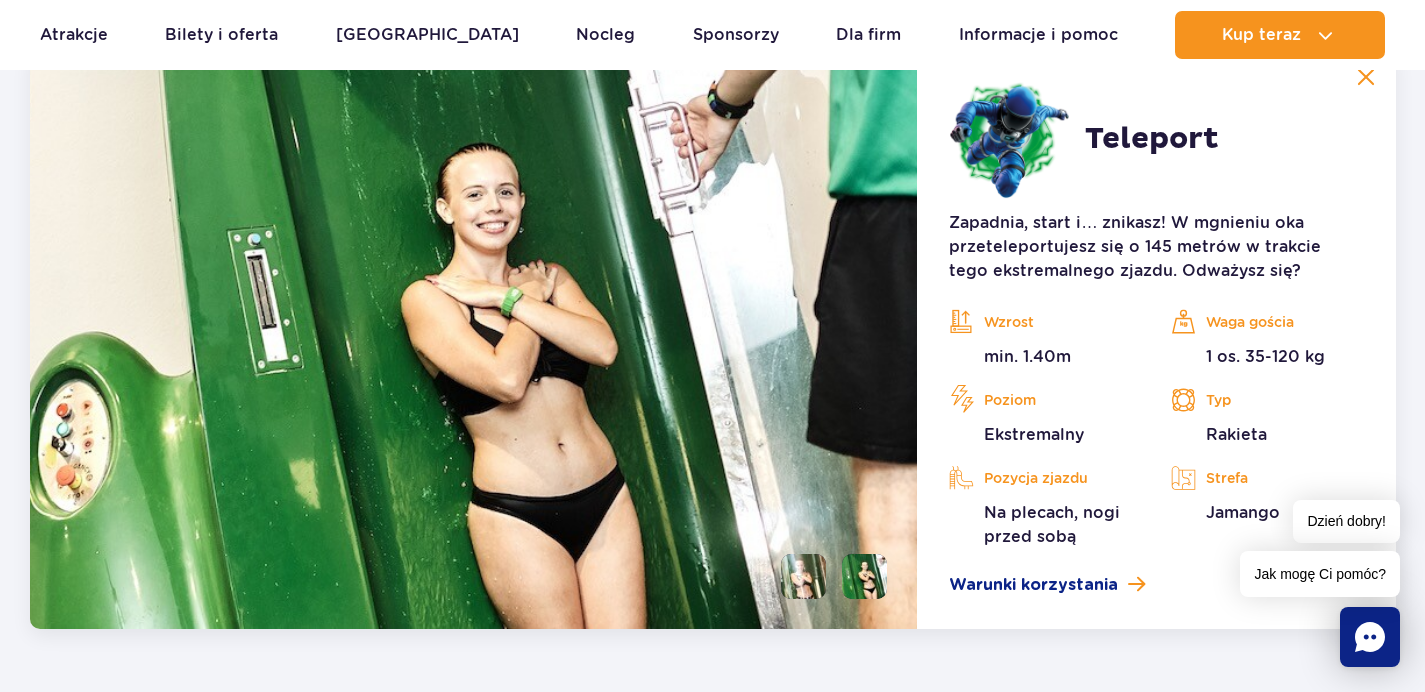 click at bounding box center [803, 576] 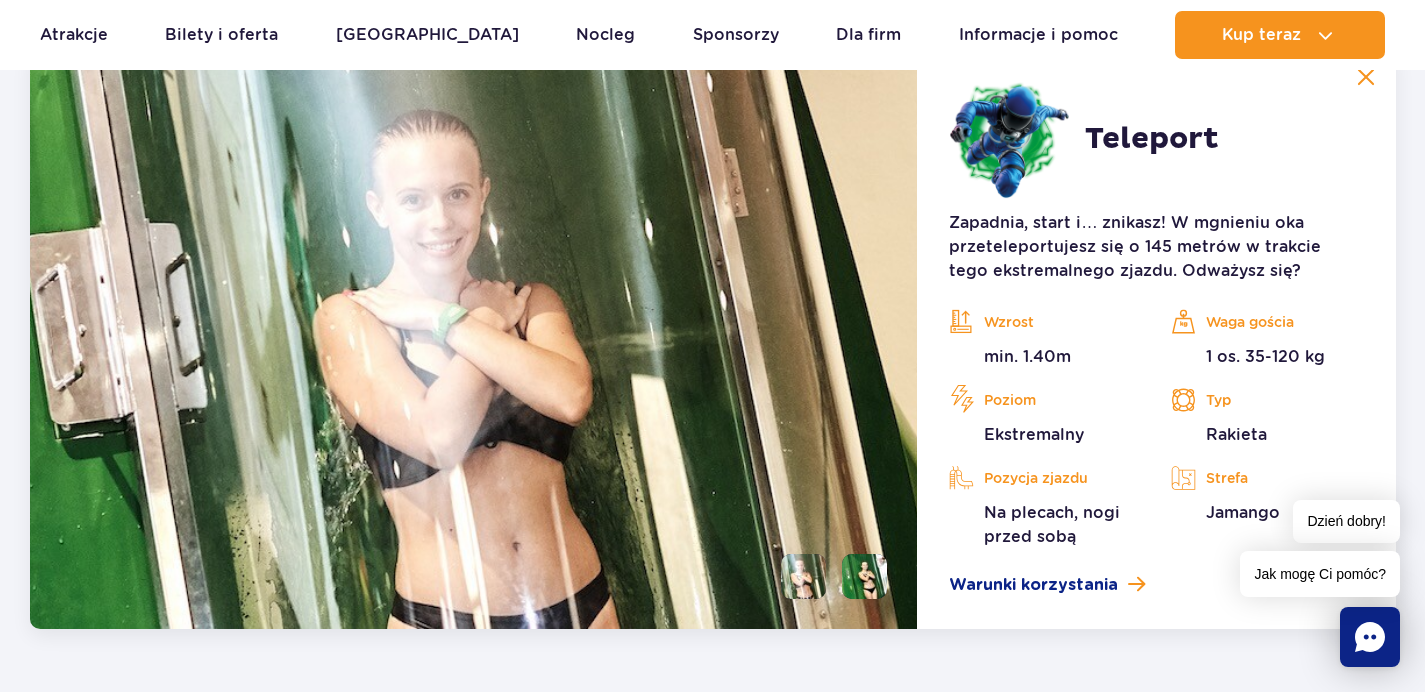 click at bounding box center [864, 576] 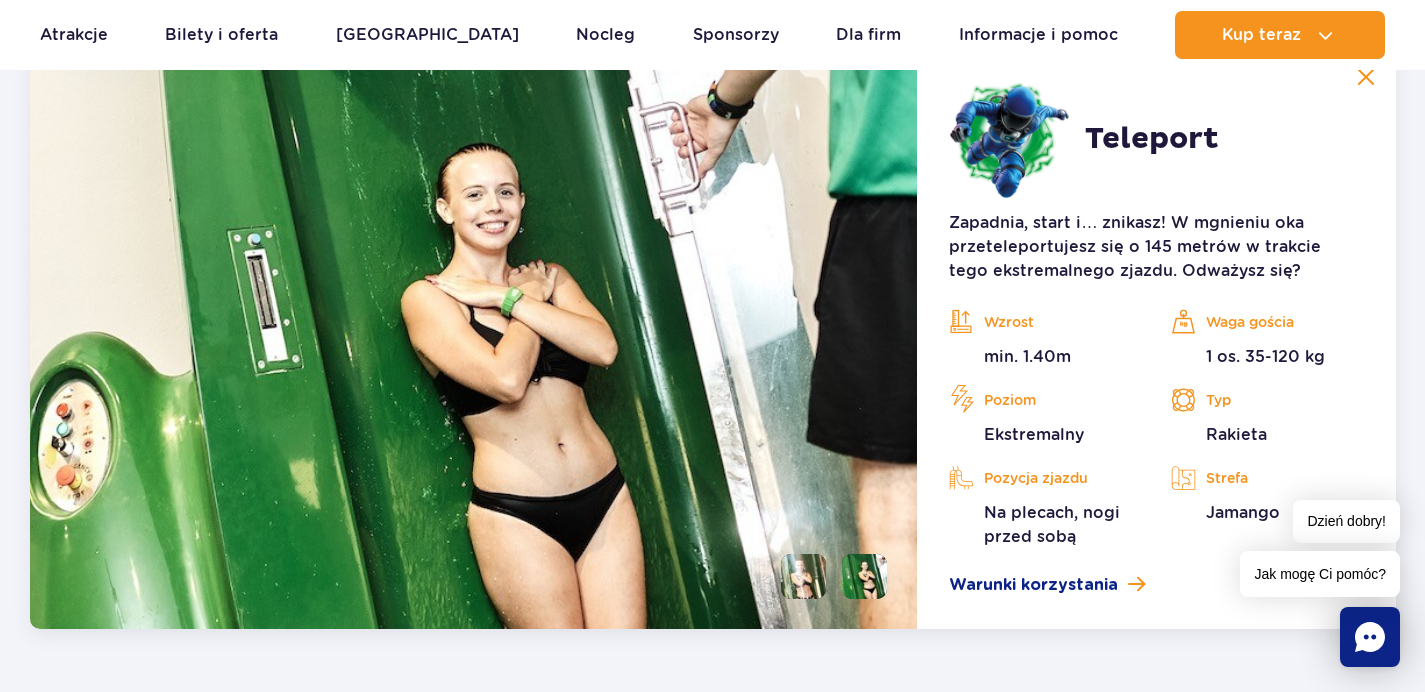 scroll, scrollTop: 3061, scrollLeft: 0, axis: vertical 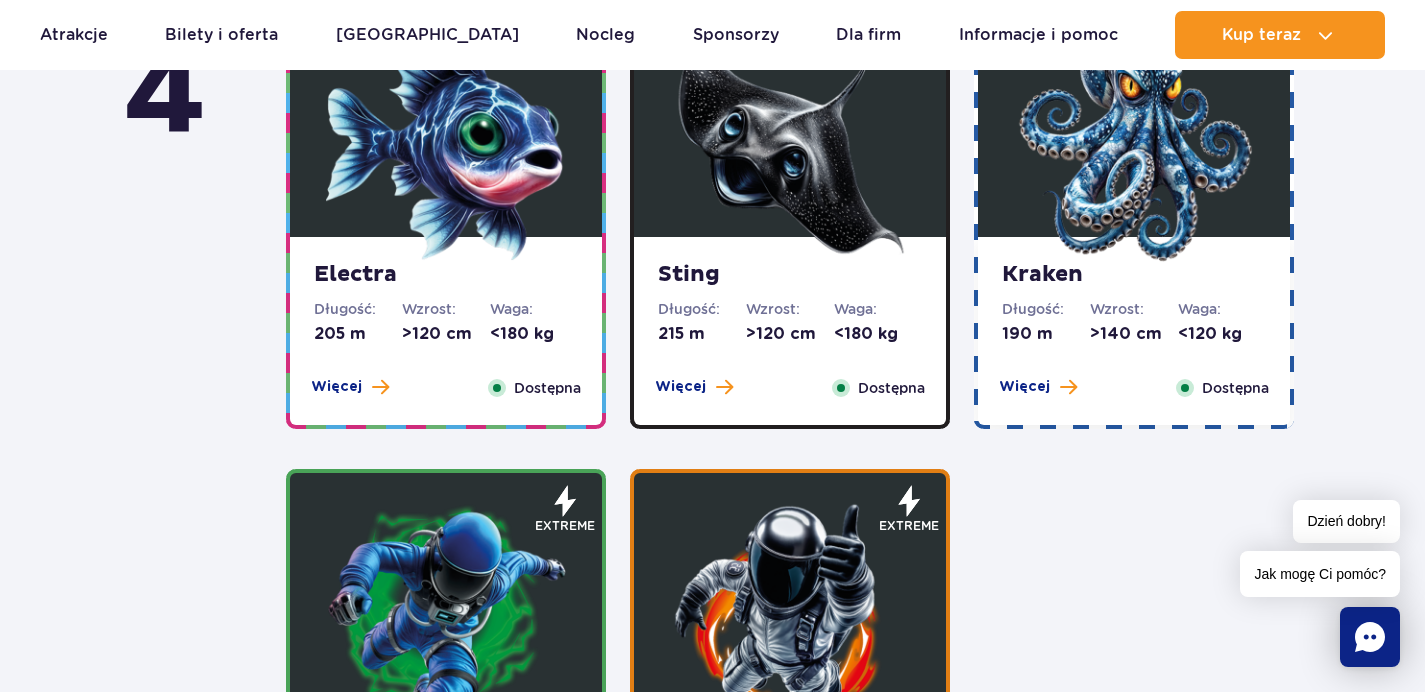 click at bounding box center [790, 618] 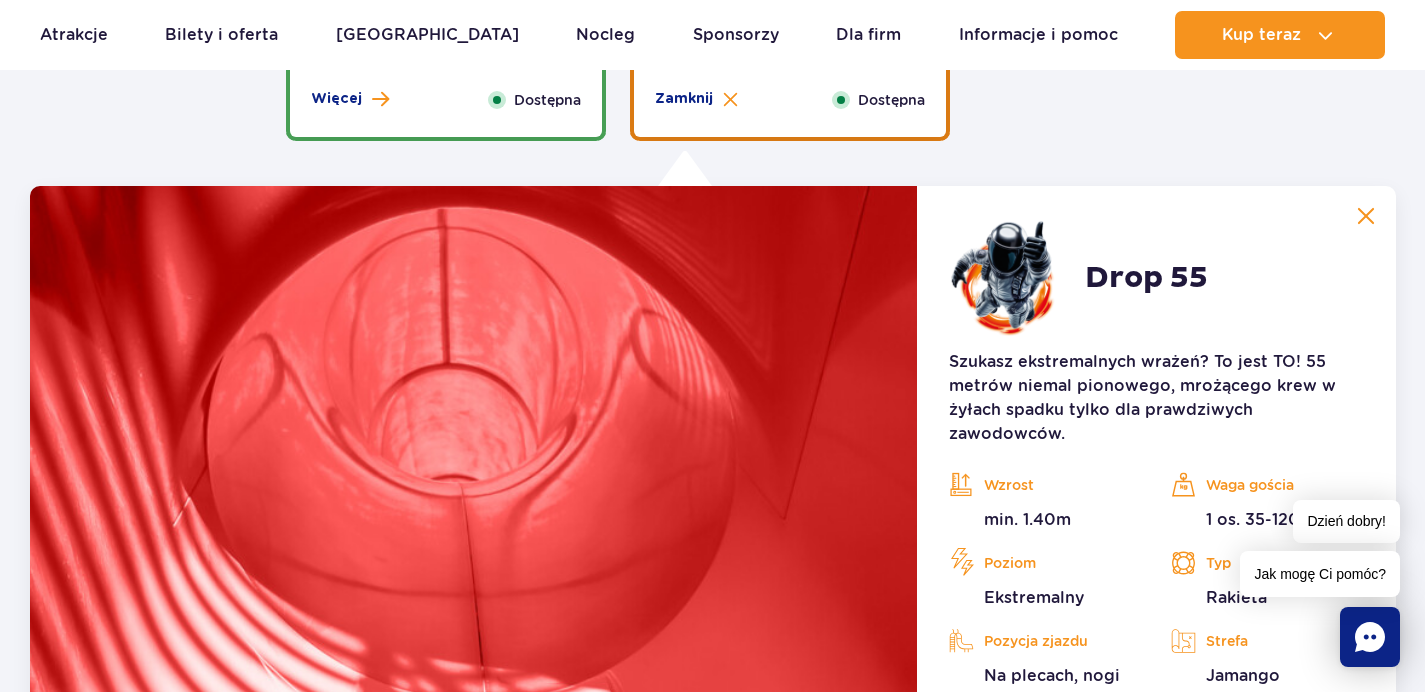 scroll, scrollTop: 2163, scrollLeft: 0, axis: vertical 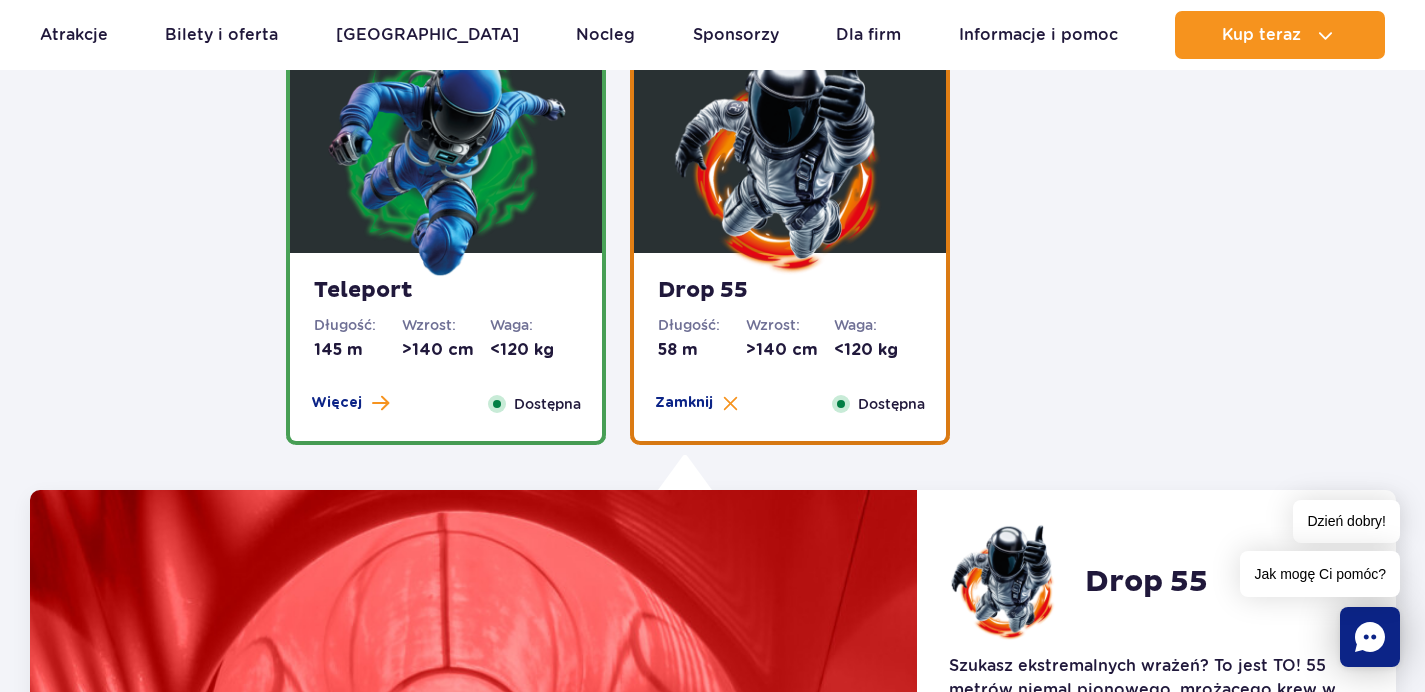 click on "Teleport" at bounding box center (446, 291) 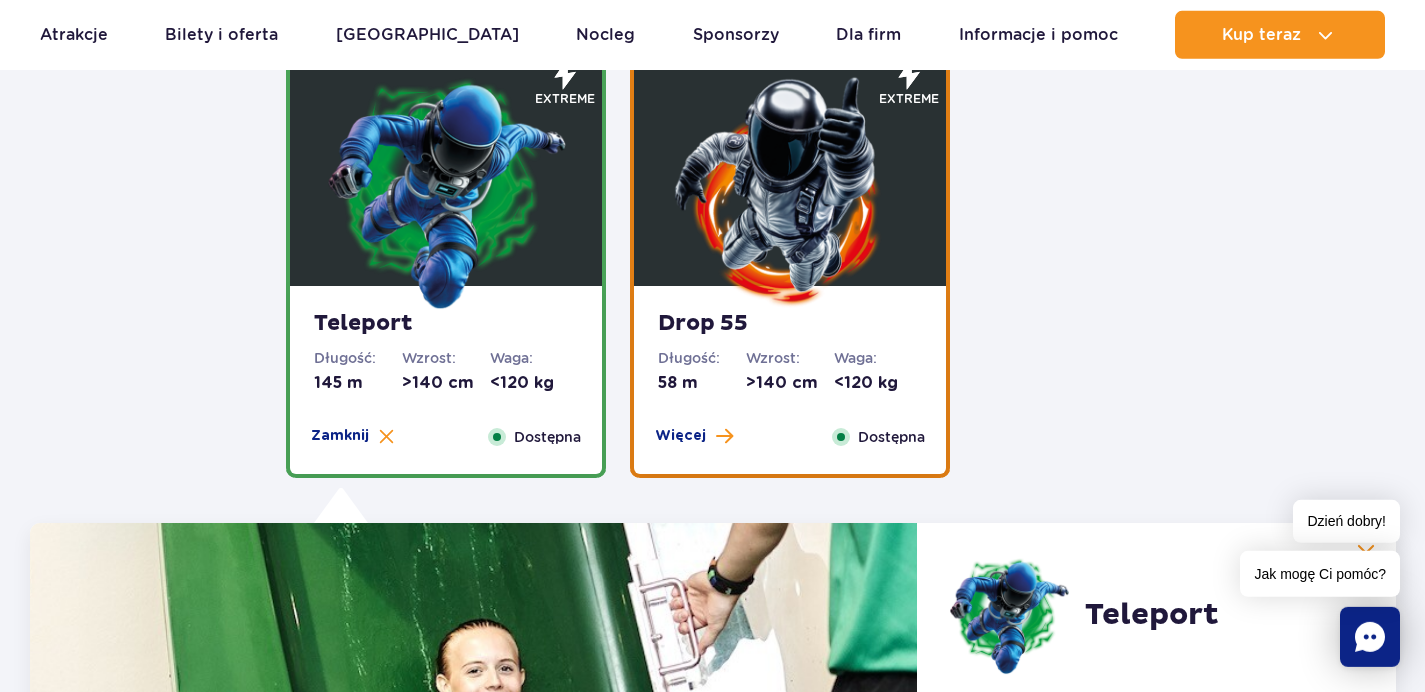 scroll, scrollTop: 1741, scrollLeft: 0, axis: vertical 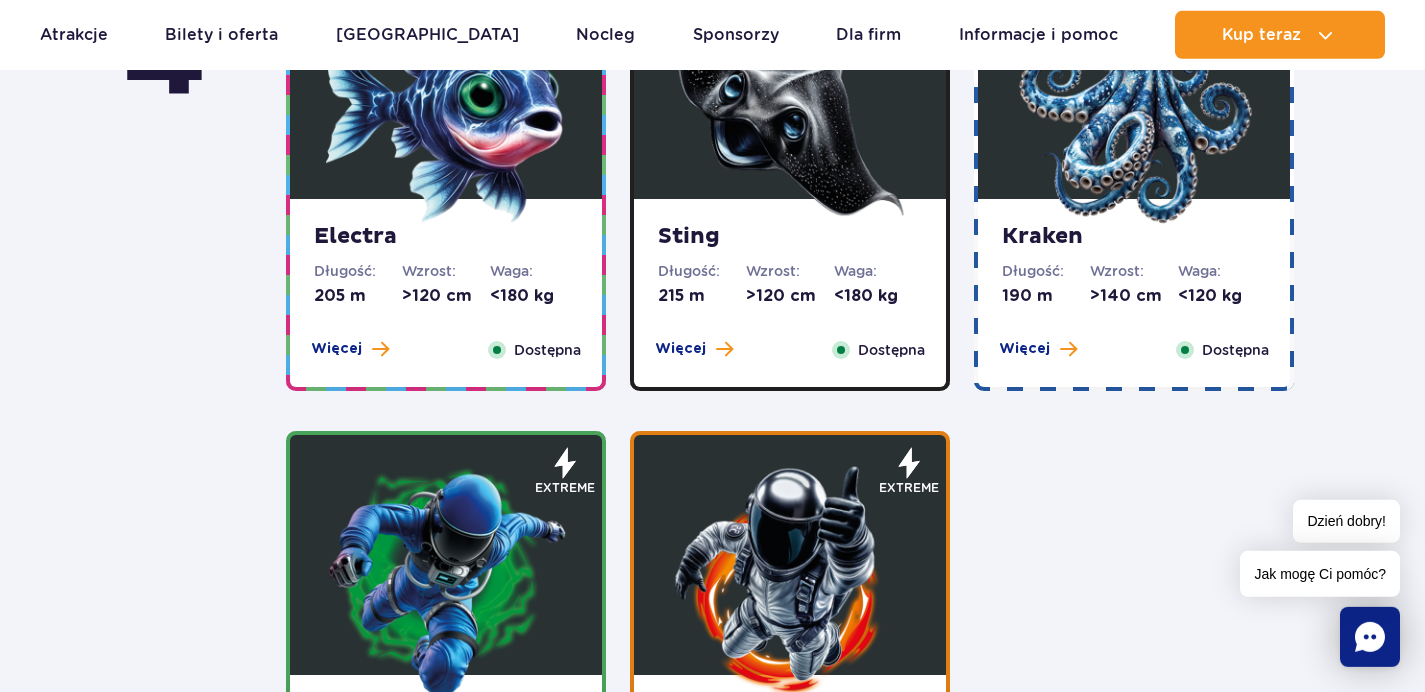 click at bounding box center [790, 104] 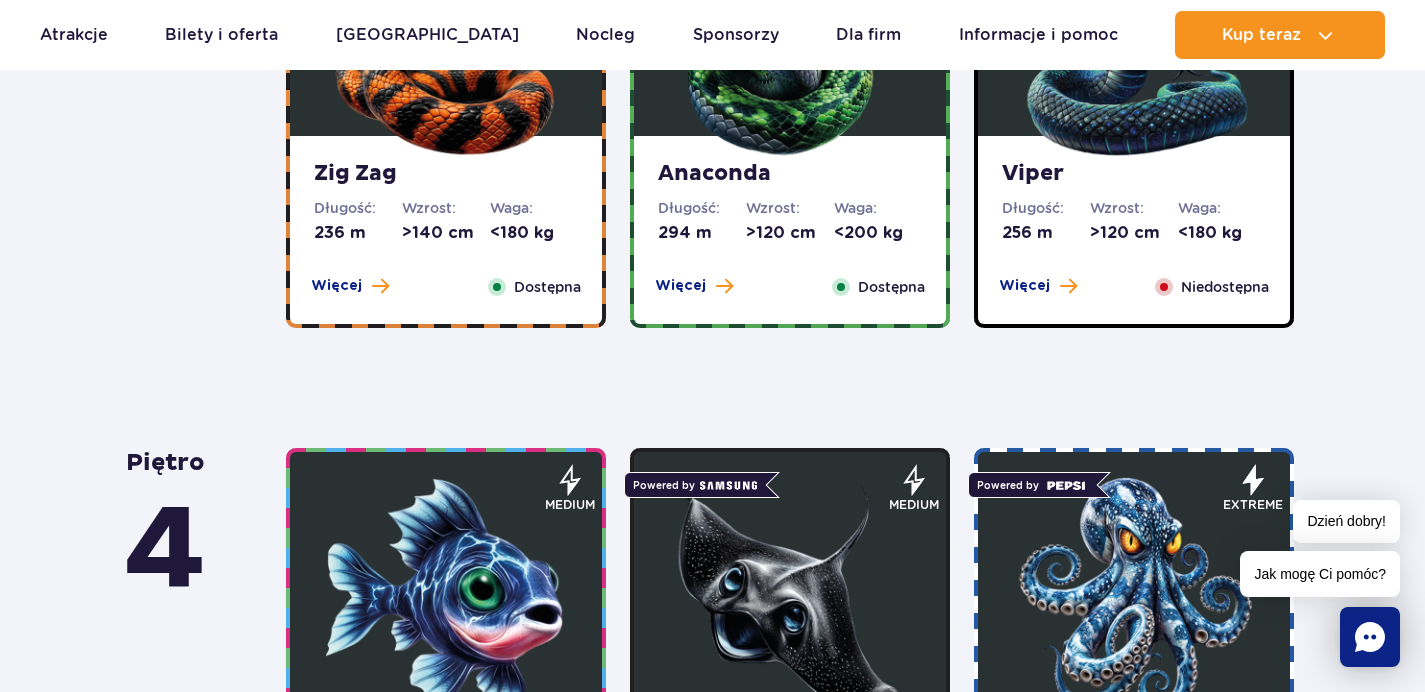 scroll, scrollTop: 1614, scrollLeft: 0, axis: vertical 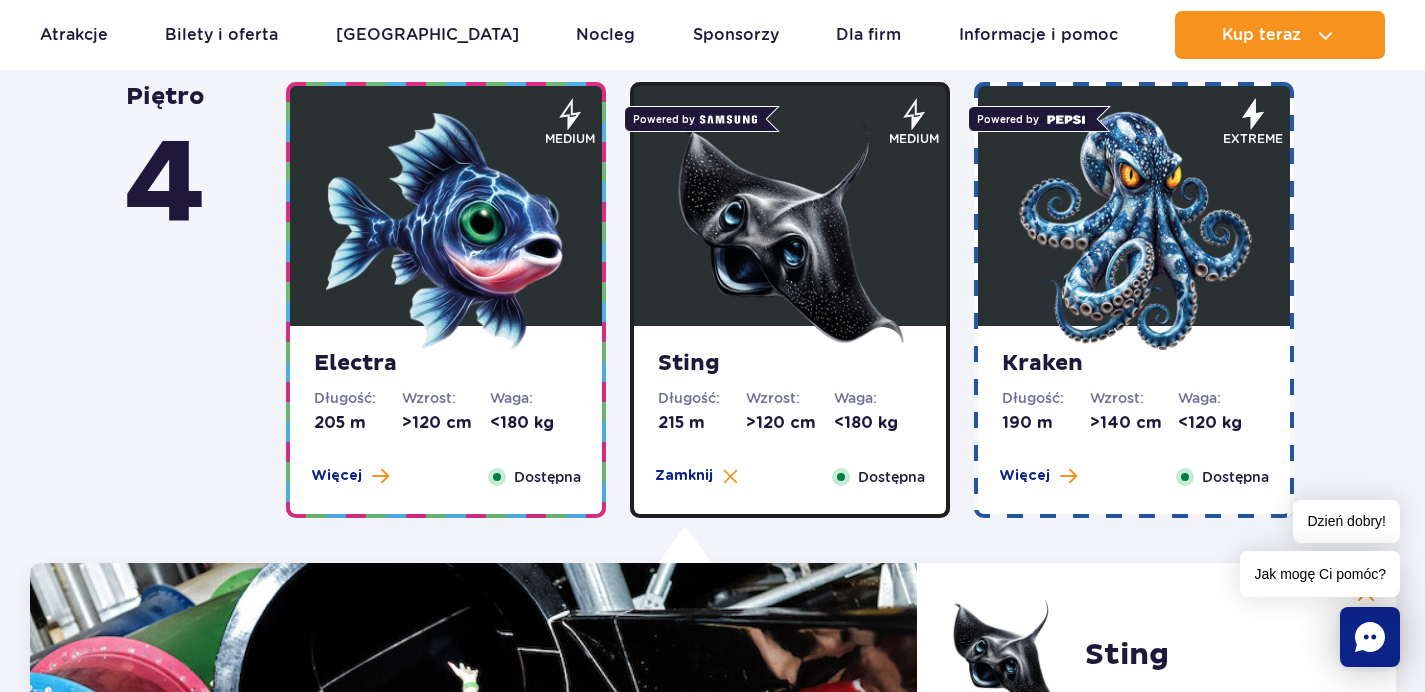 click at bounding box center (1134, 231) 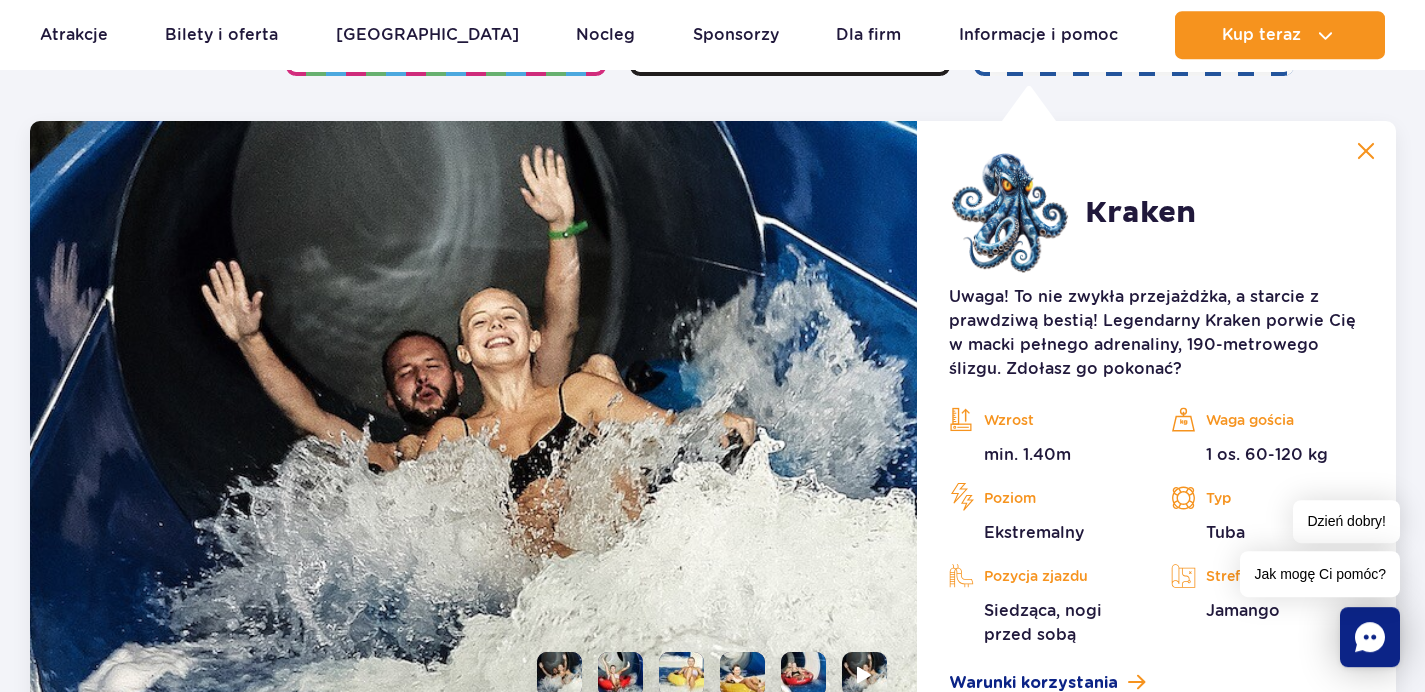 scroll, scrollTop: 2057, scrollLeft: 0, axis: vertical 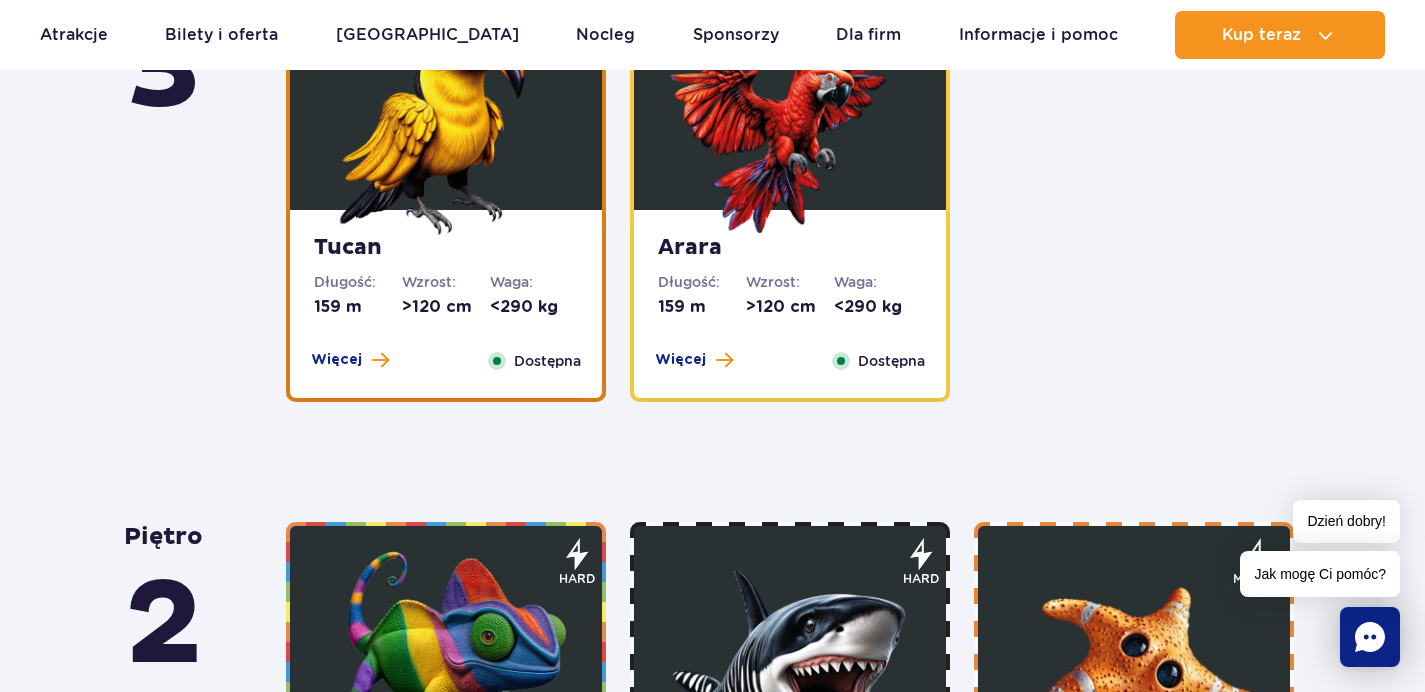 click at bounding box center [446, 115] 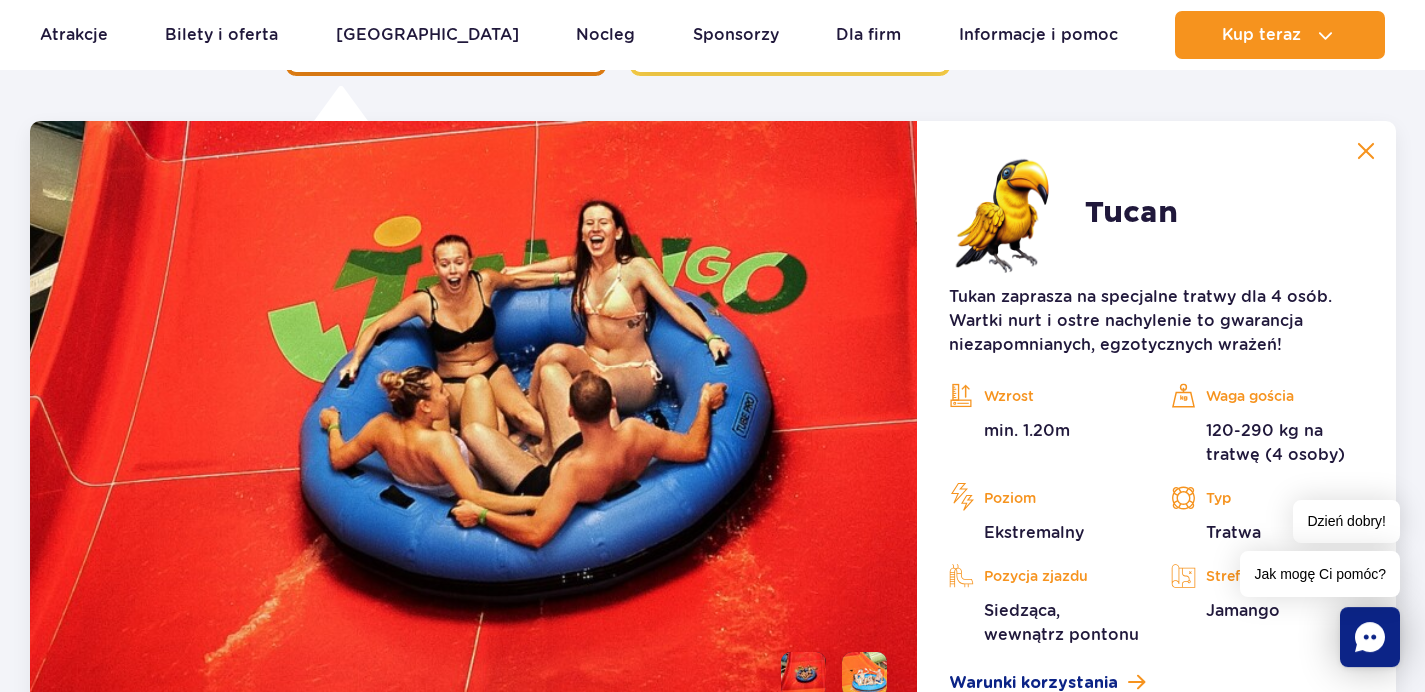 scroll, scrollTop: 3089, scrollLeft: 0, axis: vertical 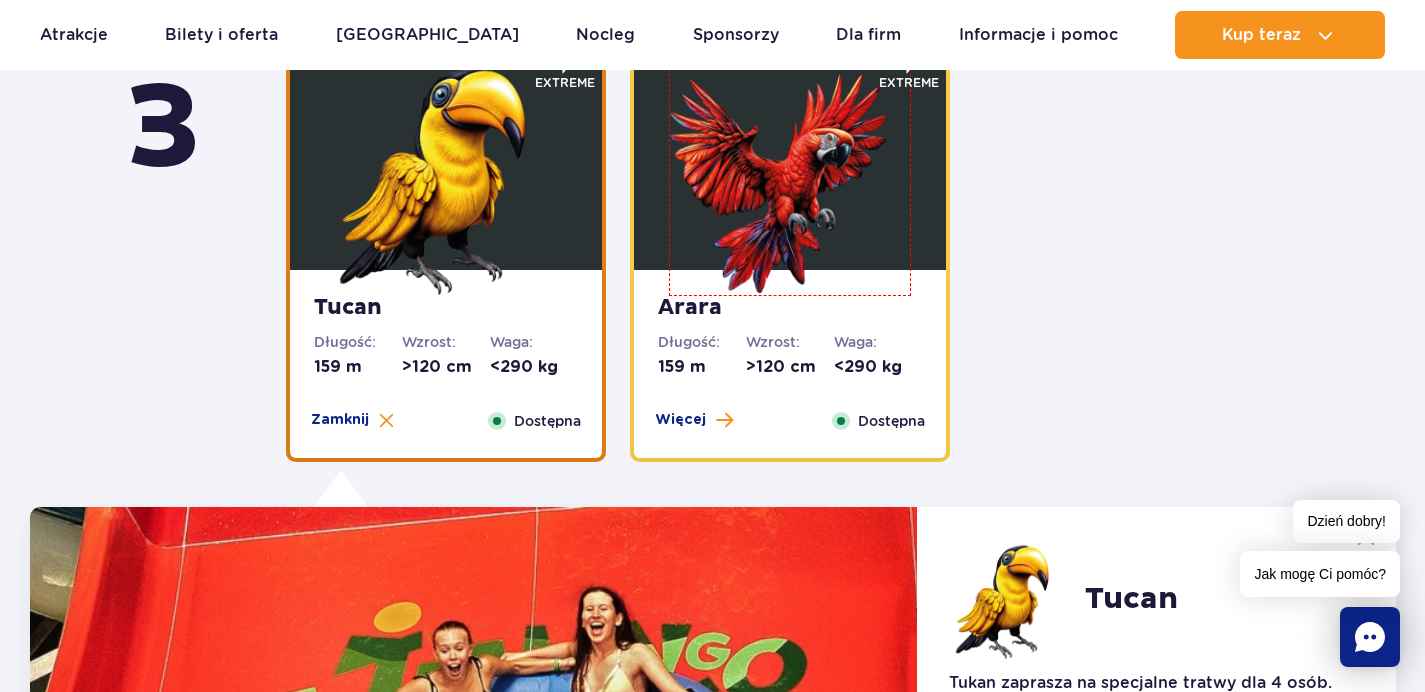 click at bounding box center [790, 175] 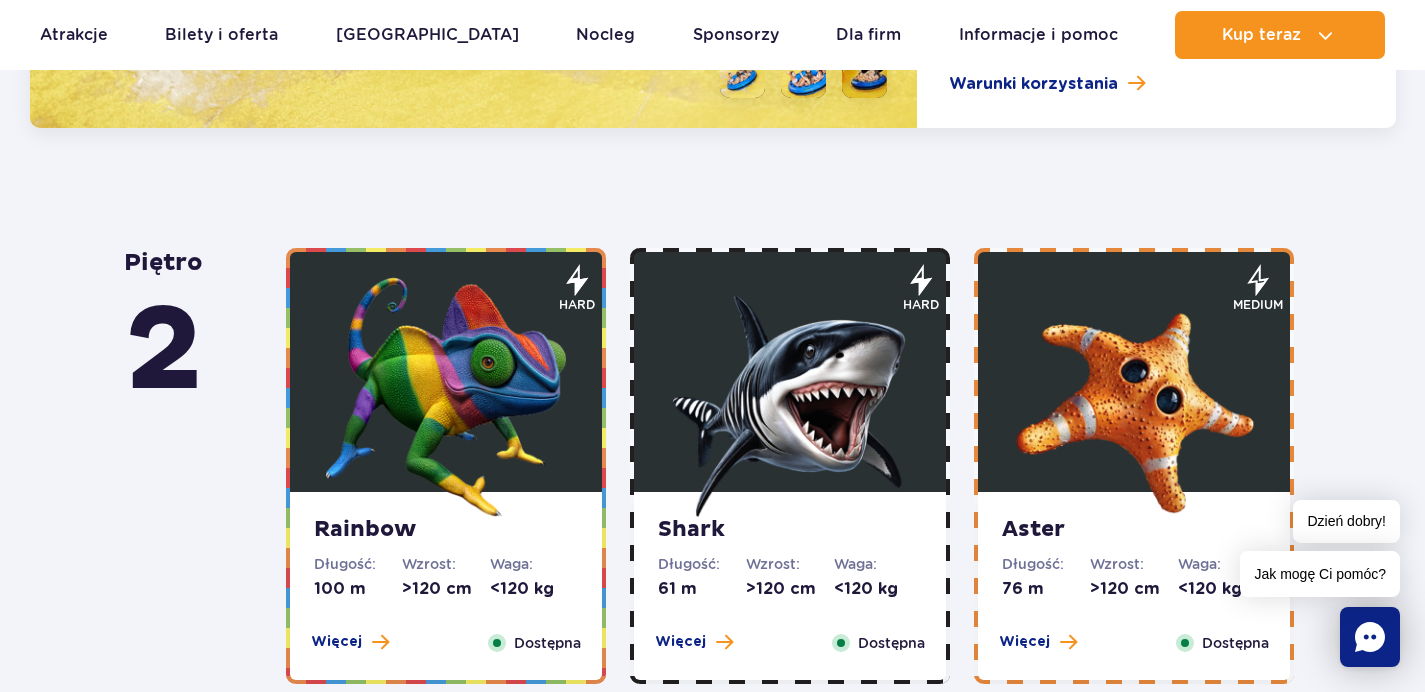 scroll, scrollTop: 3830, scrollLeft: 0, axis: vertical 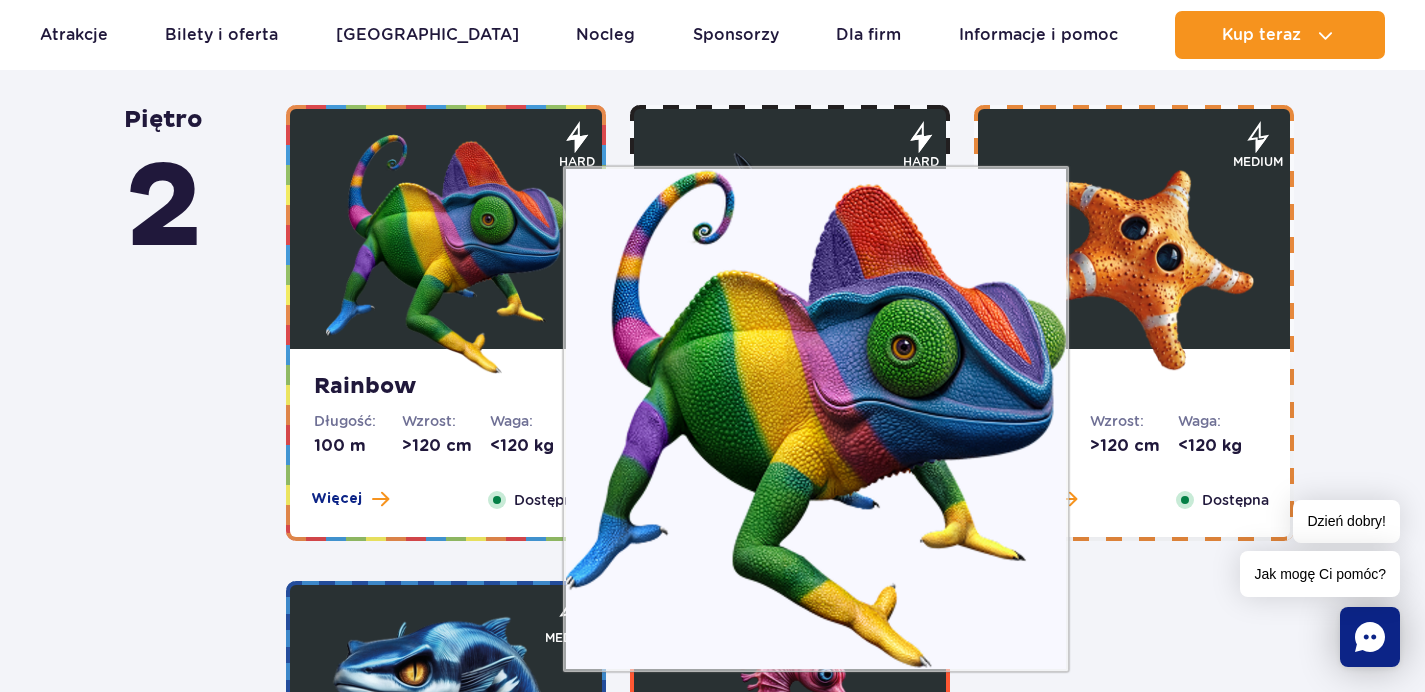 click at bounding box center [446, 254] 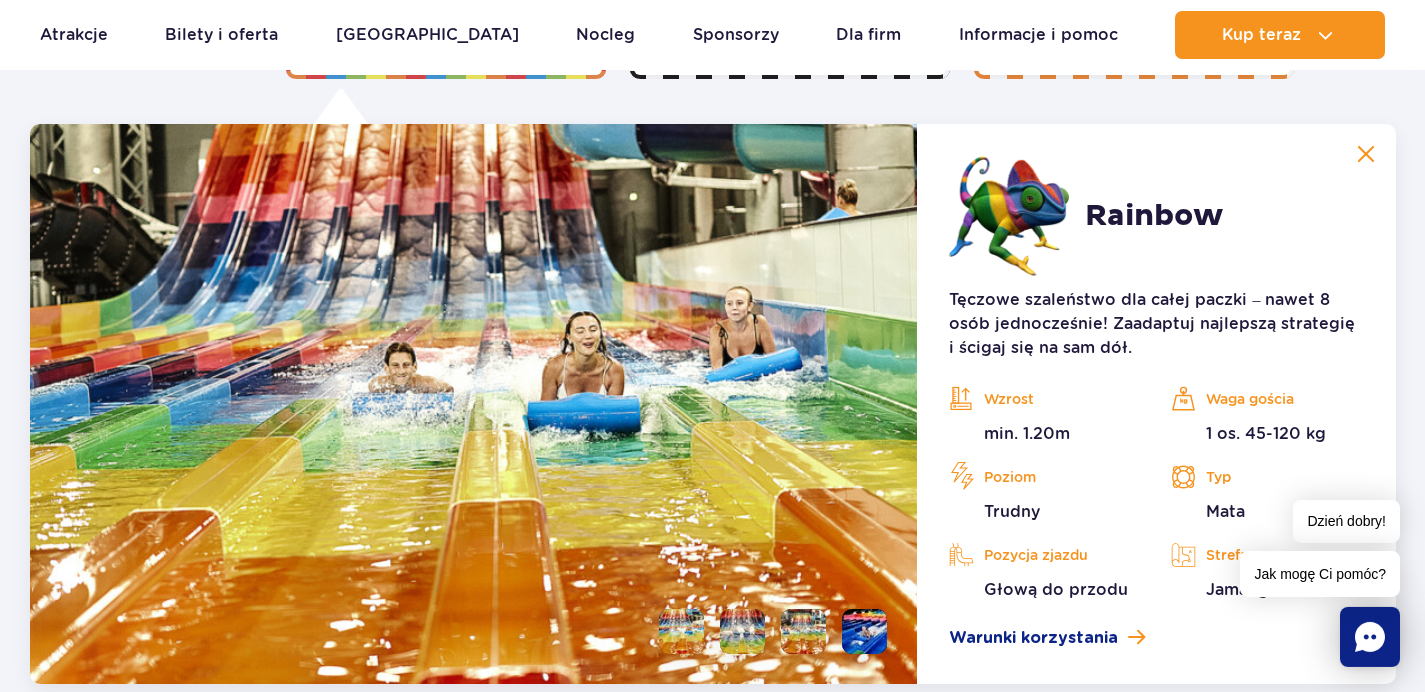 scroll, scrollTop: 3645, scrollLeft: 0, axis: vertical 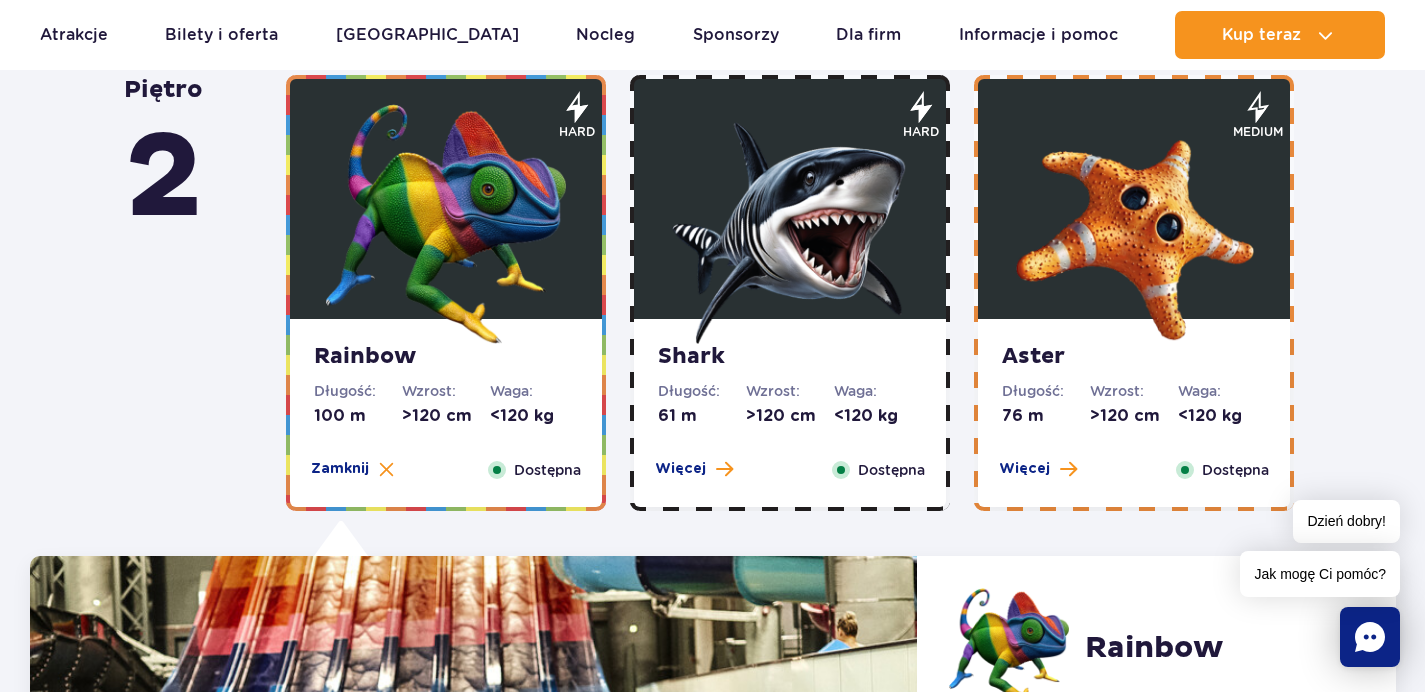 click at bounding box center (790, 224) 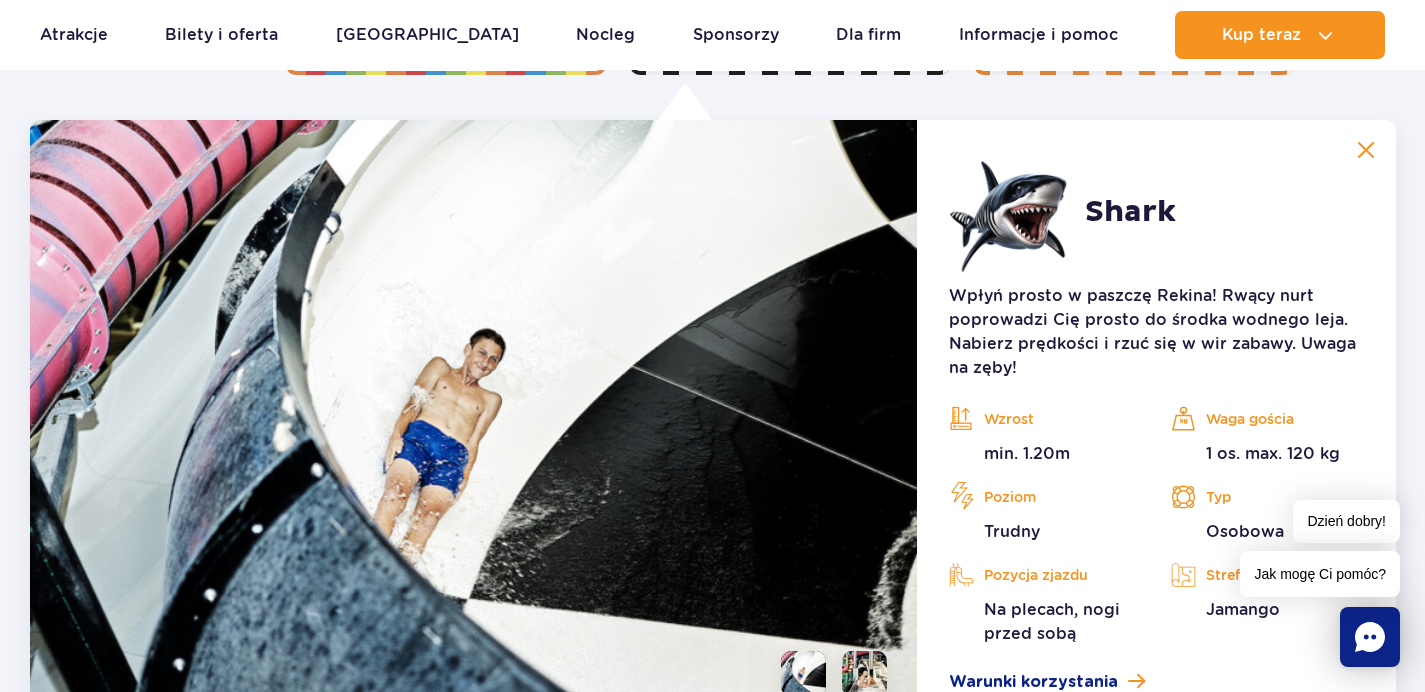 scroll, scrollTop: 3632, scrollLeft: 0, axis: vertical 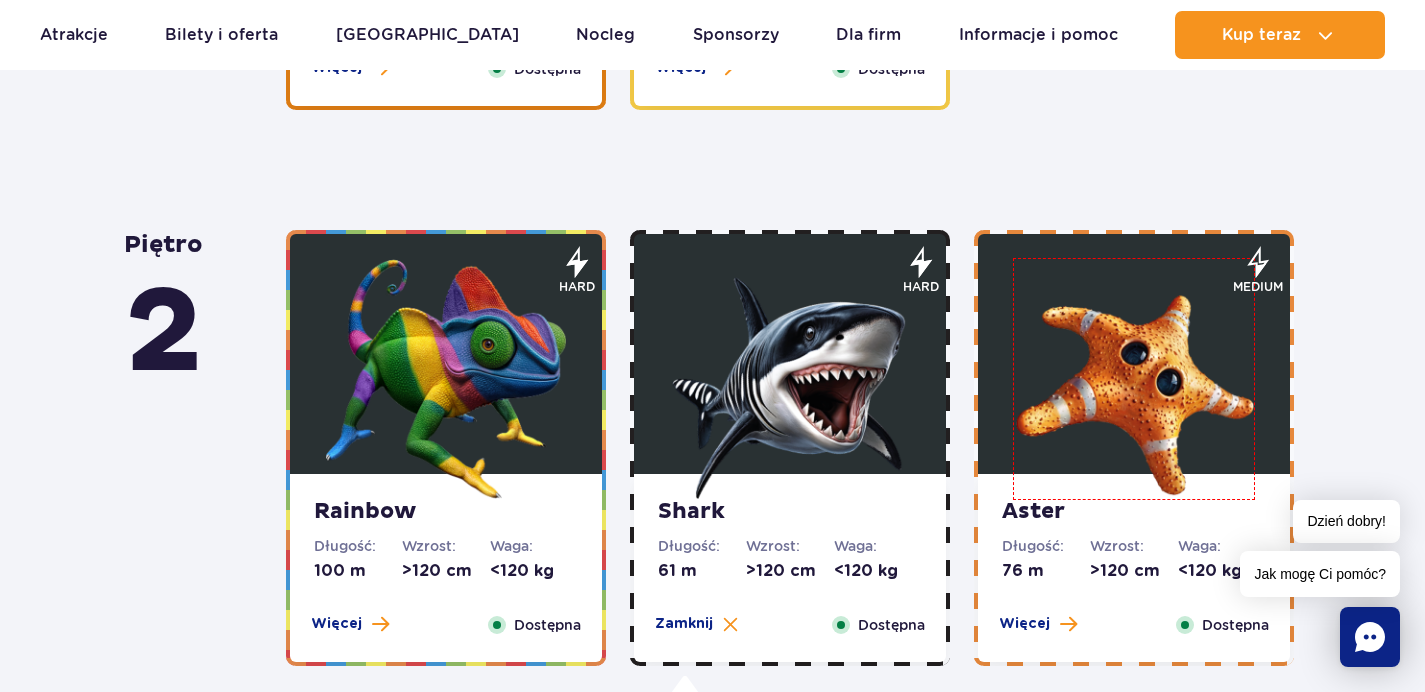 click at bounding box center [1134, 379] 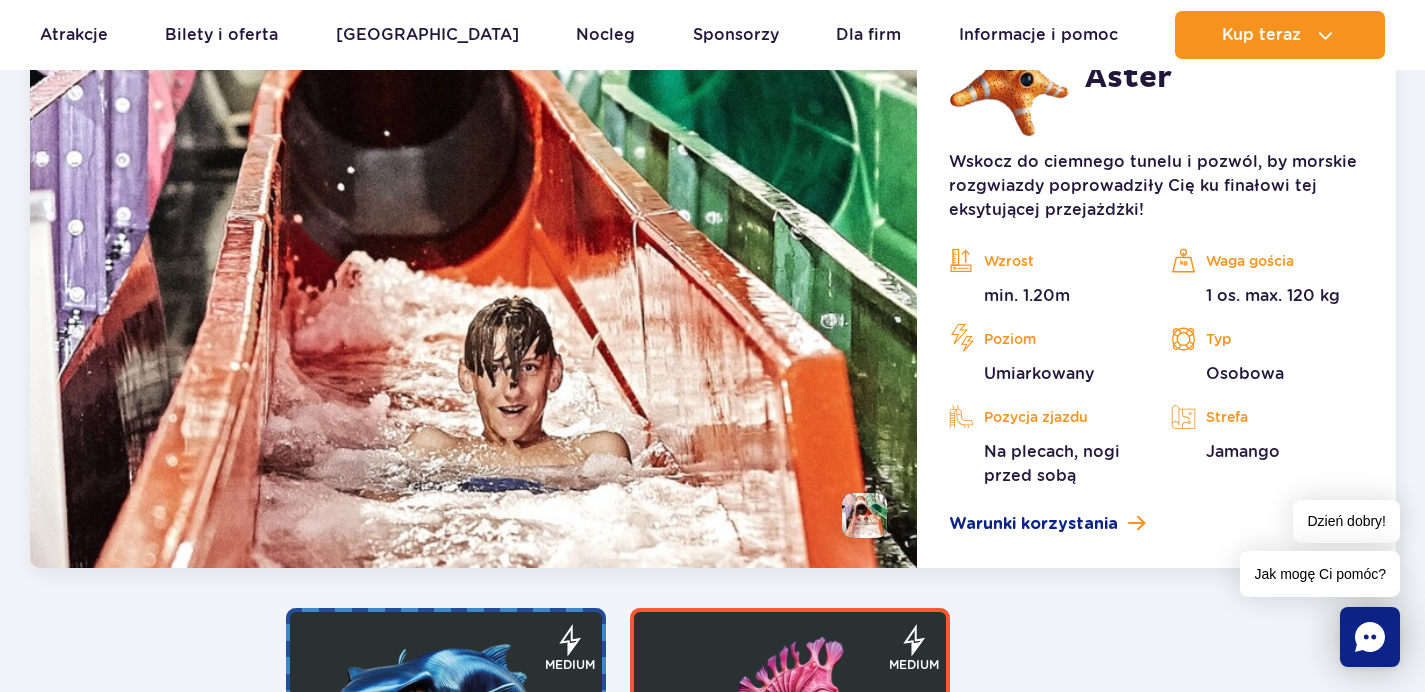 scroll, scrollTop: 3735, scrollLeft: 0, axis: vertical 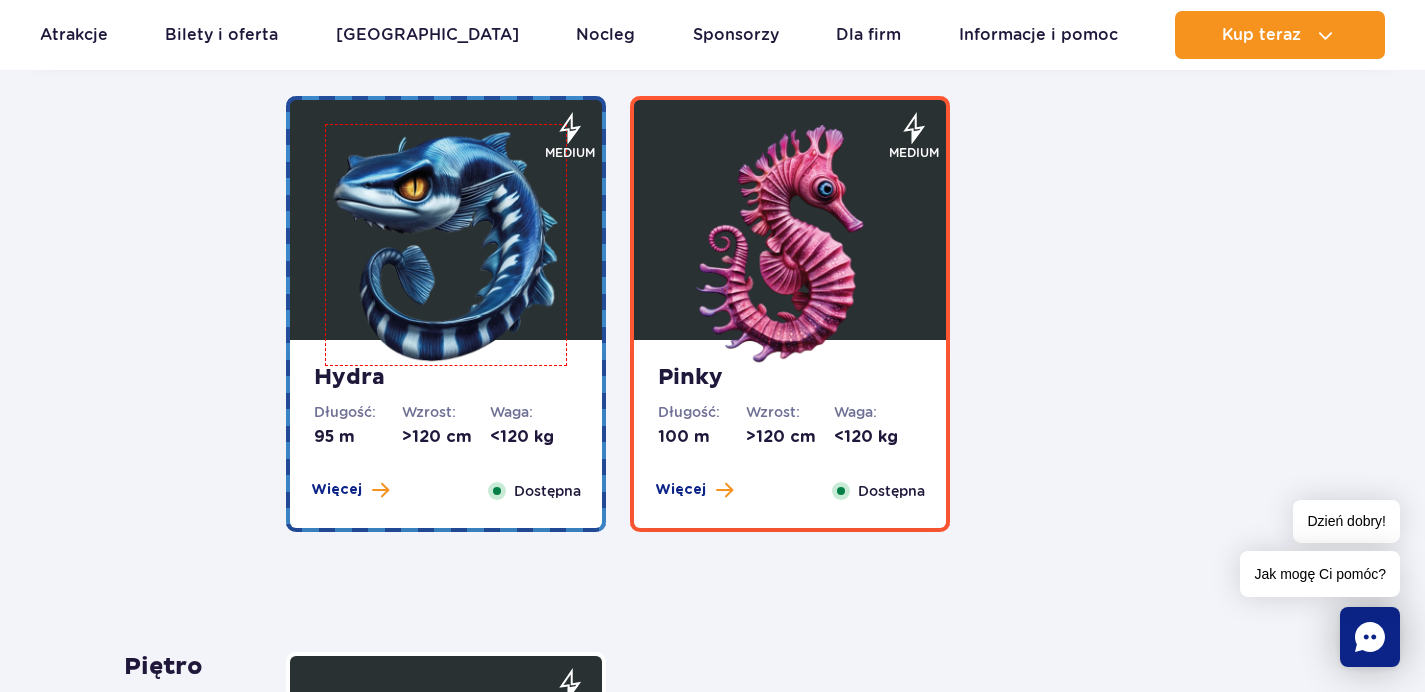 click at bounding box center [446, 245] 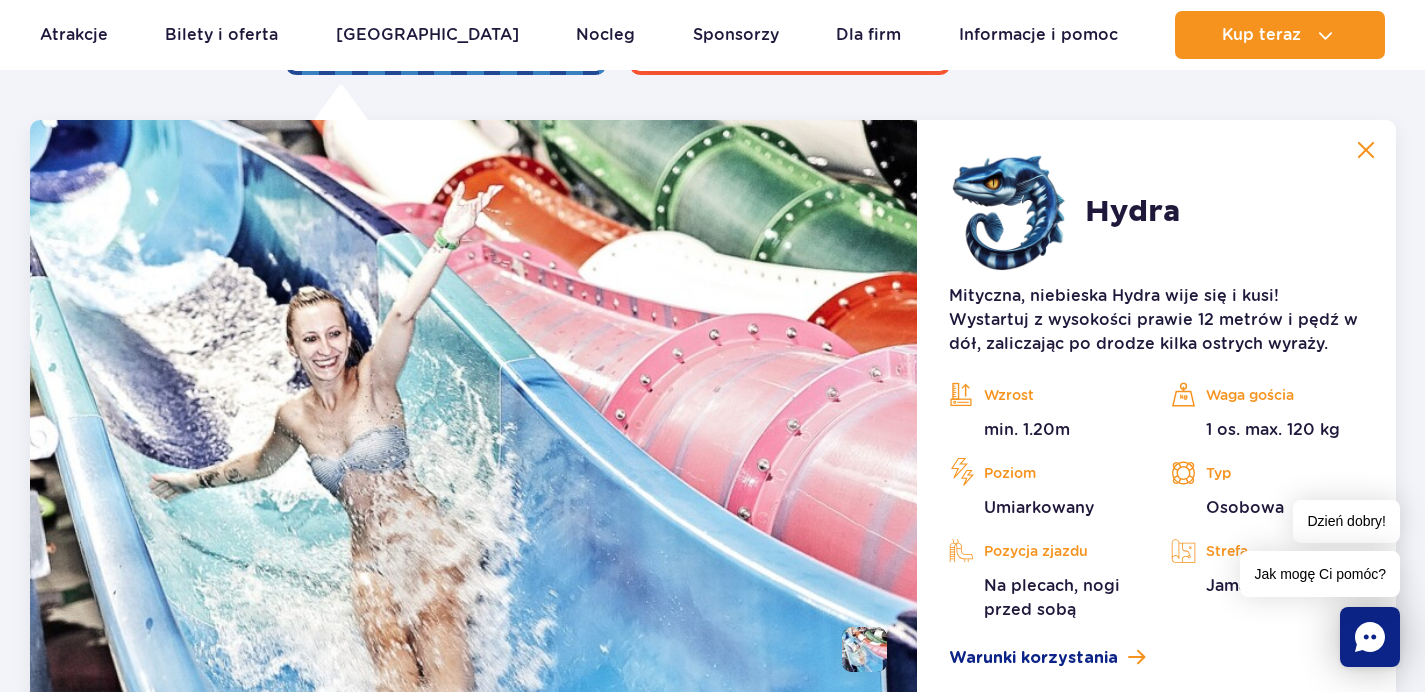 scroll, scrollTop: 4134, scrollLeft: 0, axis: vertical 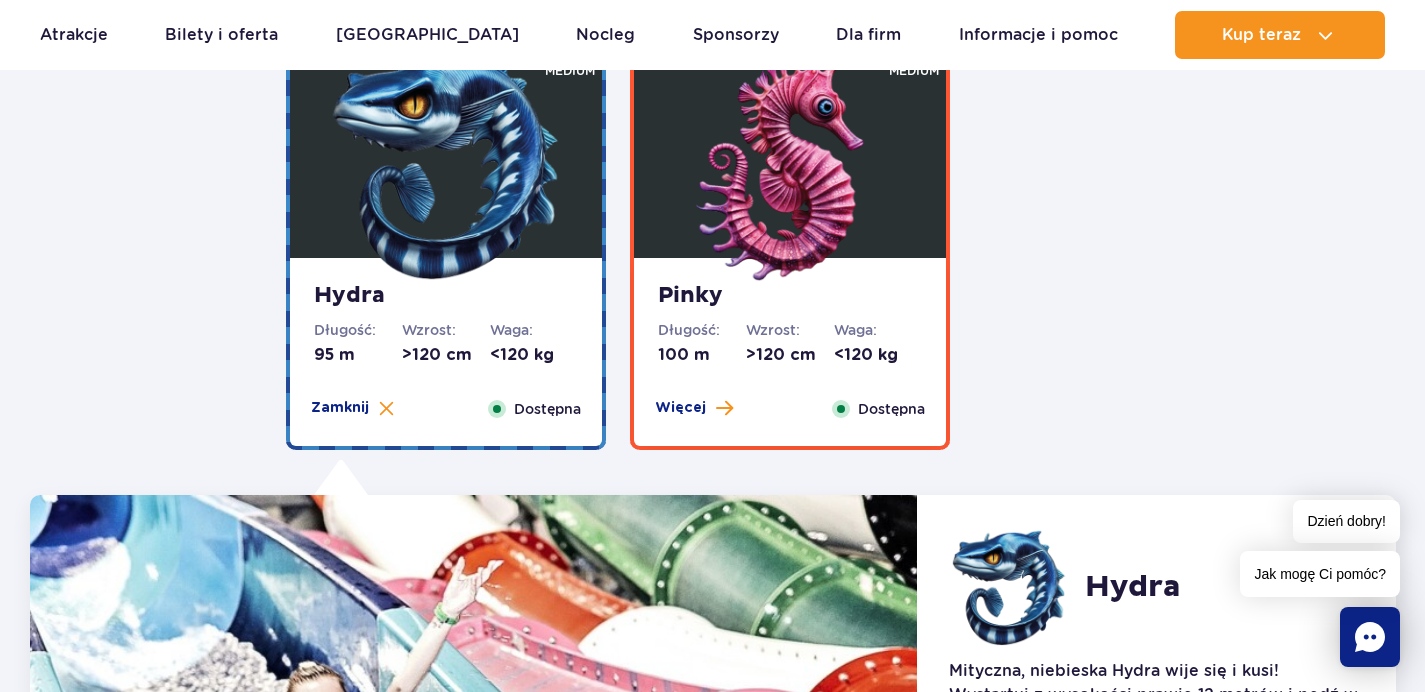 click on "Pinky" at bounding box center [790, 296] 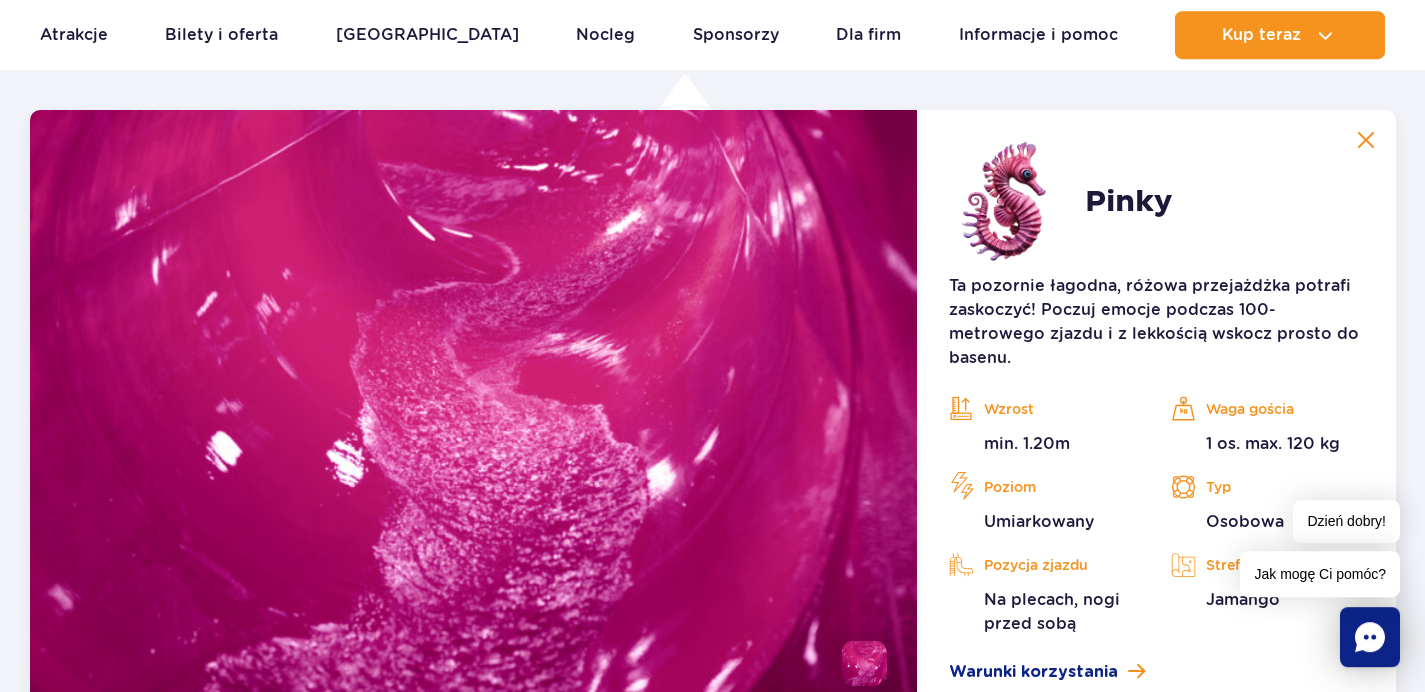 scroll, scrollTop: 4424, scrollLeft: 0, axis: vertical 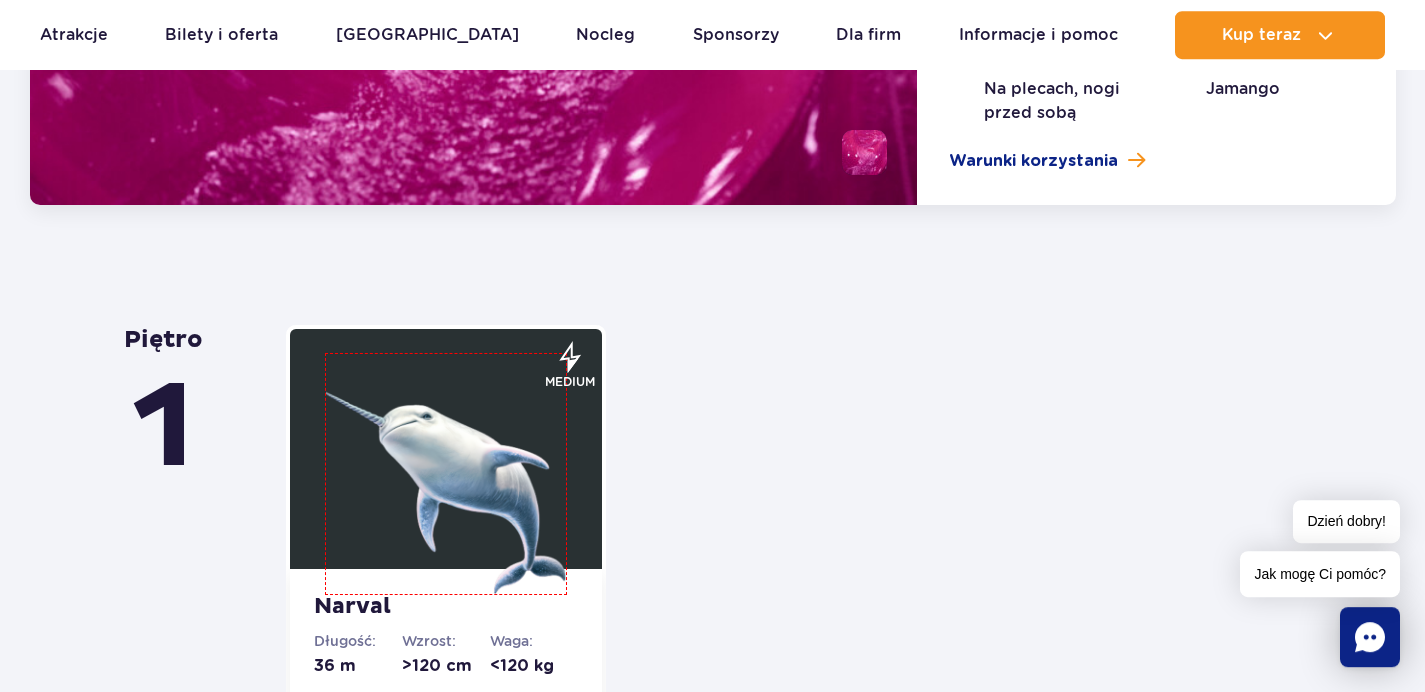 click at bounding box center [446, 474] 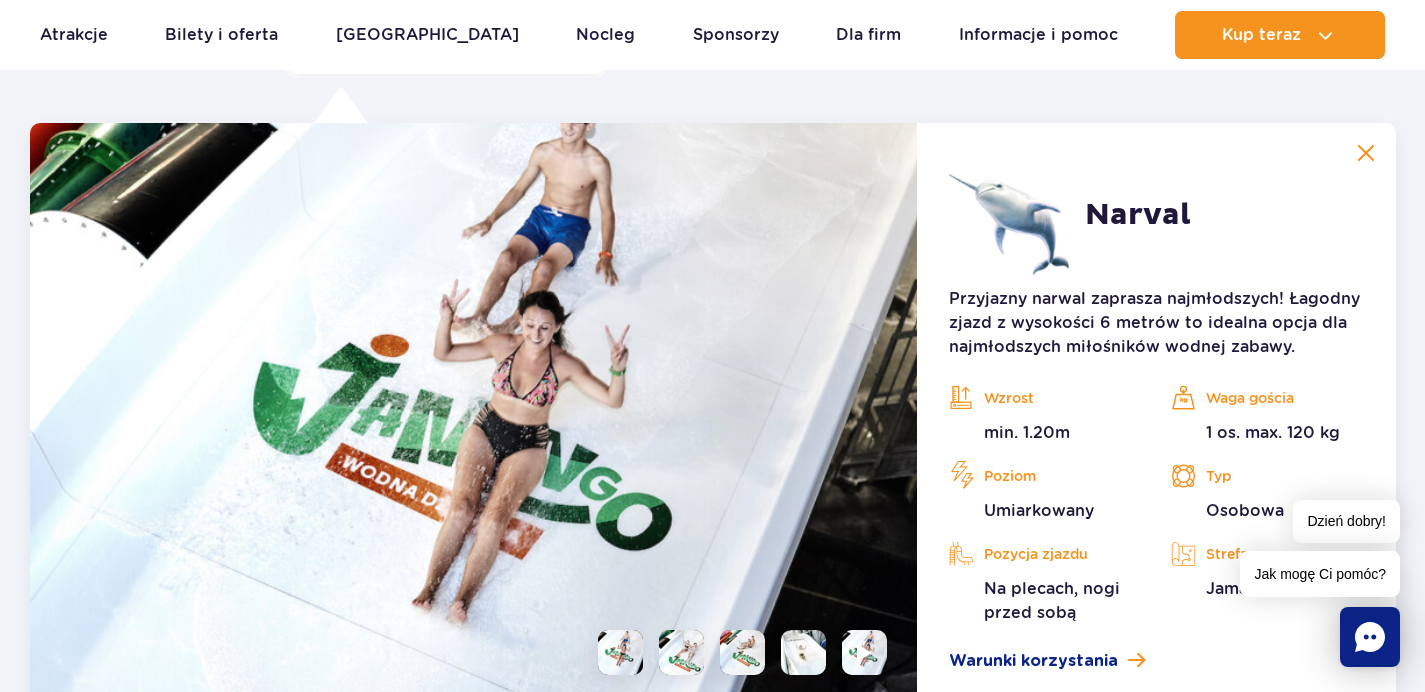 scroll, scrollTop: 4677, scrollLeft: 0, axis: vertical 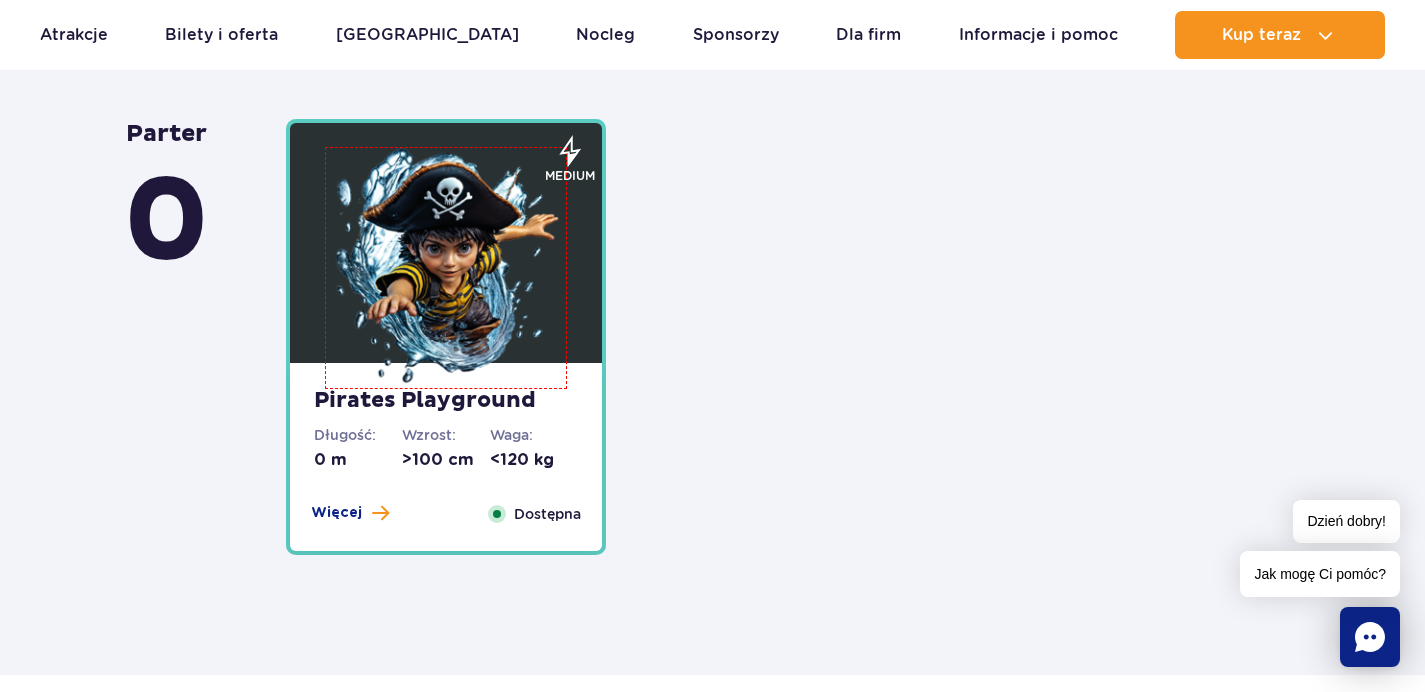 click at bounding box center (446, 268) 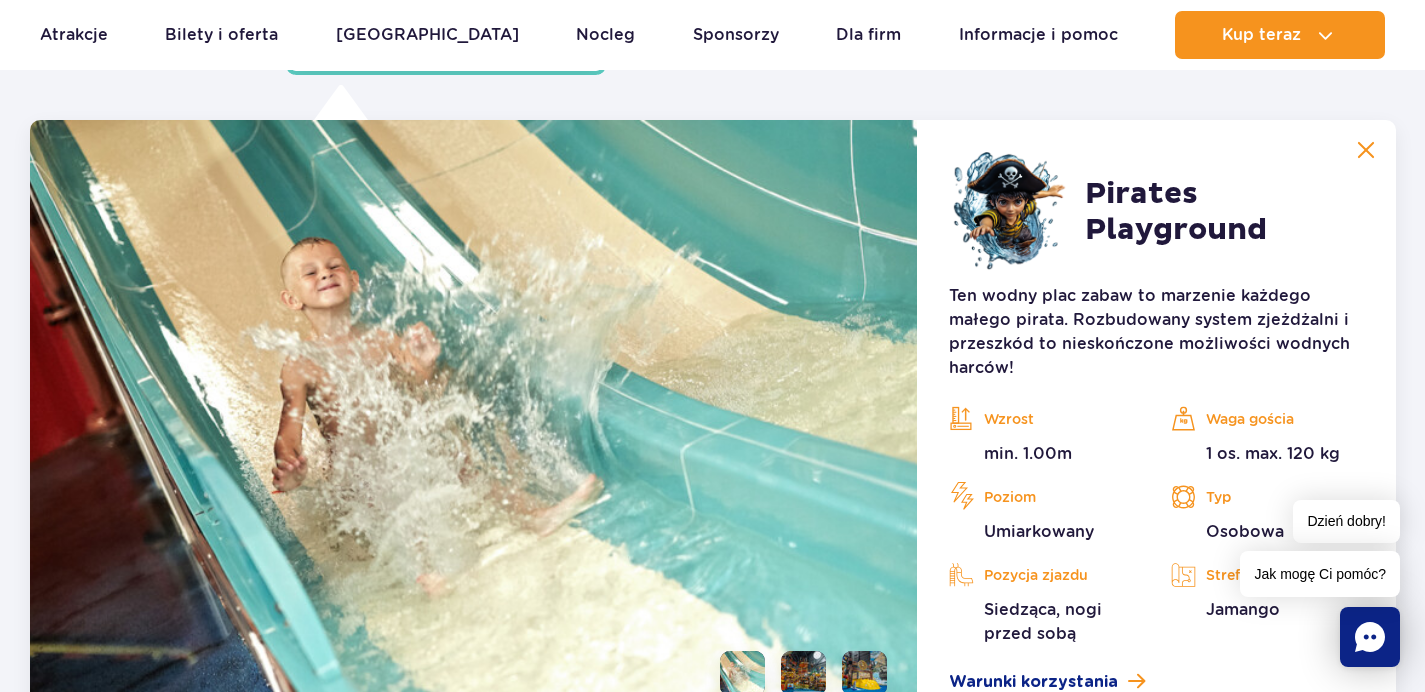 scroll, scrollTop: 5474, scrollLeft: 0, axis: vertical 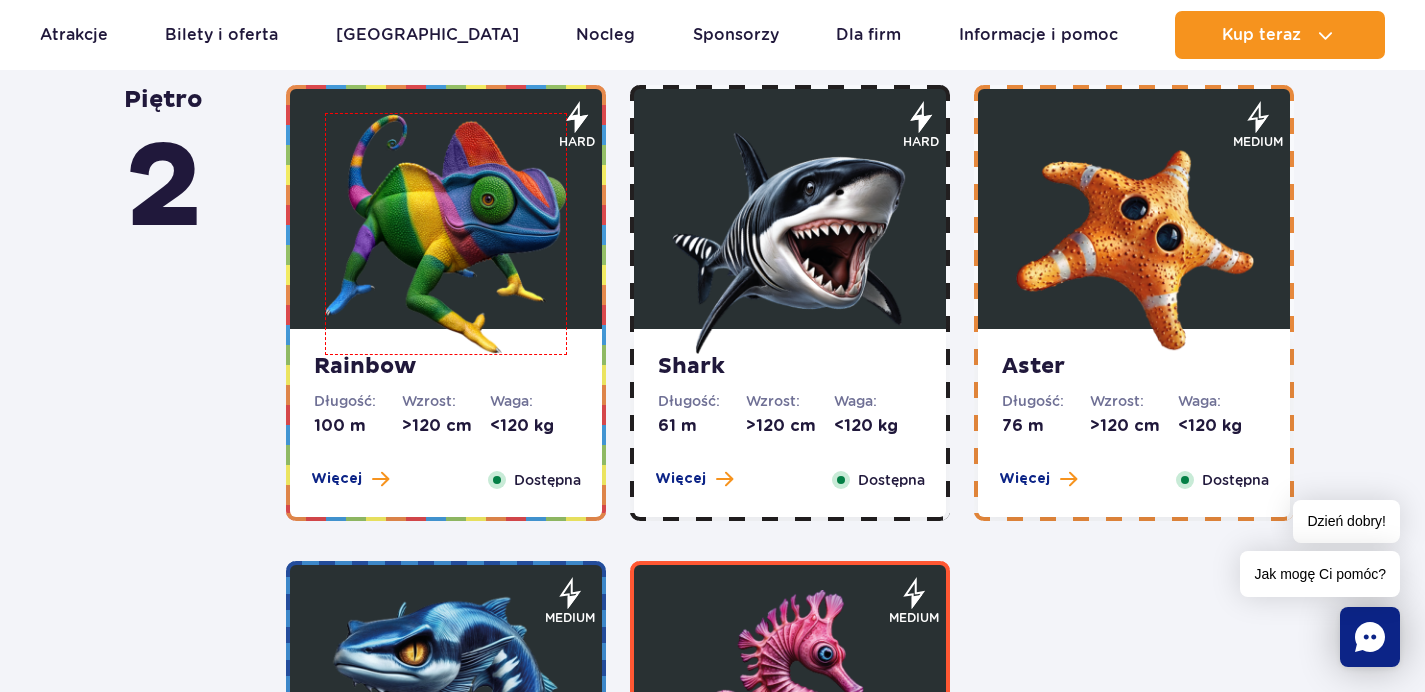 click at bounding box center [446, 234] 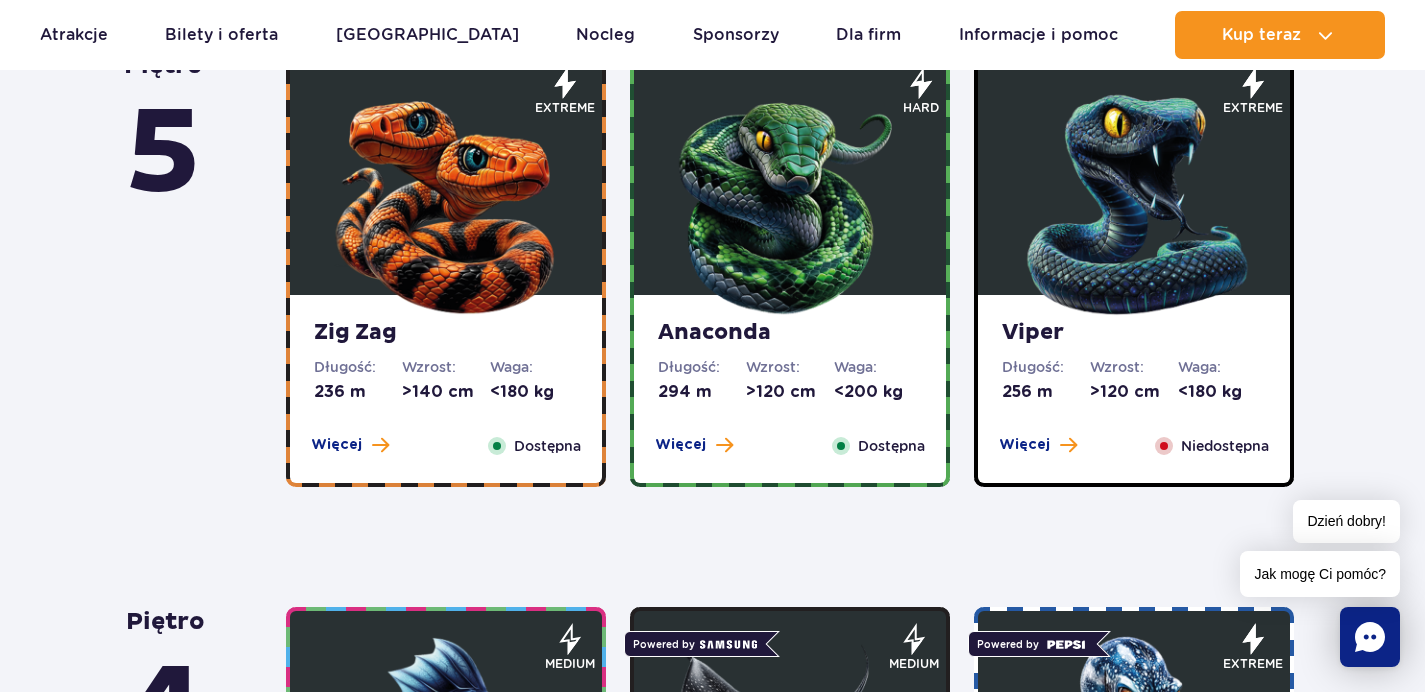 scroll, scrollTop: 987, scrollLeft: 0, axis: vertical 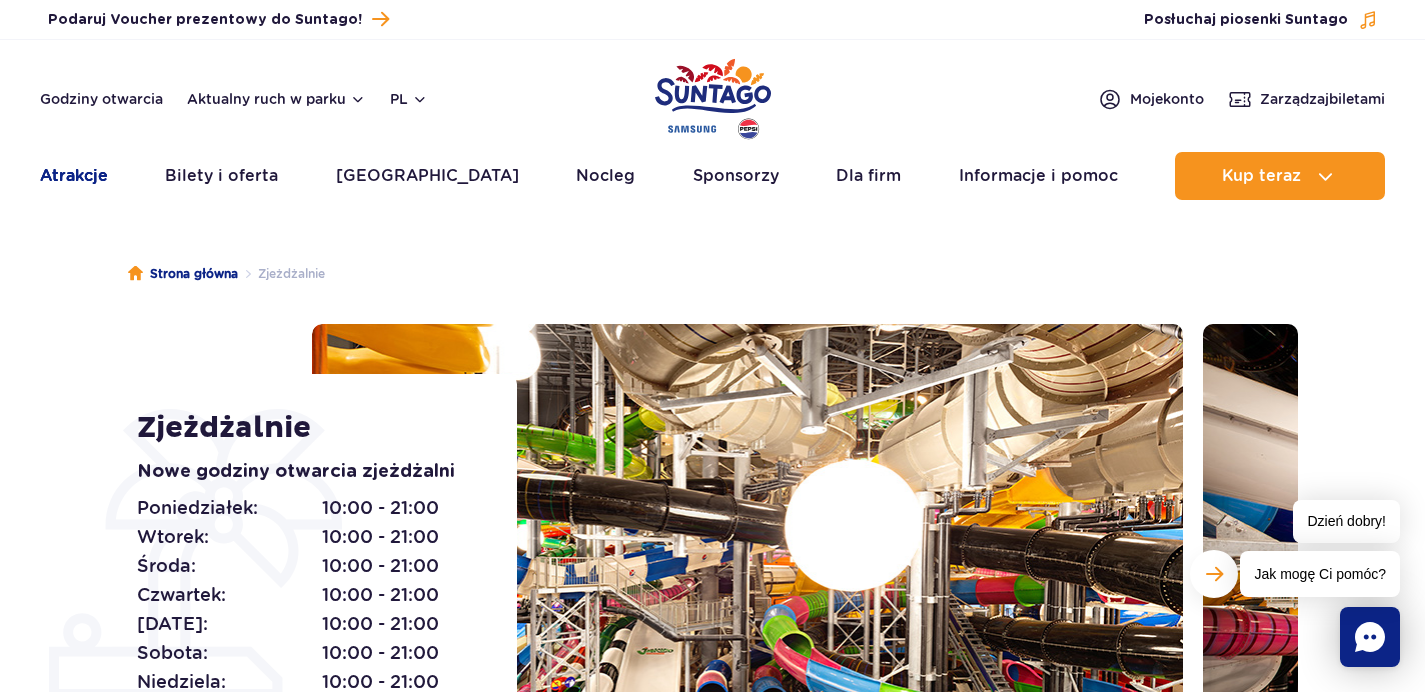 click on "Atrakcje" at bounding box center [74, 176] 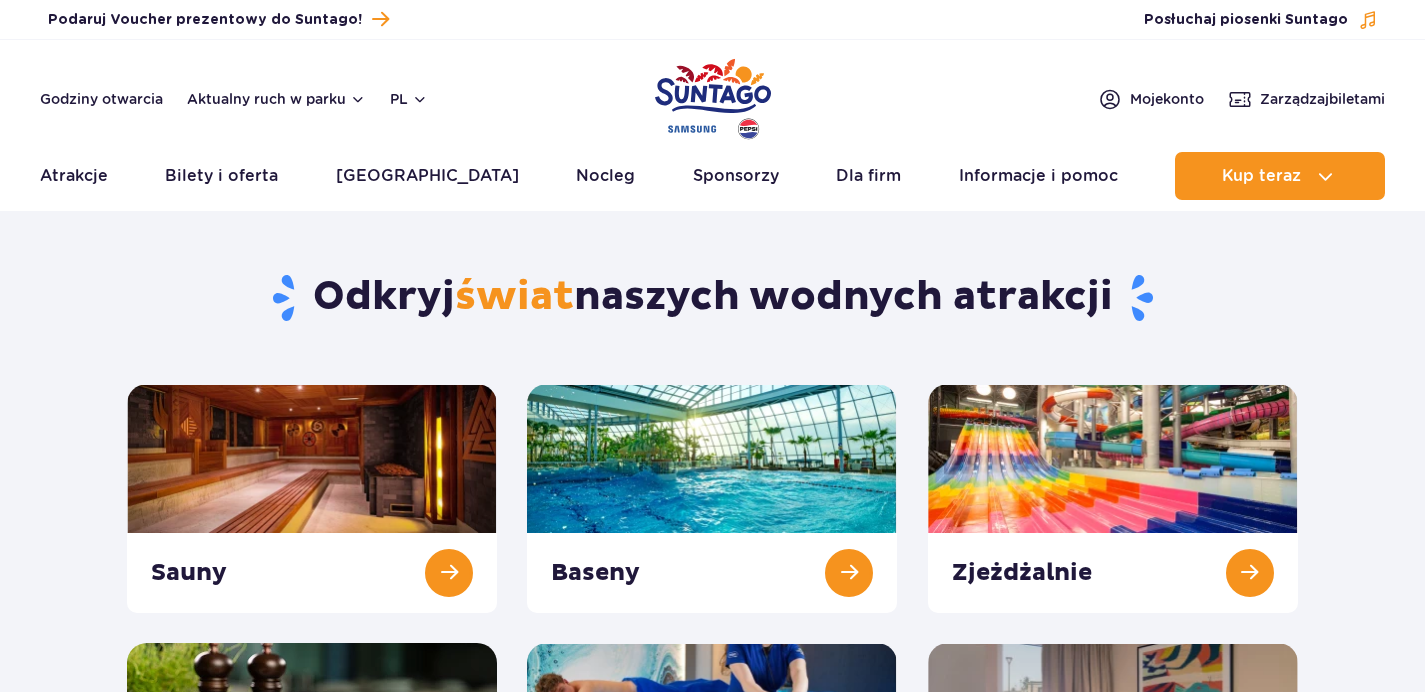scroll, scrollTop: 0, scrollLeft: 0, axis: both 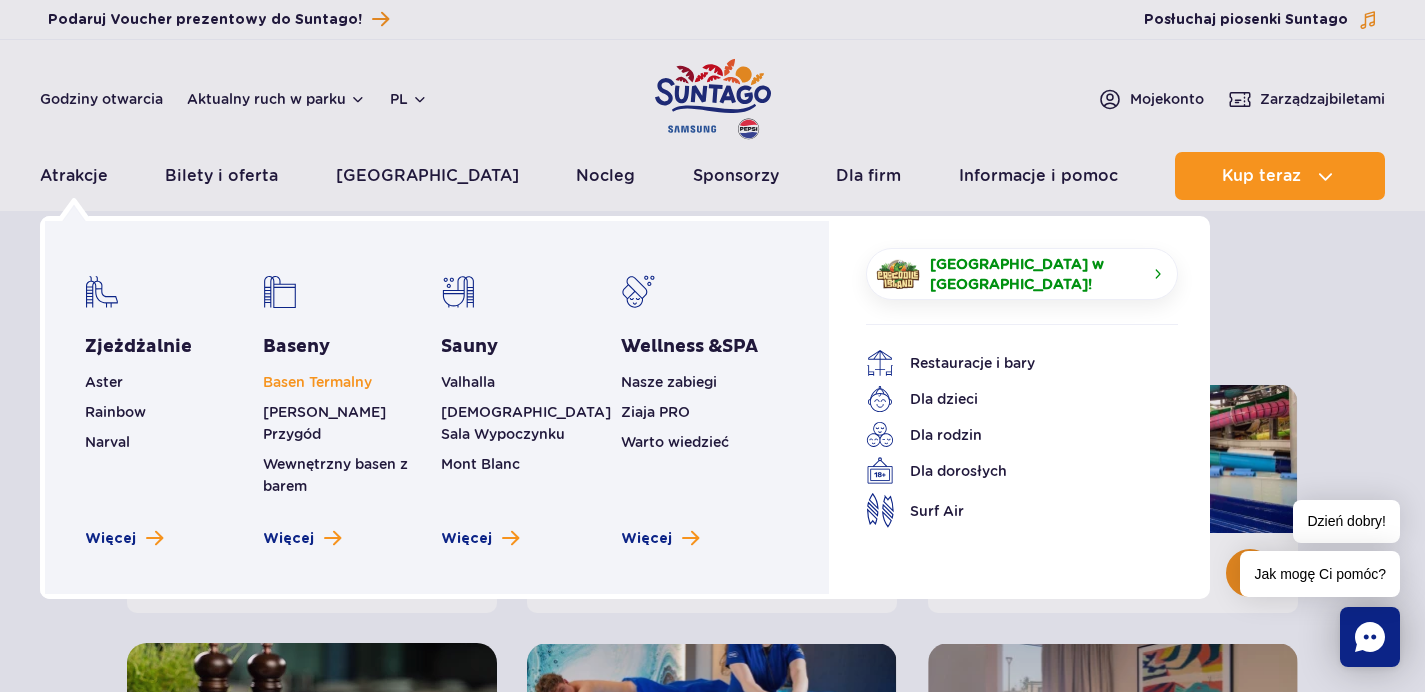 click on "Basen Termalny" at bounding box center [317, 382] 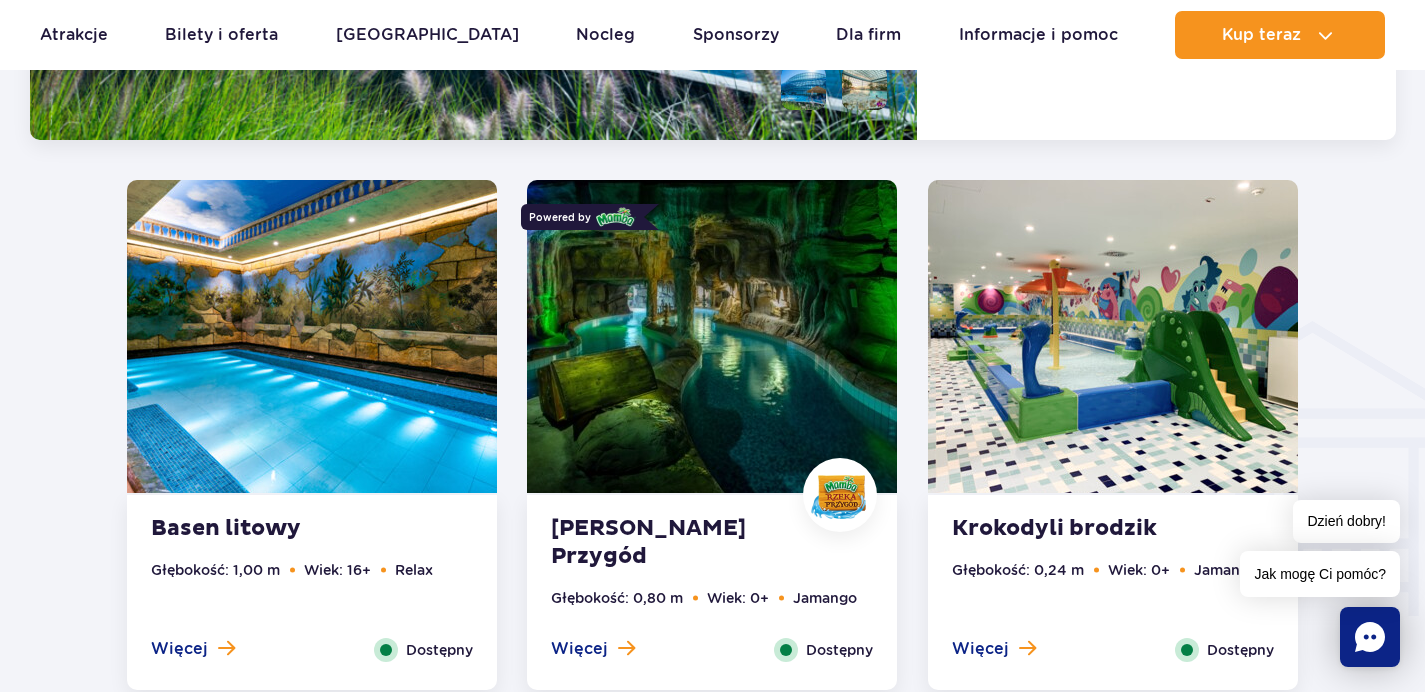scroll, scrollTop: 2301, scrollLeft: 0, axis: vertical 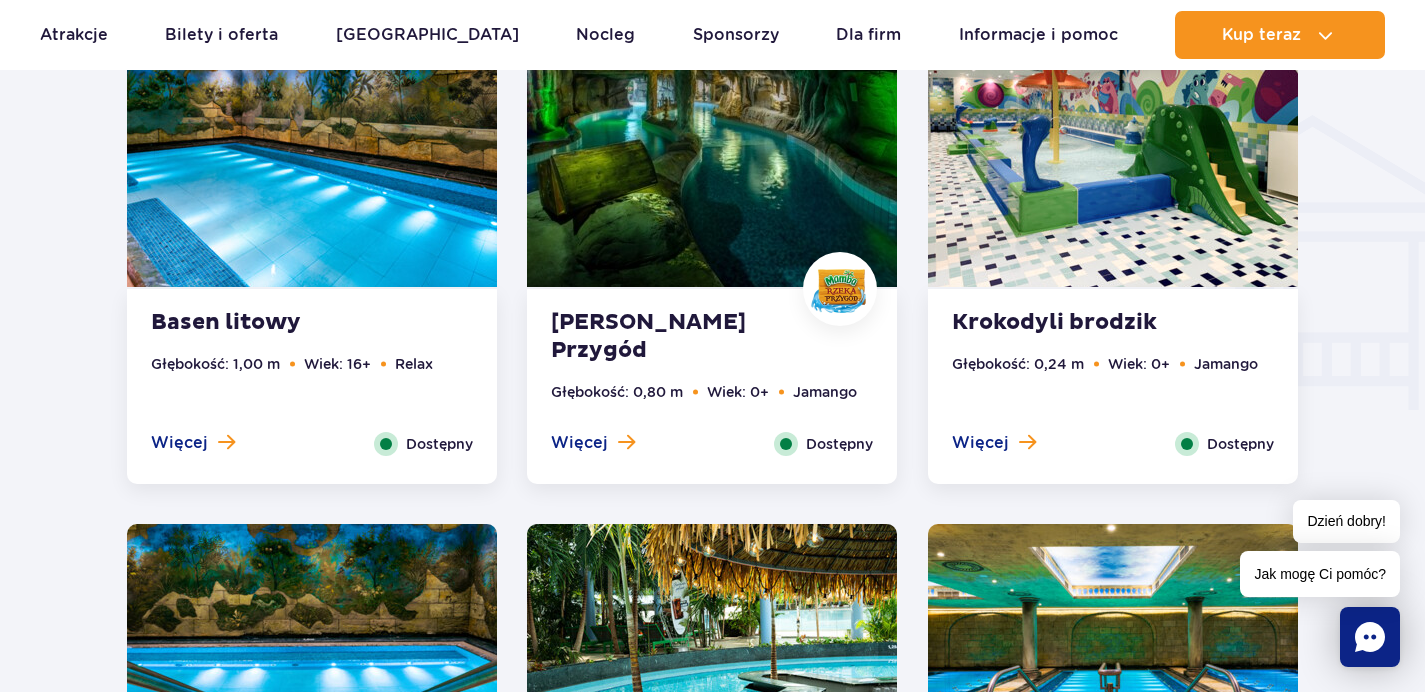click at bounding box center (312, 130) 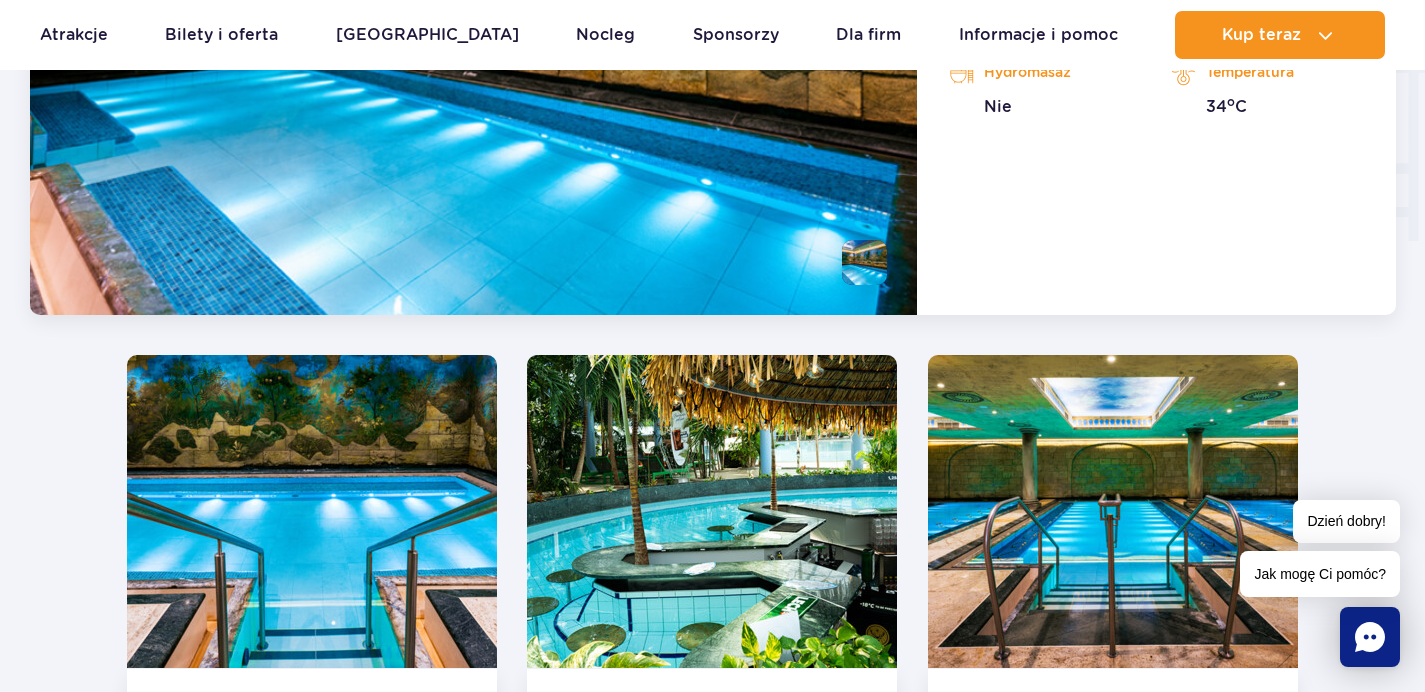 scroll, scrollTop: 2686, scrollLeft: 0, axis: vertical 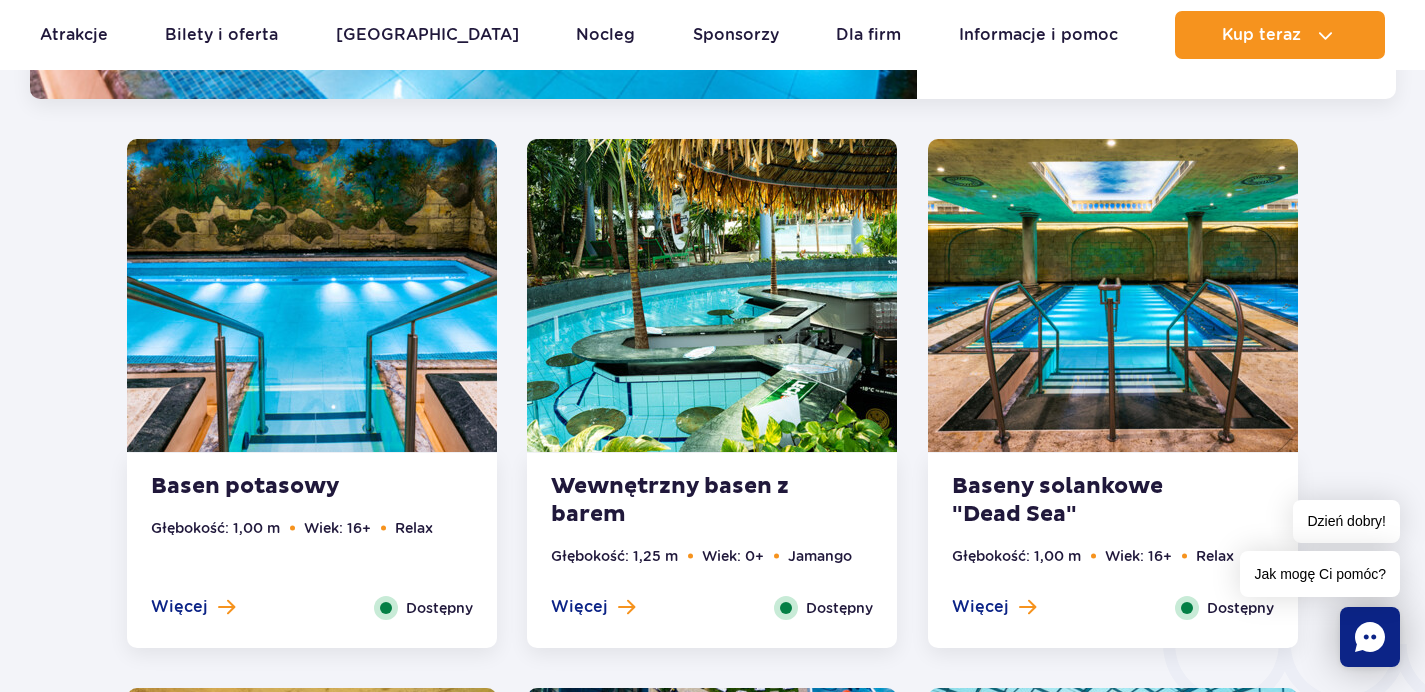click at bounding box center (712, 295) 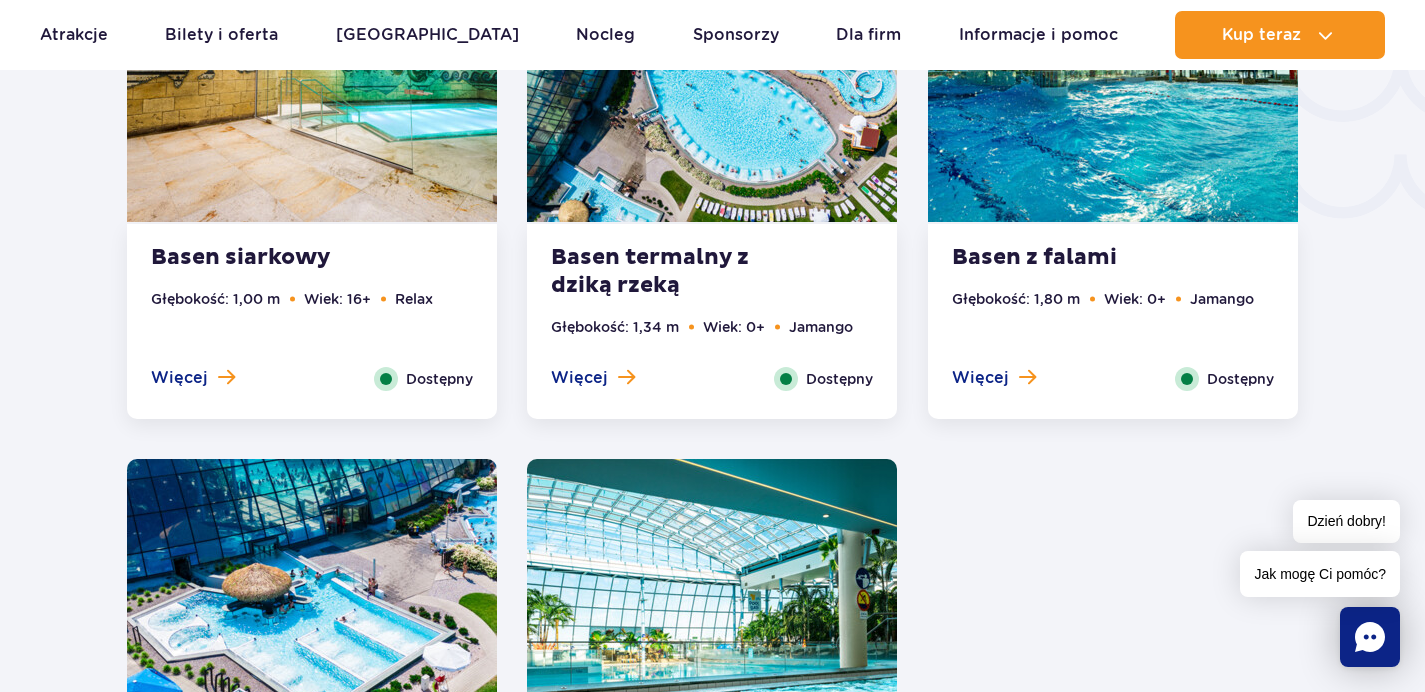 scroll, scrollTop: 3972, scrollLeft: 0, axis: vertical 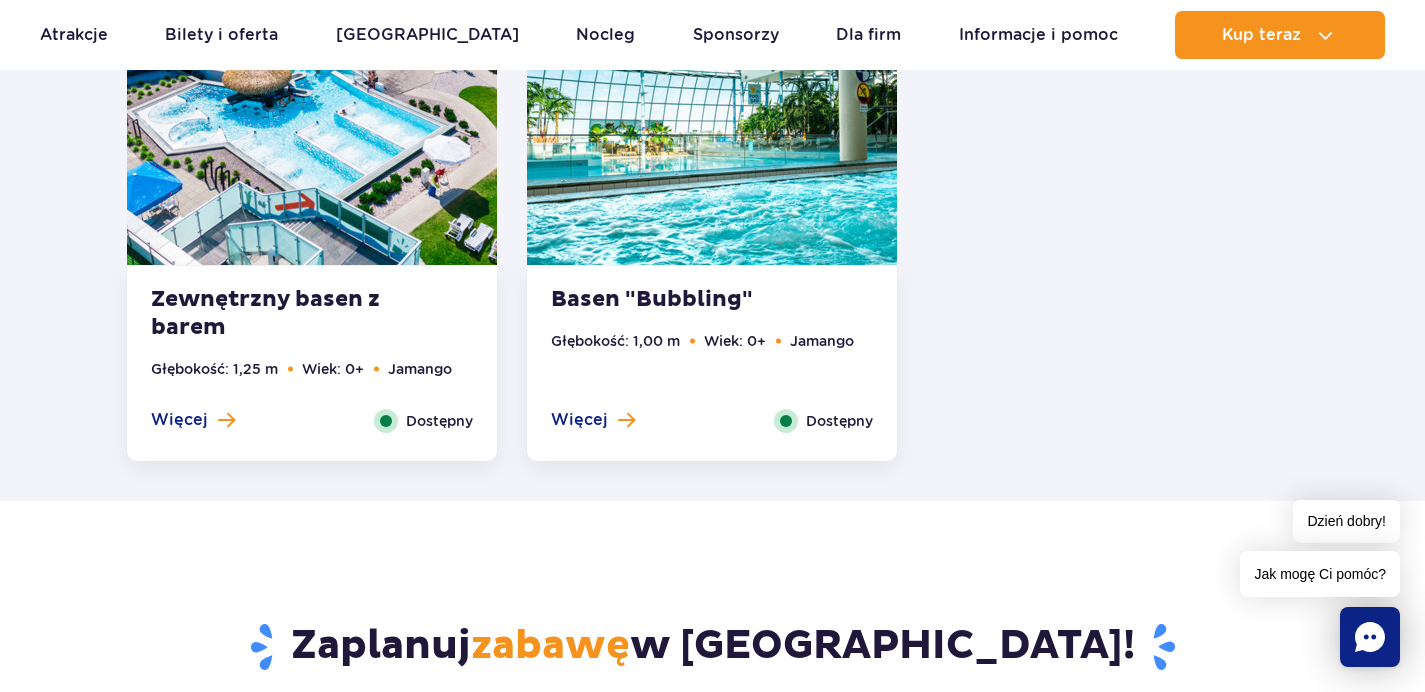 click at bounding box center [712, 108] 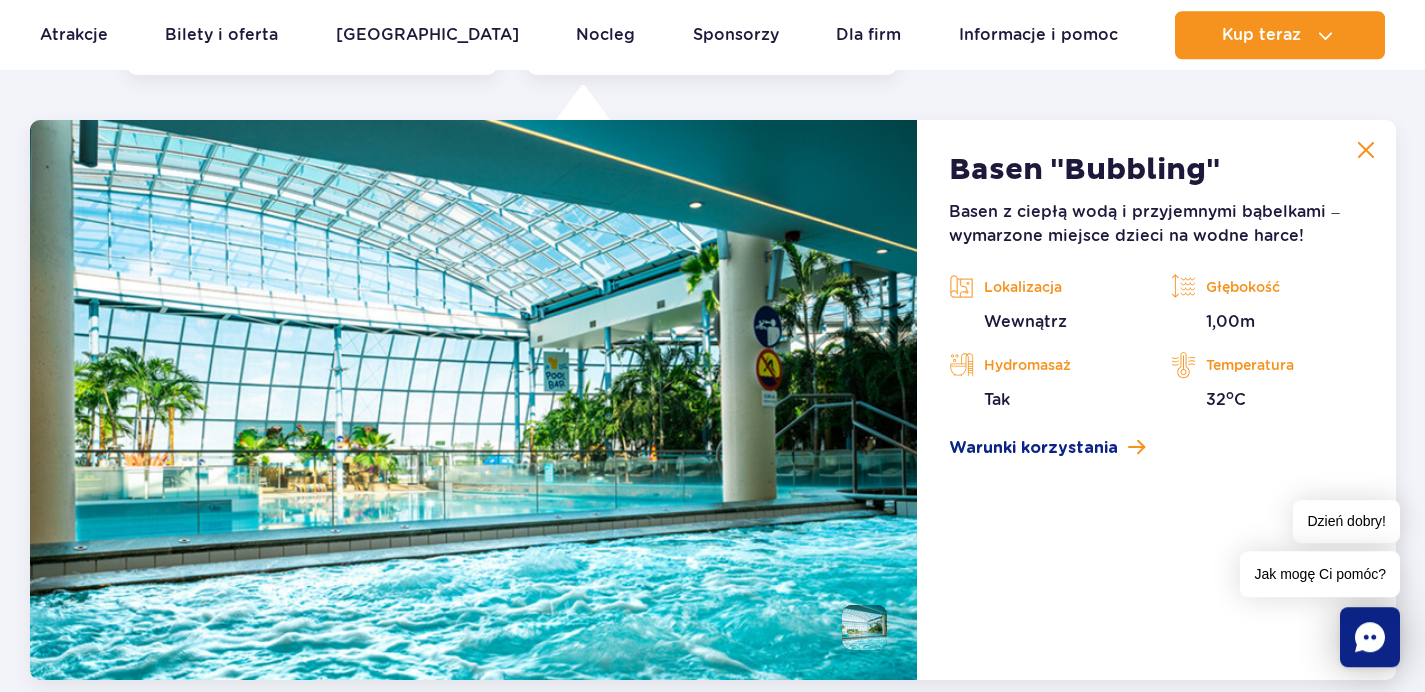 scroll, scrollTop: 3753, scrollLeft: 0, axis: vertical 